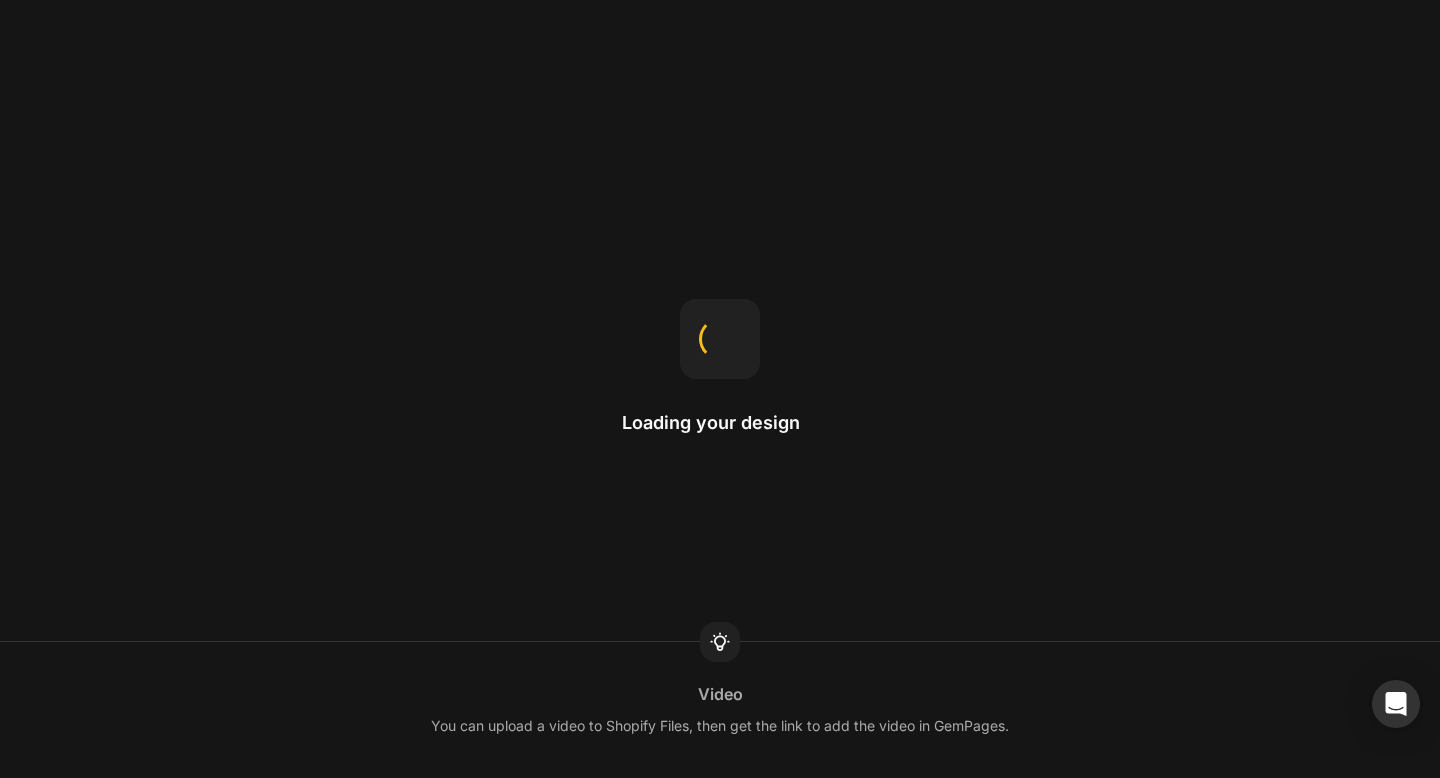 scroll, scrollTop: 0, scrollLeft: 0, axis: both 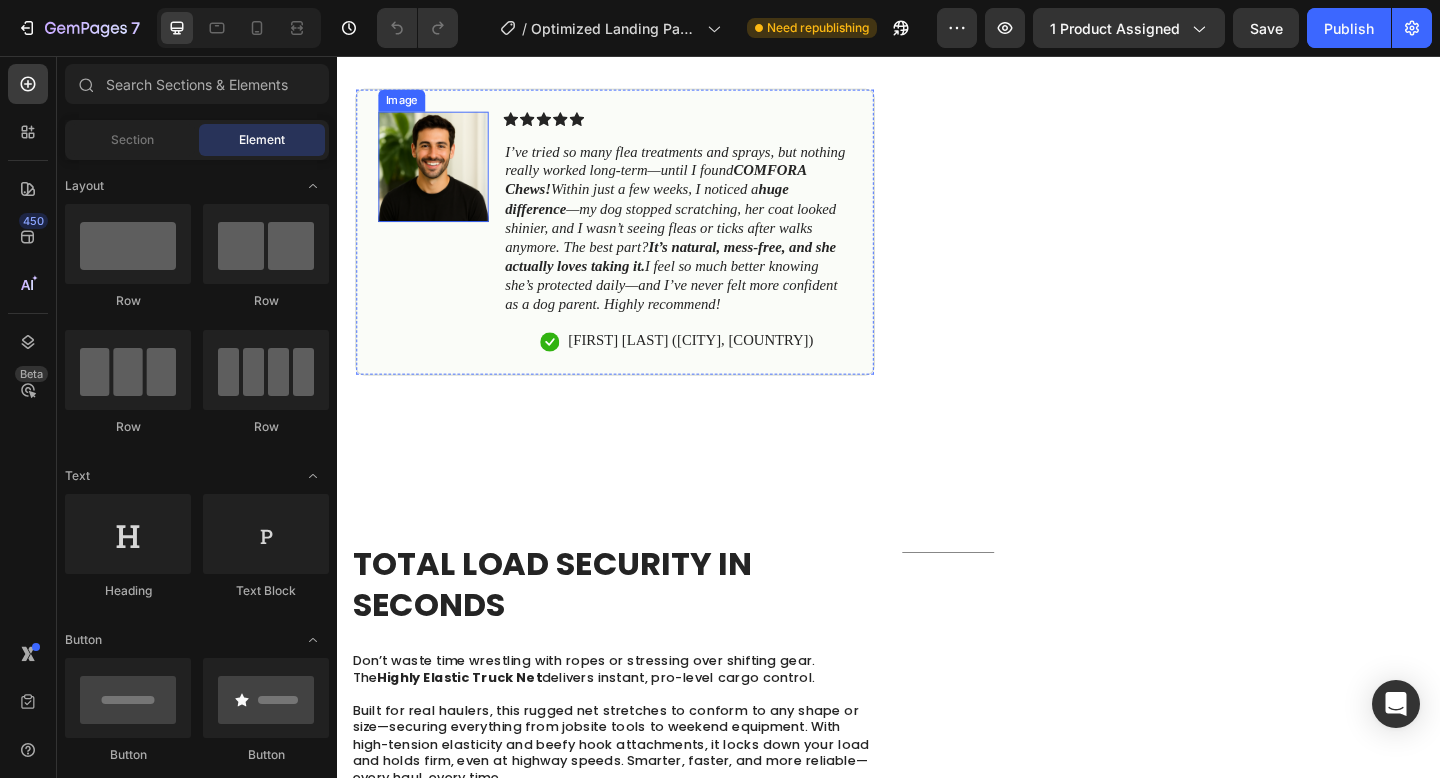 click at bounding box center [442, 177] 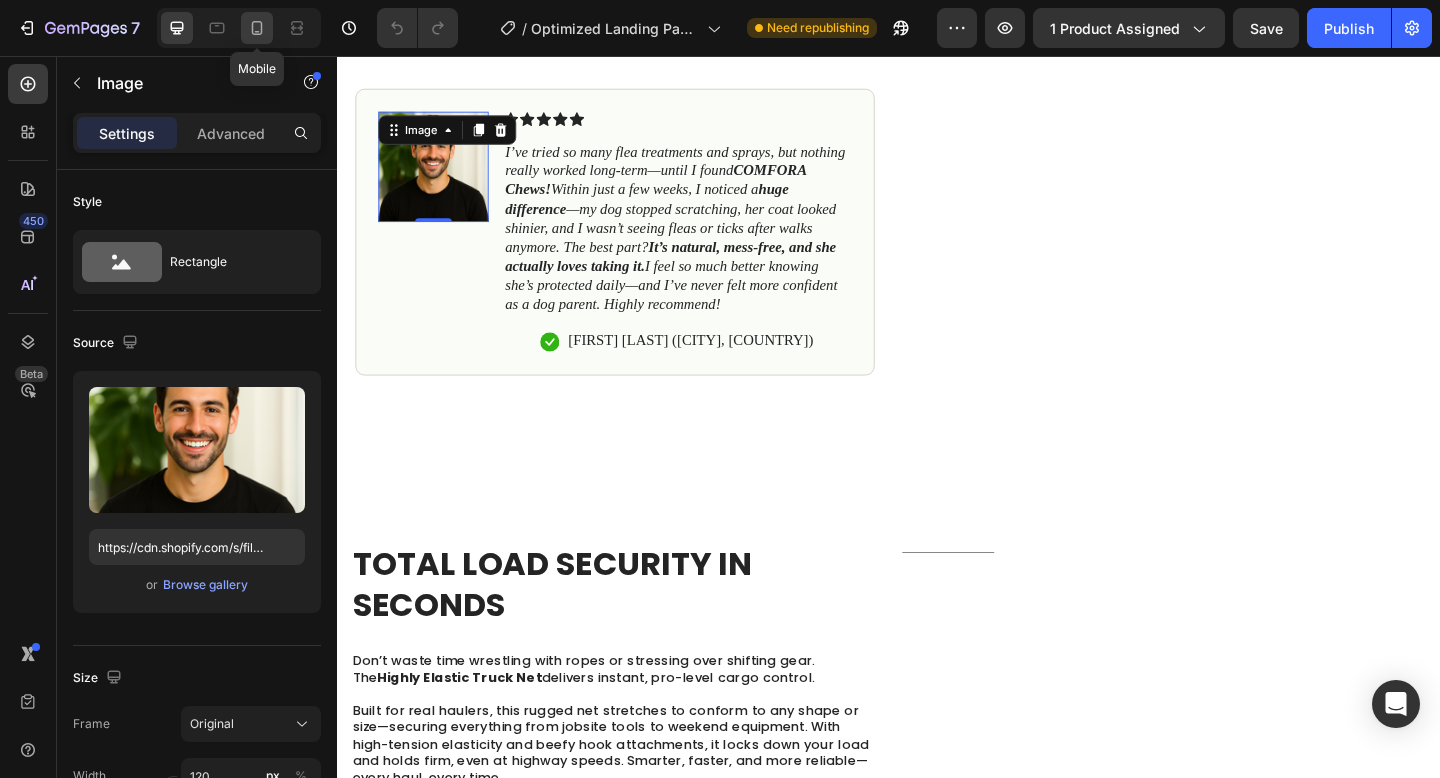 click 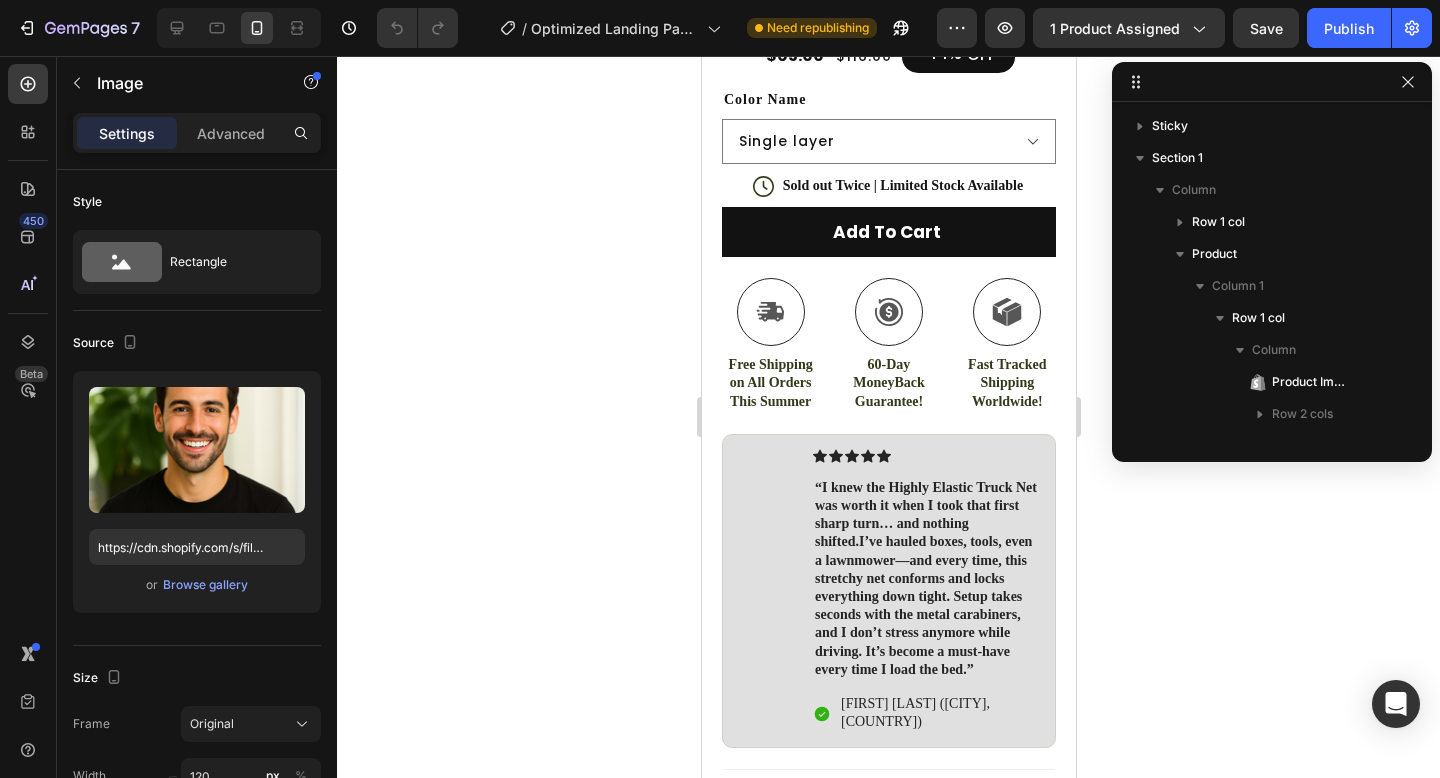 scroll, scrollTop: 902, scrollLeft: 0, axis: vertical 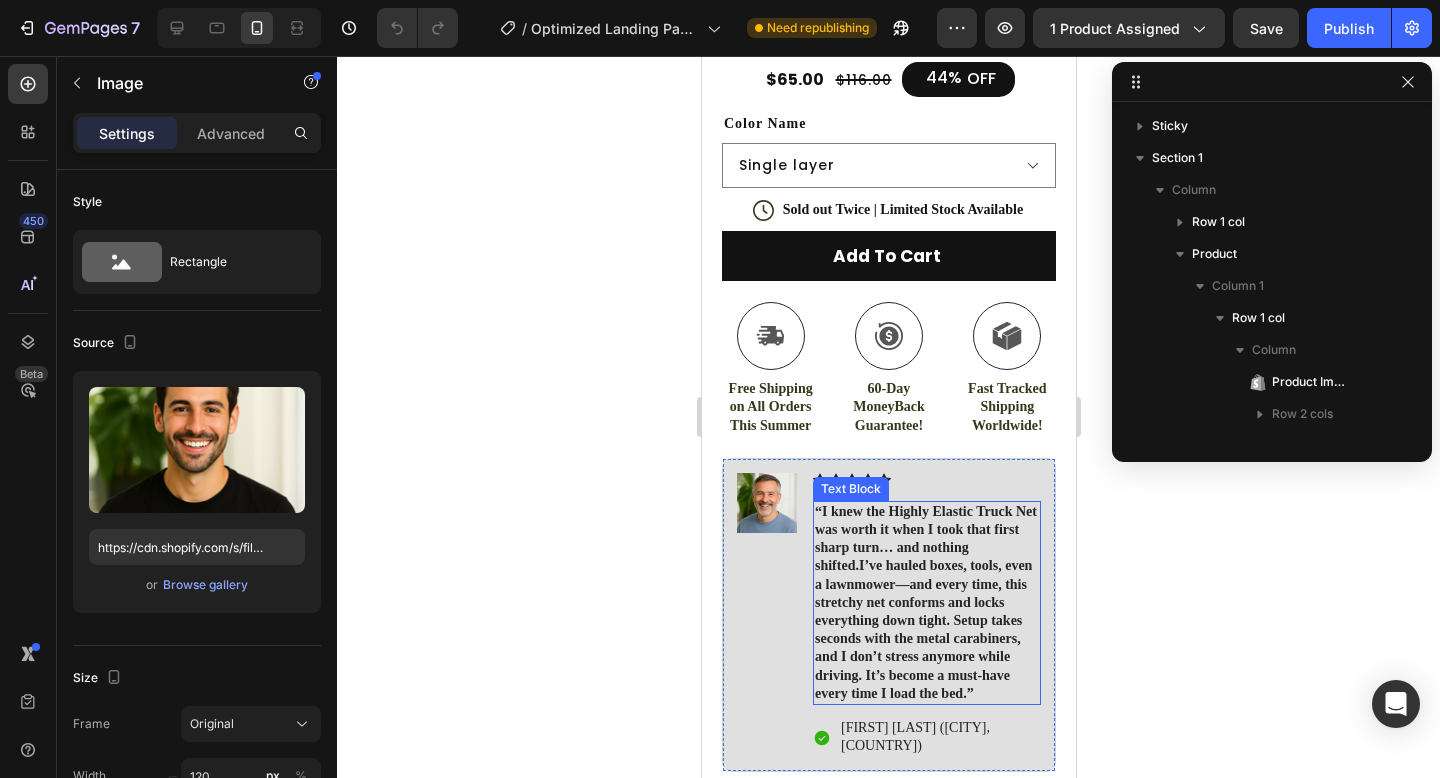 click on "“I knew the Highly Elastic Truck Net was worth it when I took that first sharp turn… and nothing shifted.  I’ve hauled boxes, tools, even a lawnmower—and every time, this stretchy net conforms and locks everything down tight. Setup takes seconds with the metal carabiners, and I don’t stress anymore while driving. It’s become a must-have every time I load the bed.”" at bounding box center [926, 603] 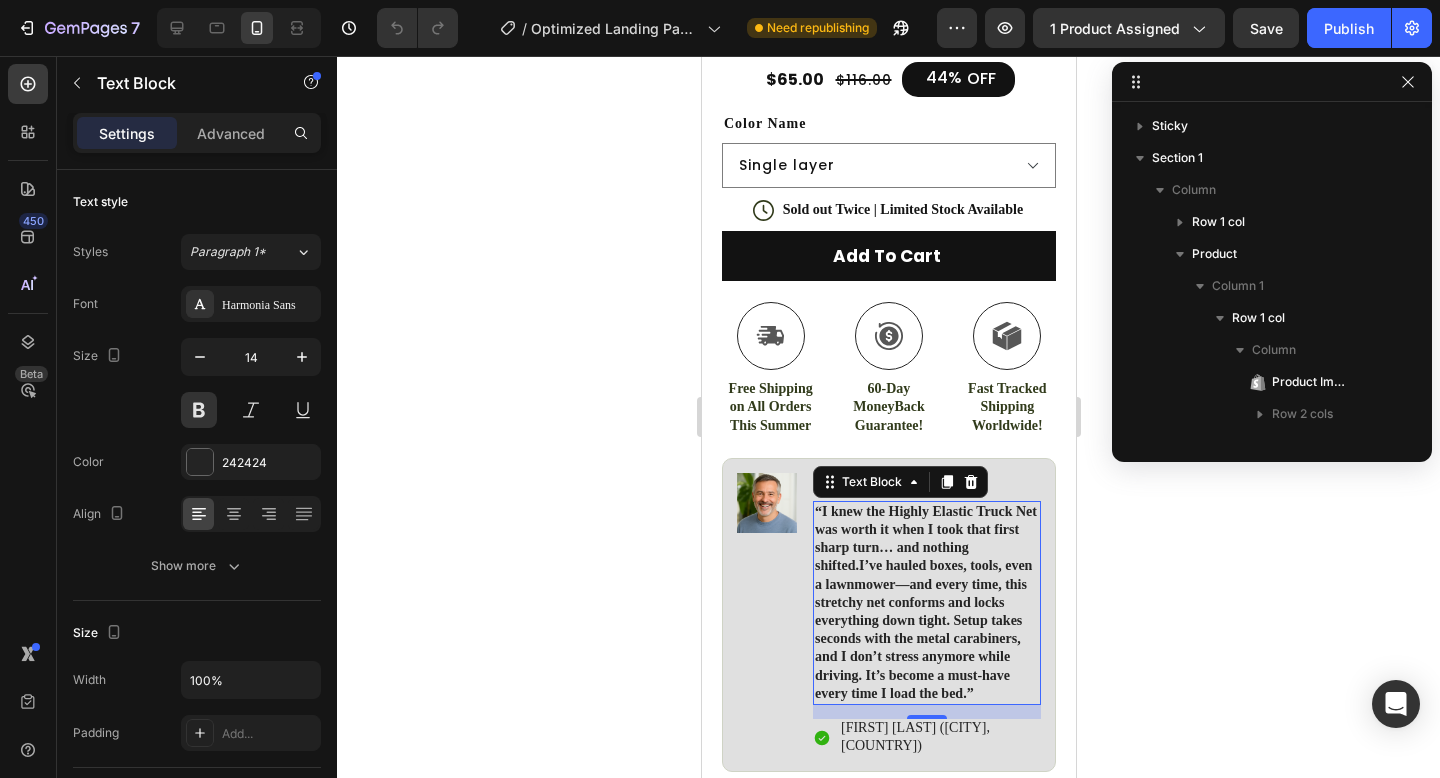 scroll, scrollTop: 698, scrollLeft: 0, axis: vertical 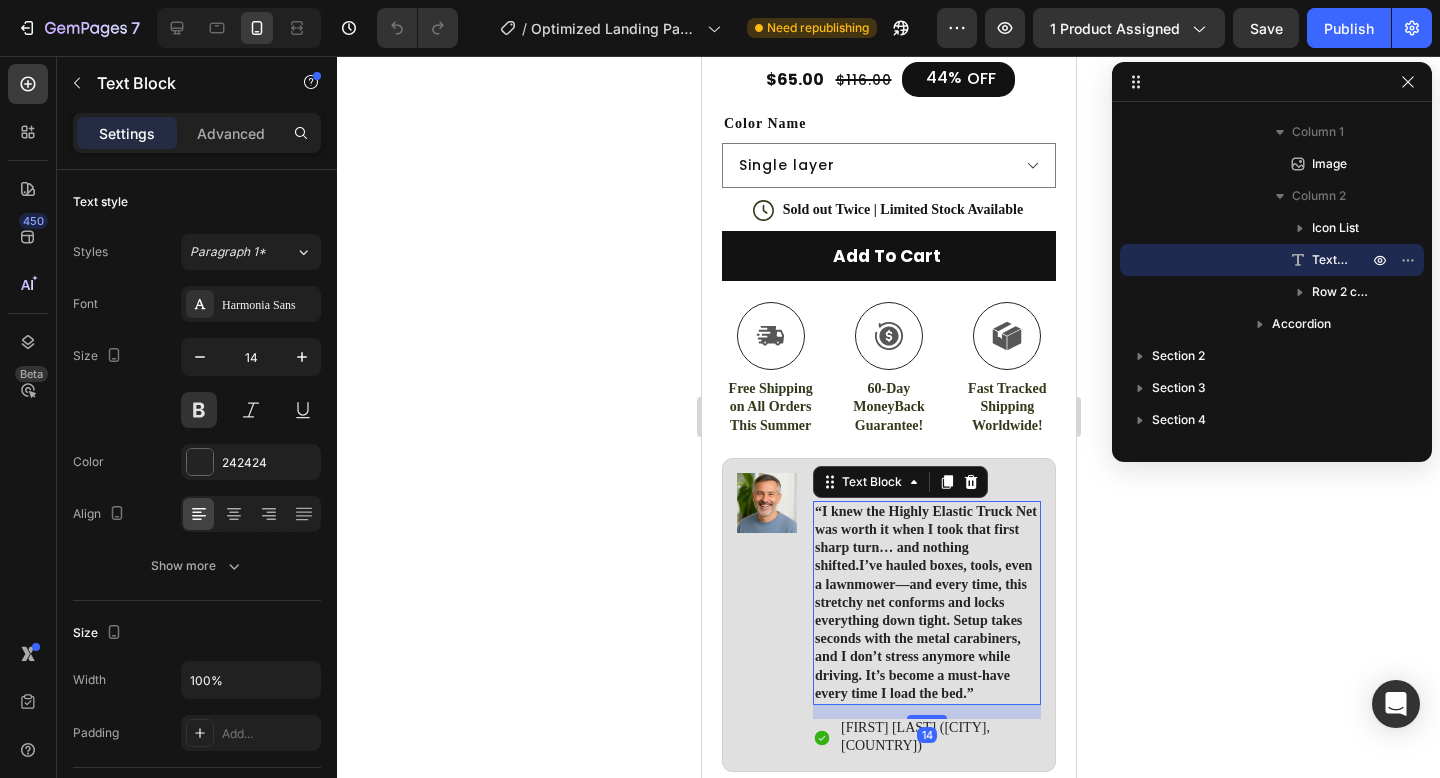 click on "“I knew the Highly Elastic Truck Net was worth it when I took that first sharp turn… and nothing shifted.  I’ve hauled boxes, tools, even a lawnmower—and every time, this stretchy net conforms and locks everything down tight. Setup takes seconds with the metal carabiners, and I don’t stress anymore while driving. It’s become a must-have every time I load the bed.”" at bounding box center [926, 603] 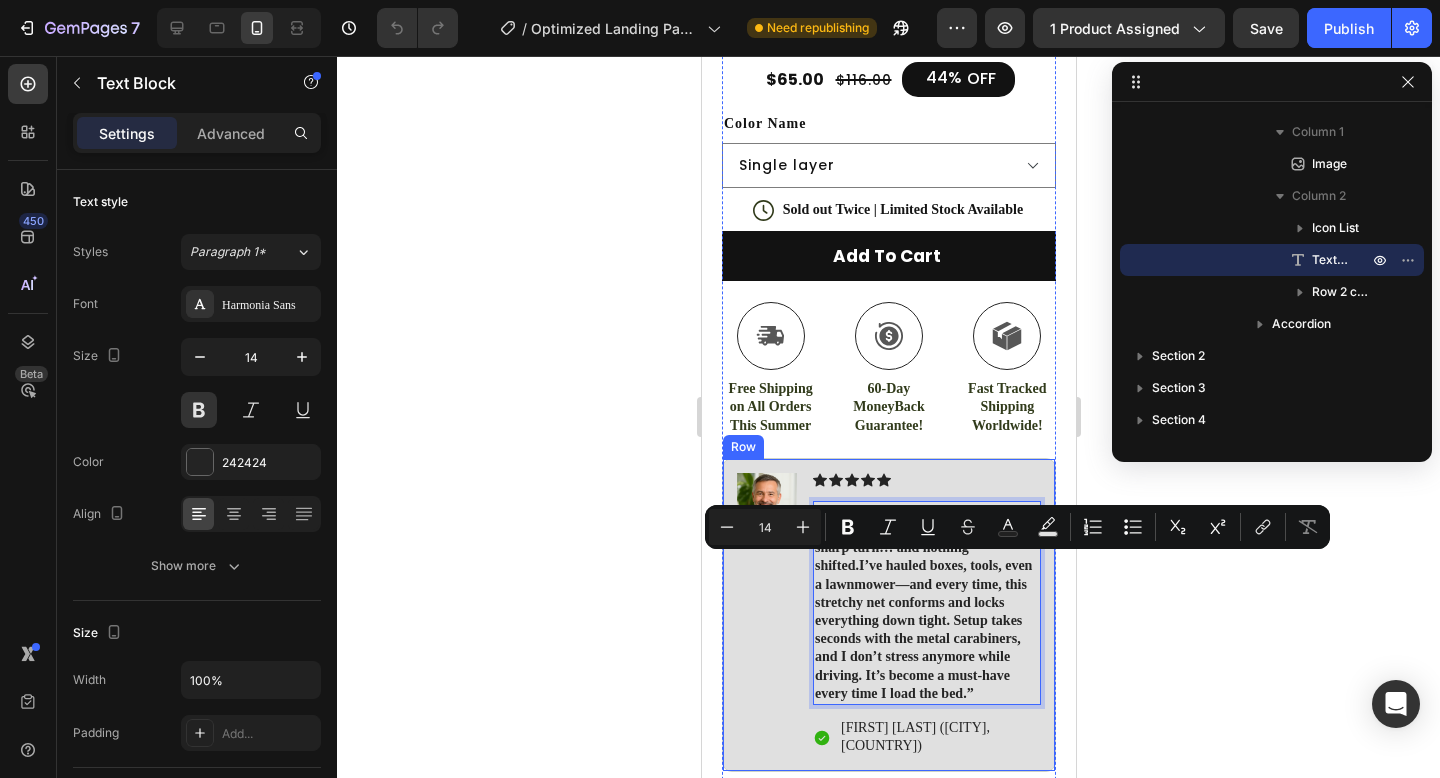 drag, startPoint x: 984, startPoint y: 691, endPoint x: 806, endPoint y: 564, distance: 218.66183 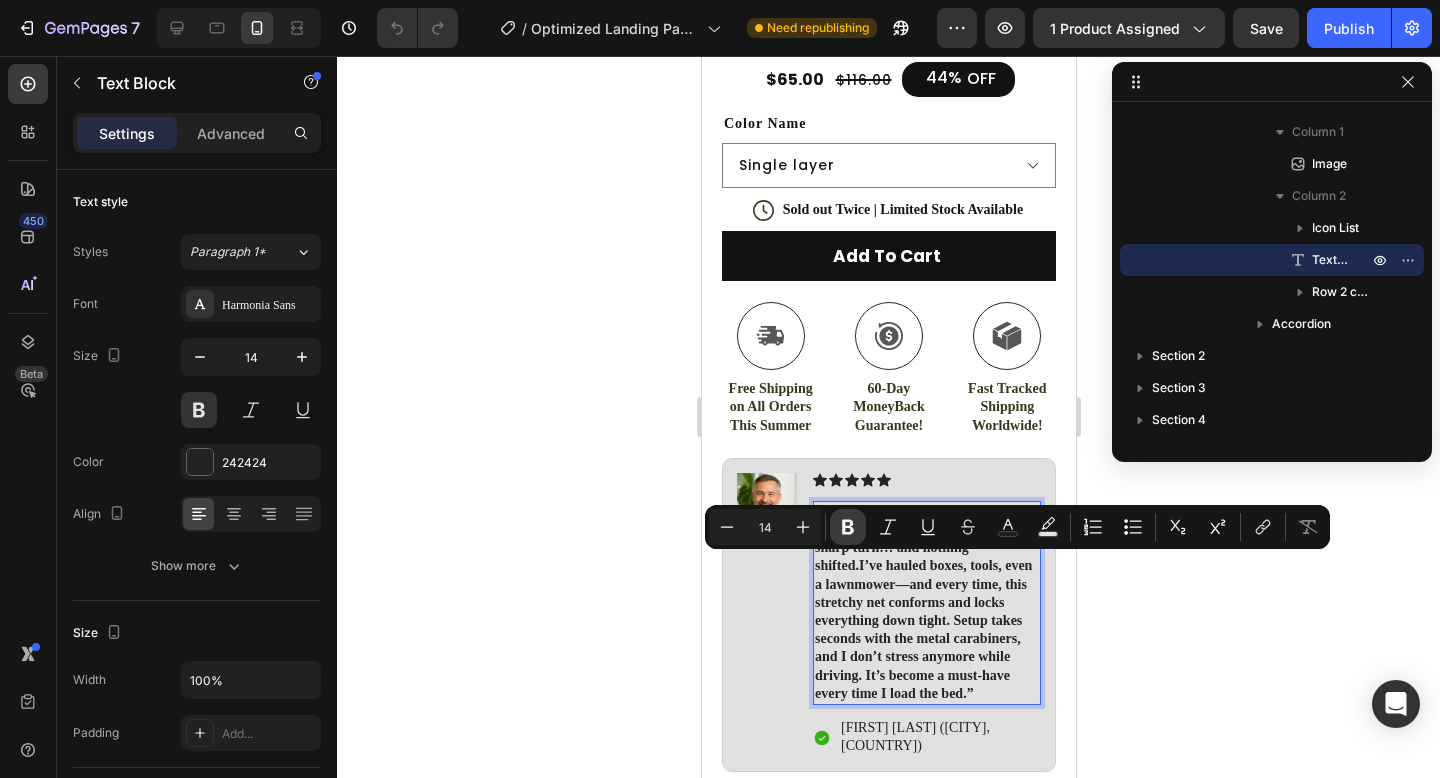click 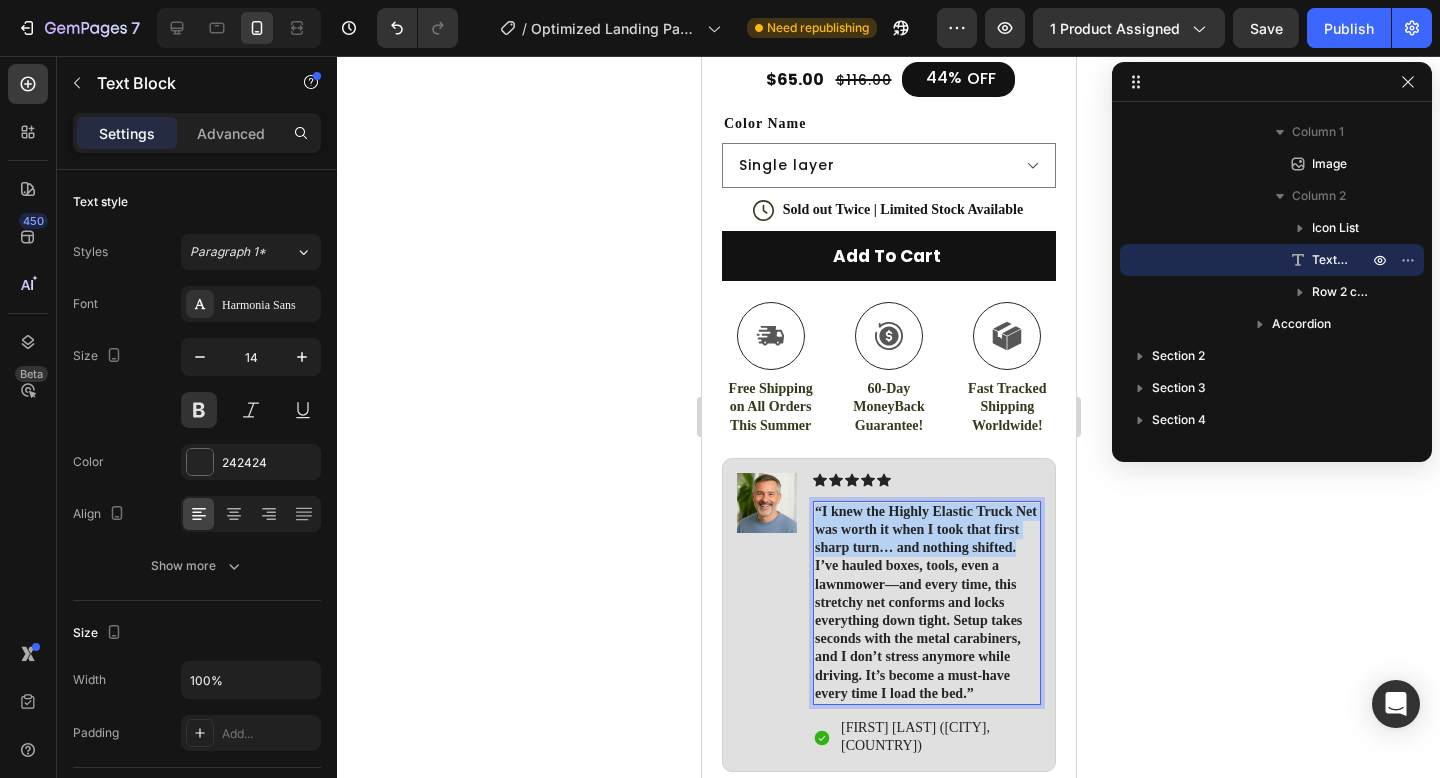 drag, startPoint x: 814, startPoint y: 508, endPoint x: 1019, endPoint y: 548, distance: 208.86598 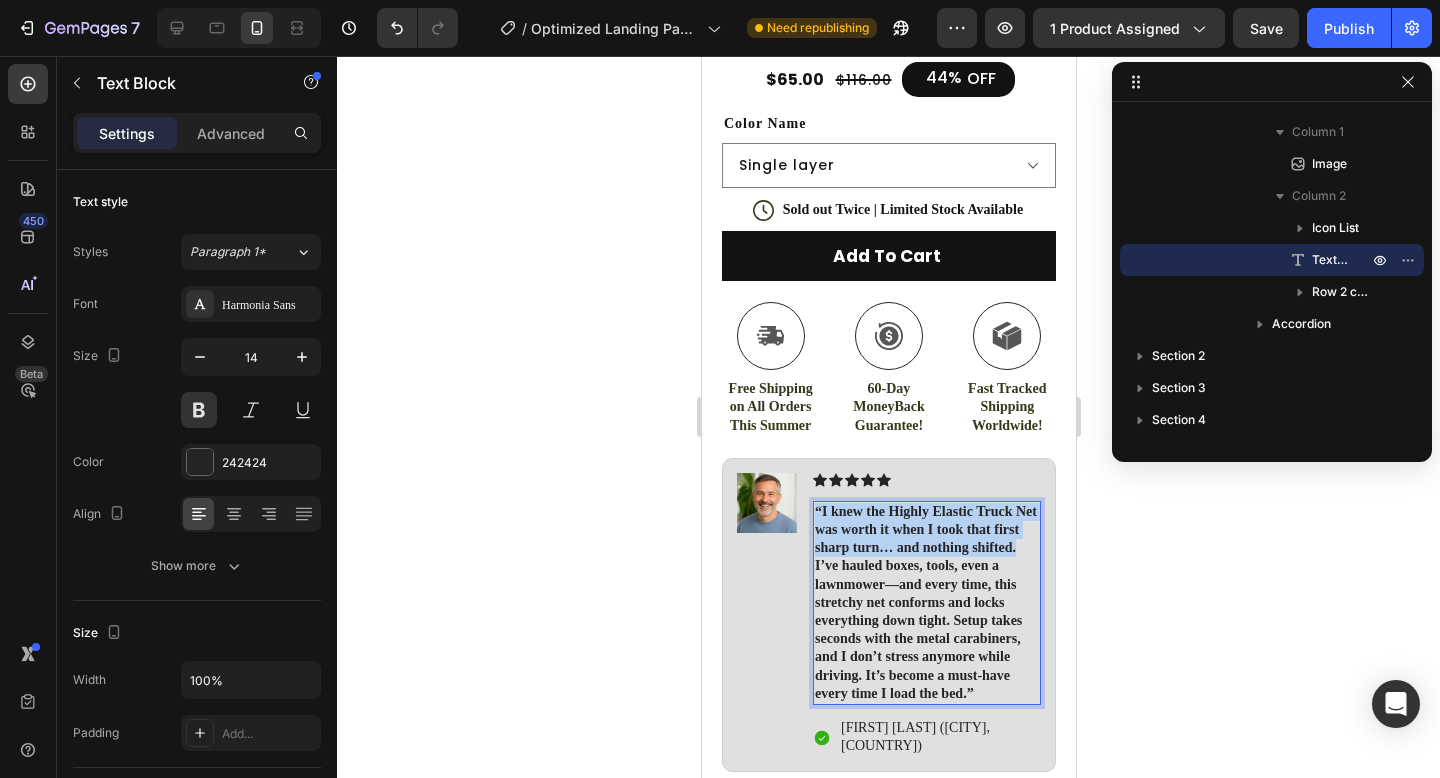 click on "“I knew the Highly Elastic Truck Net was worth it when I took that first sharp turn… and nothing shifted.   I’ve hauled boxes, tools, even a lawnmower—and every time, this stretchy net conforms and locks everything down tight. Setup takes seconds with the metal carabiners, and I don’t stress anymore while driving. It’s become a must-have every time I load the bed.”" at bounding box center [926, 603] 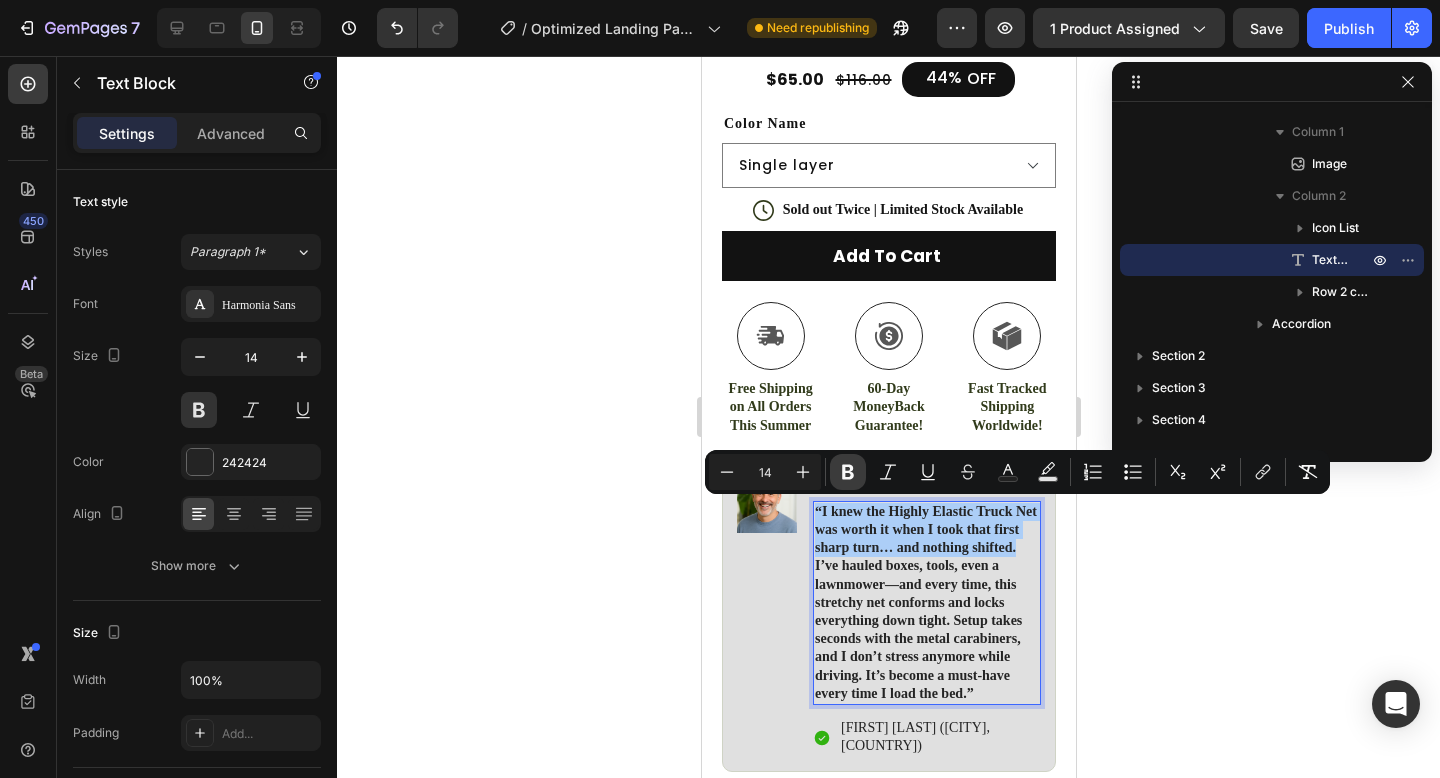 click 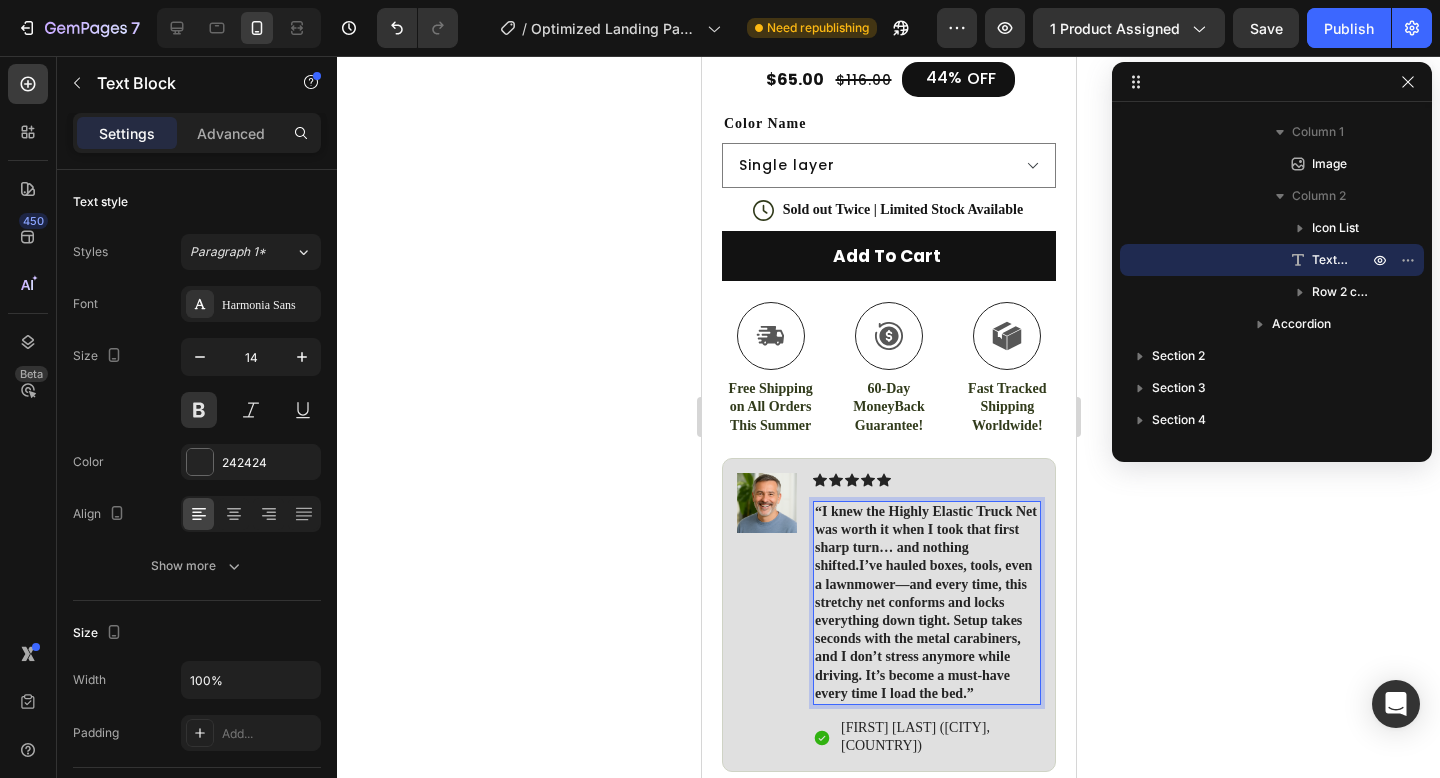 click on "“I knew the Highly Elastic Truck Net was worth it when I took that first sharp turn… and nothing shifted.  I’ve hauled boxes, tools, even a lawnmower—and every time, this stretchy net conforms and locks everything down tight. Setup takes seconds with the metal carabiners, and I don’t stress anymore while driving. It’s become a must-have every time I load the bed.”" at bounding box center [926, 603] 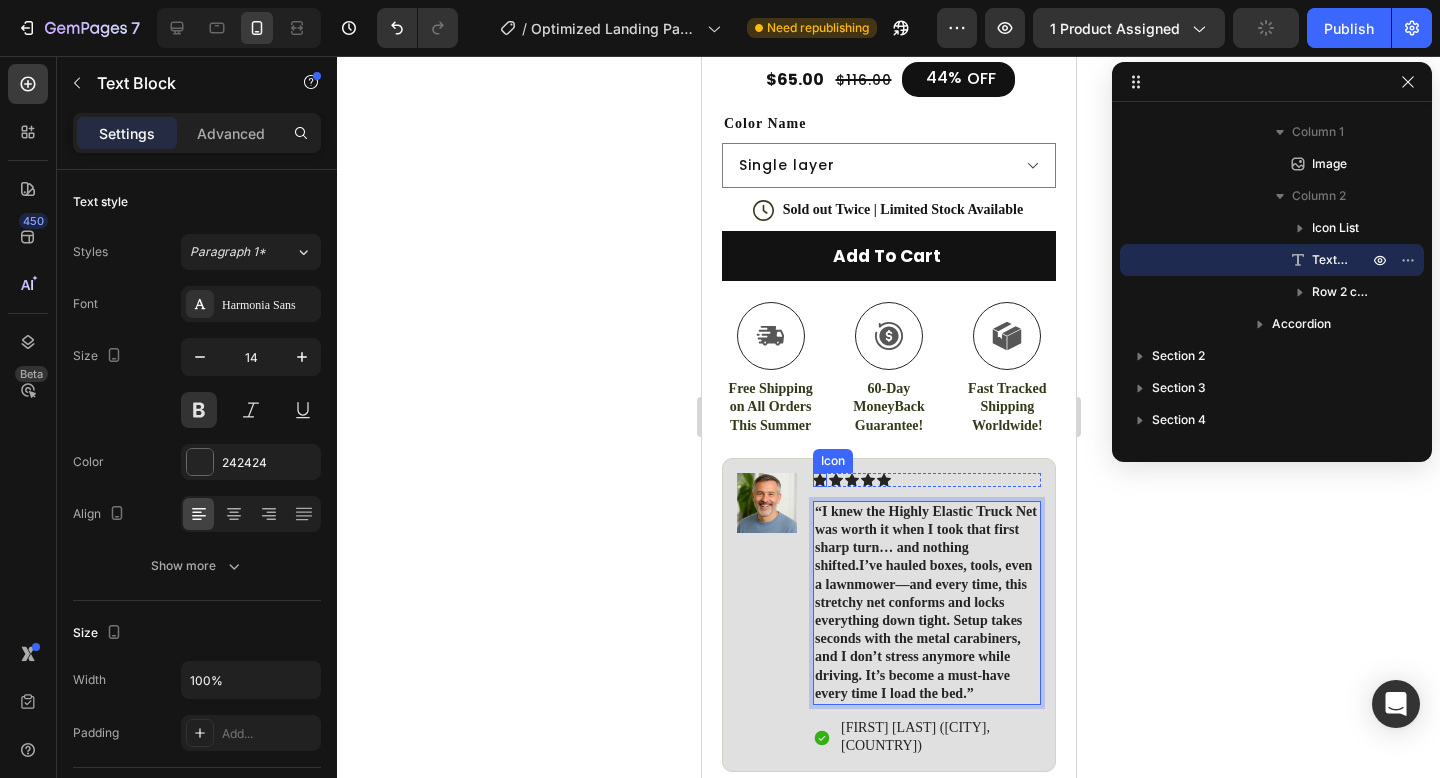 drag, startPoint x: 1024, startPoint y: 547, endPoint x: 823, endPoint y: 485, distance: 210.34496 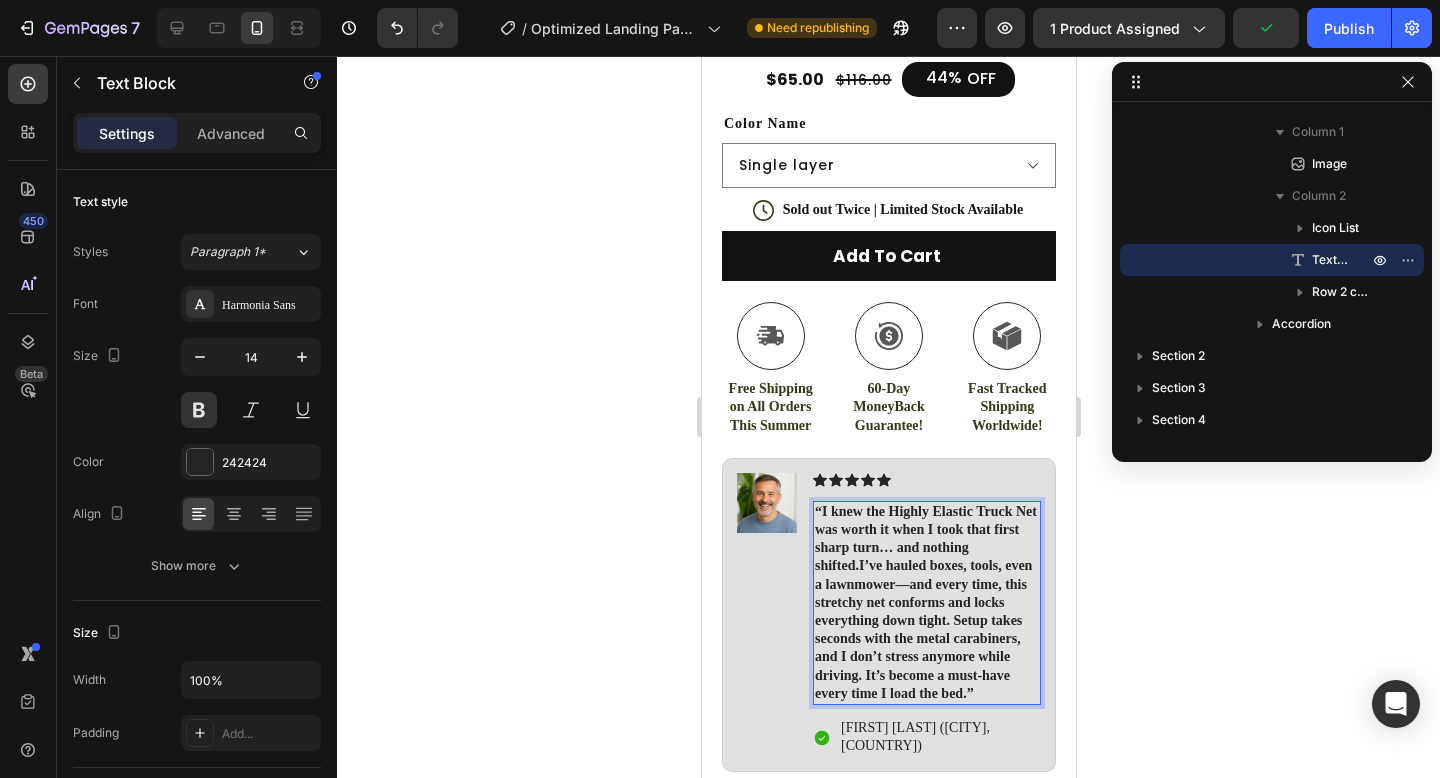 click on "“I knew the Highly Elastic Truck Net was worth it when I took that first sharp turn… and nothing shifted.  I’ve hauled boxes, tools, even a lawnmower—and every time, this stretchy net conforms and locks everything down tight. Setup takes seconds with the metal carabiners, and I don’t stress anymore while driving. It’s become a must-have every time I load the bed.”" at bounding box center (926, 603) 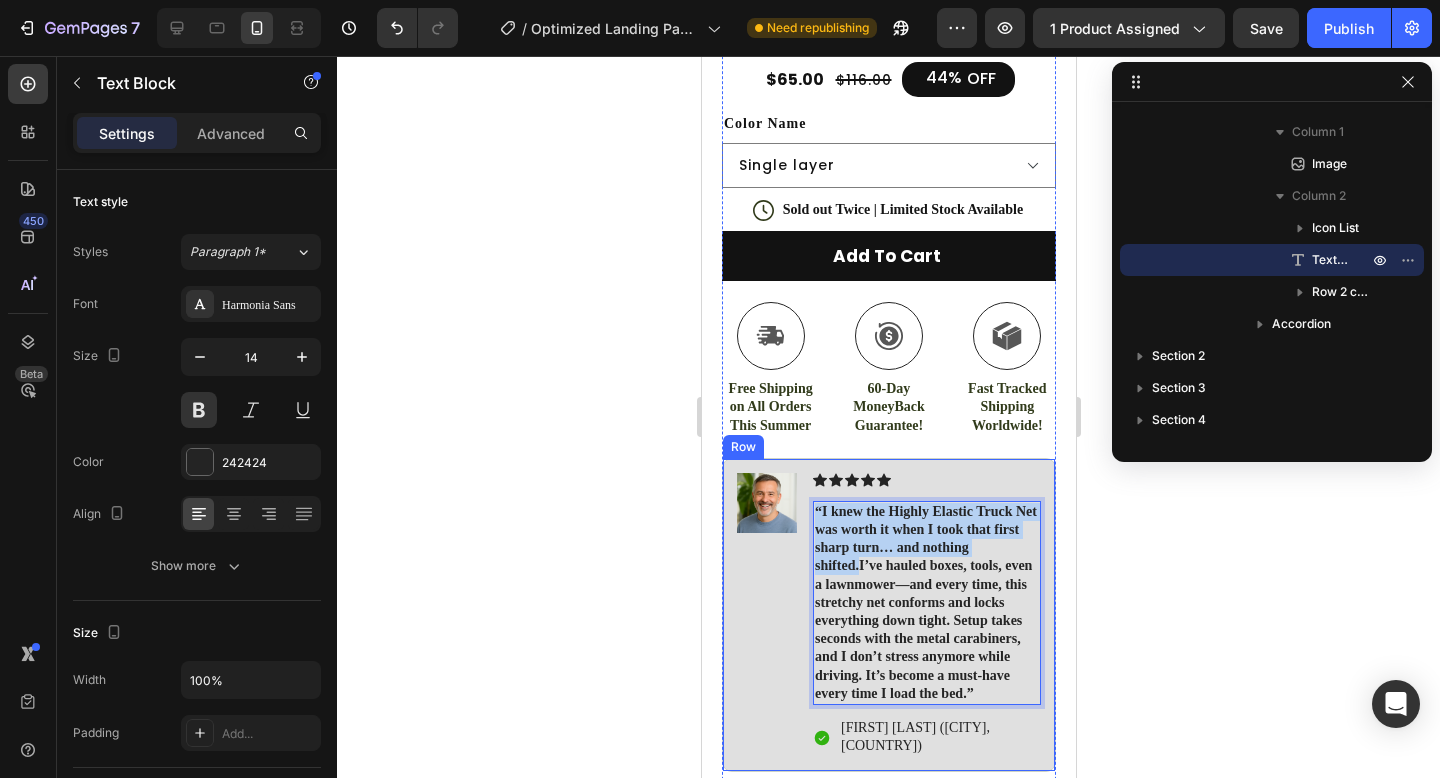 drag, startPoint x: 1024, startPoint y: 548, endPoint x: 802, endPoint y: 511, distance: 225.06221 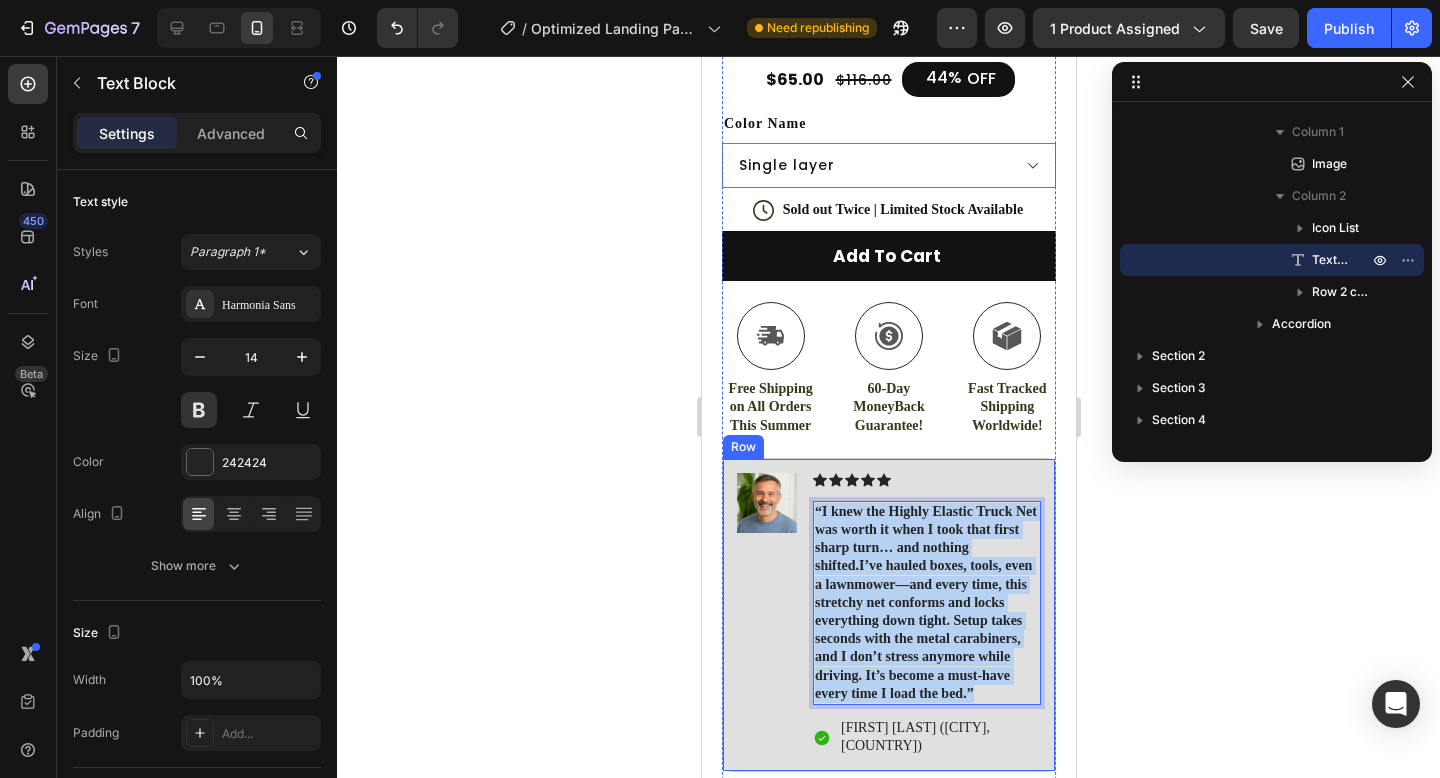drag, startPoint x: 985, startPoint y: 693, endPoint x: 796, endPoint y: 521, distance: 255.54843 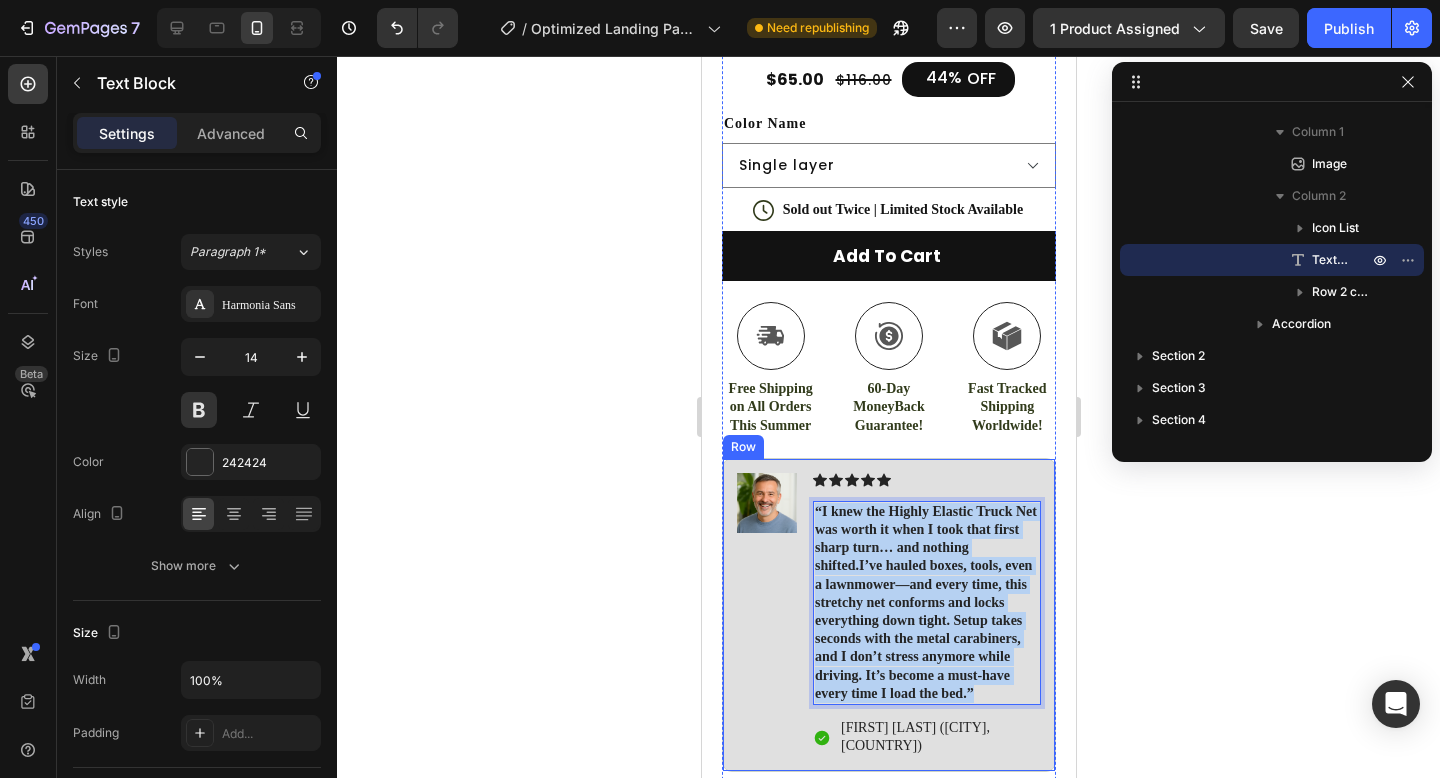 click on "Image Icon Icon Icon Icon Icon Icon List “I knew the Highly Elastic Truck Net was worth it when I took that first sharp turn… and nothing shifted.  I’ve hauled boxes, tools, even a lawnmower—and every time, this stretchy net conforms and locks everything down tight. Setup takes seconds with the metal carabiners, and I don’t stress anymore while driving. It’s become a must-have every time I load the bed.” Text Block   14
Icon John T (Houston, USA) Text Block Row Row" at bounding box center [888, 615] 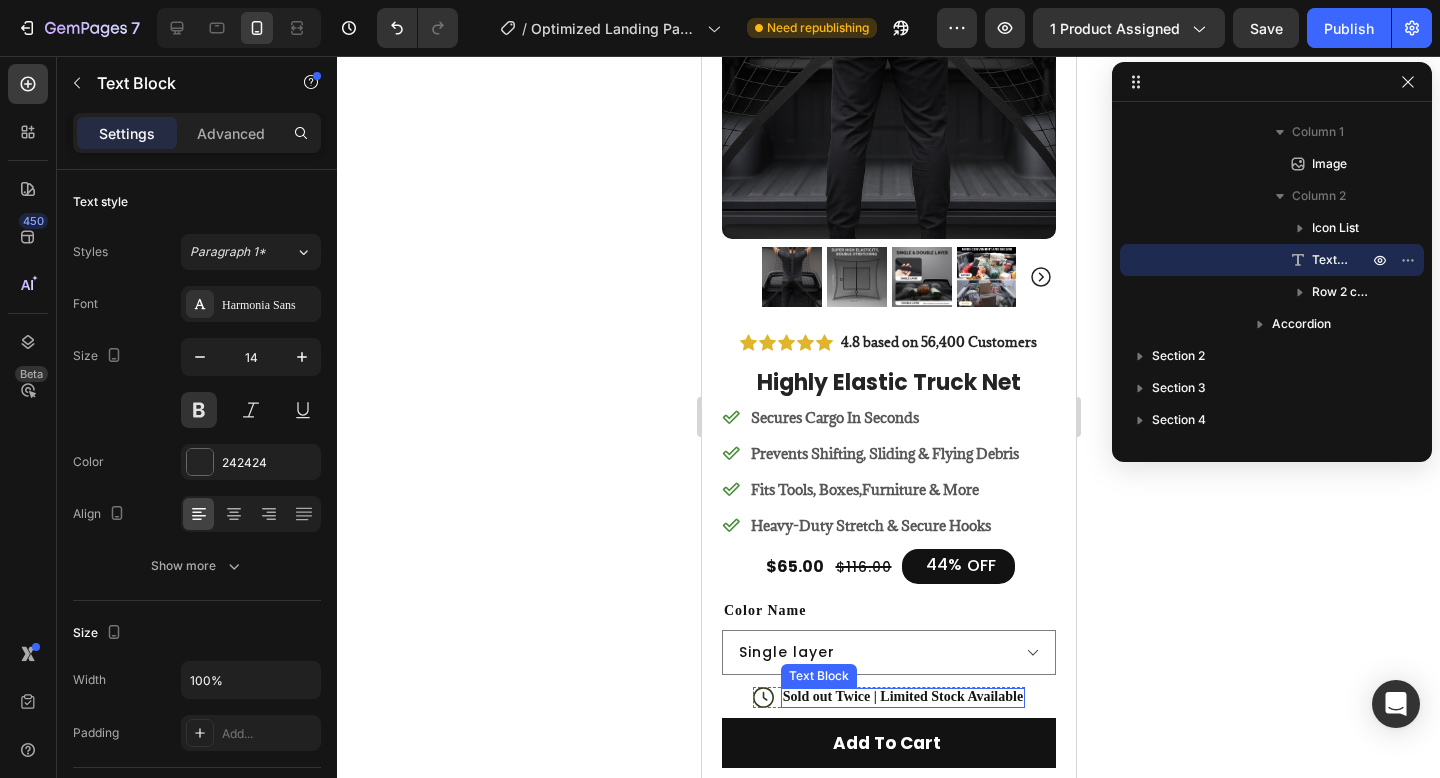scroll, scrollTop: 343, scrollLeft: 0, axis: vertical 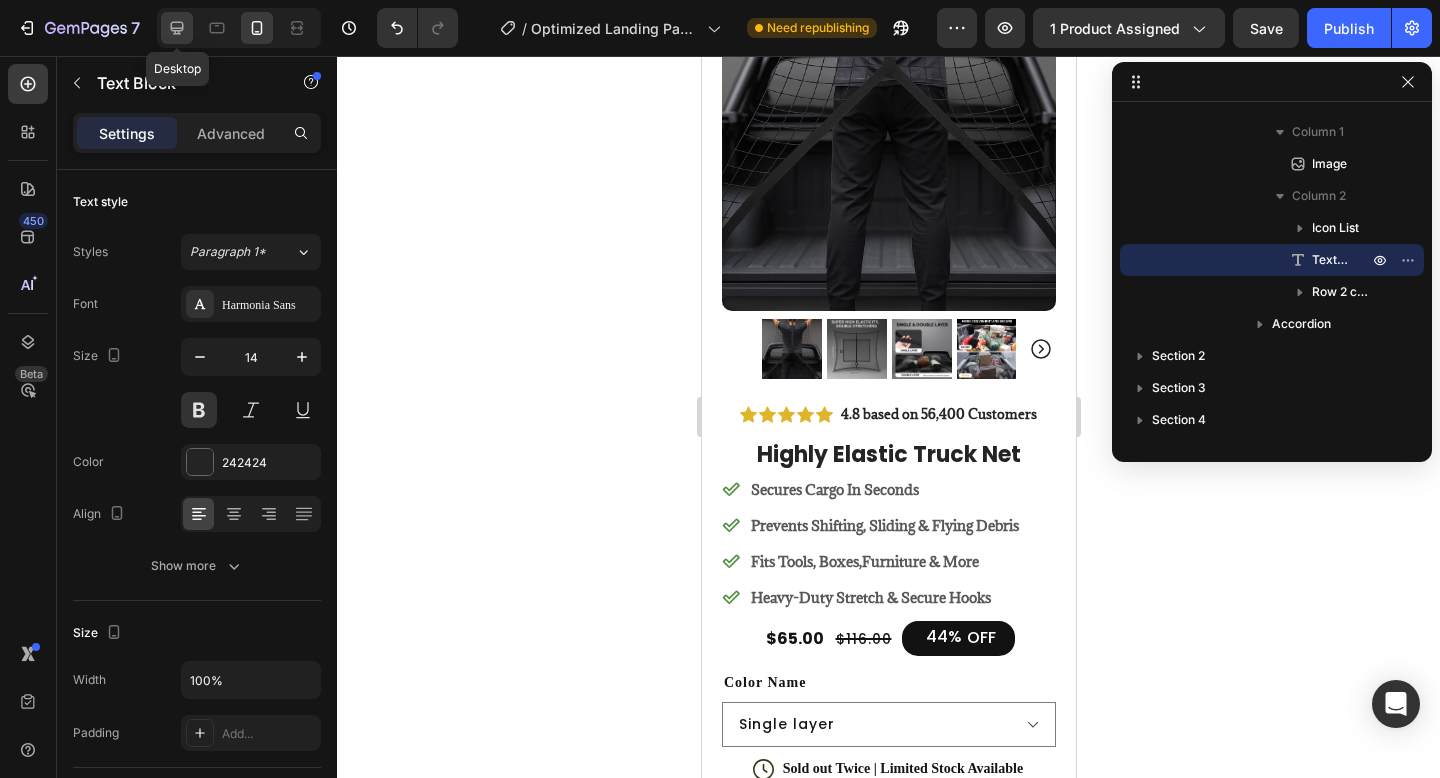 click 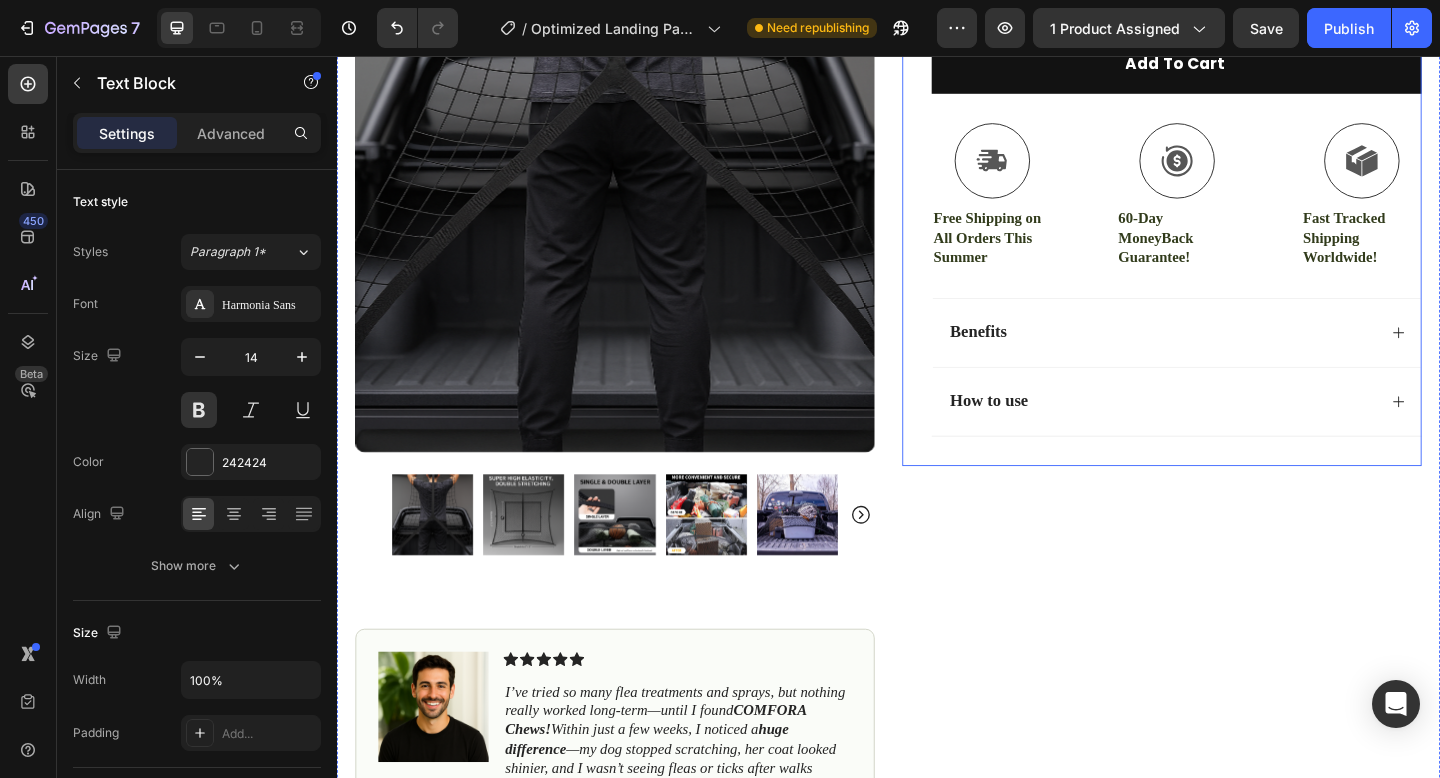 scroll, scrollTop: 550, scrollLeft: 0, axis: vertical 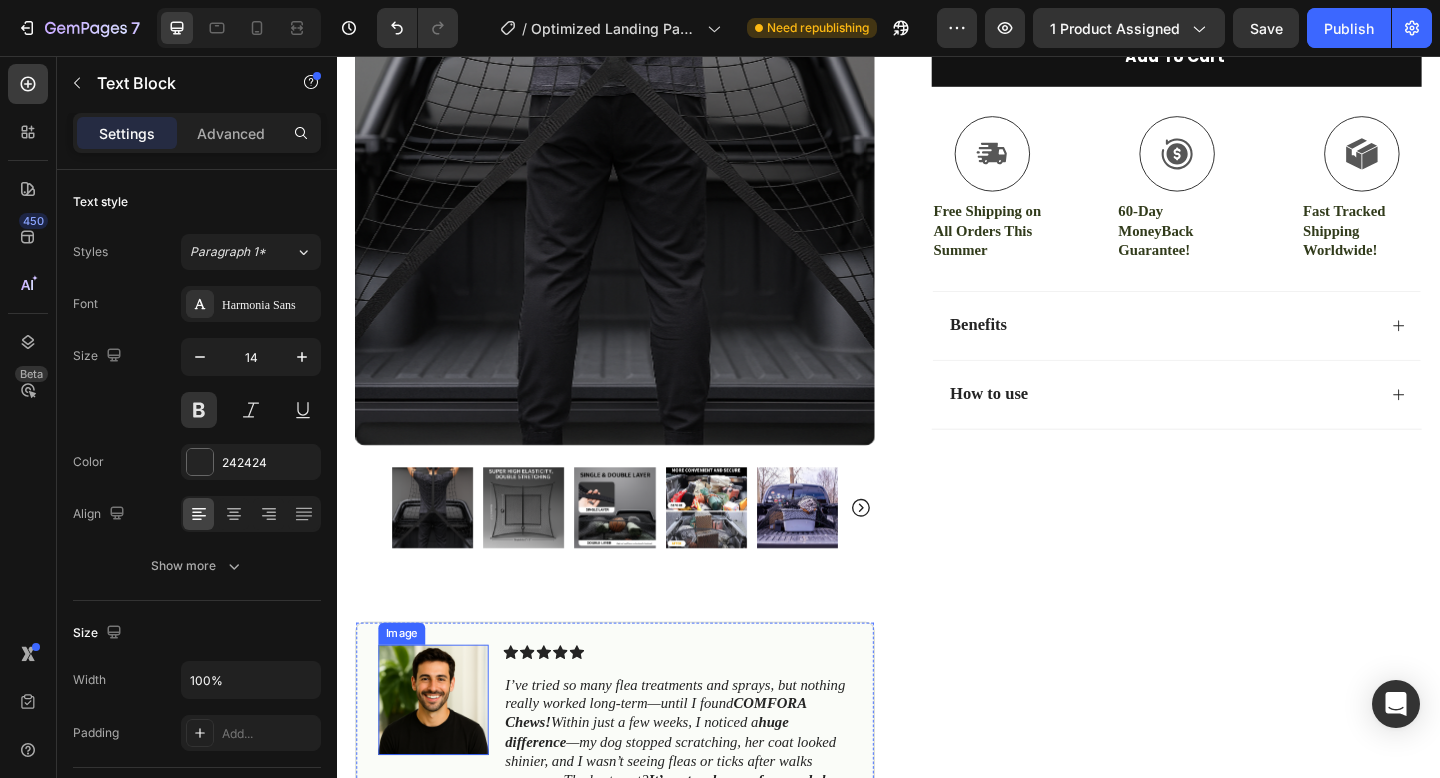 click at bounding box center (442, 757) 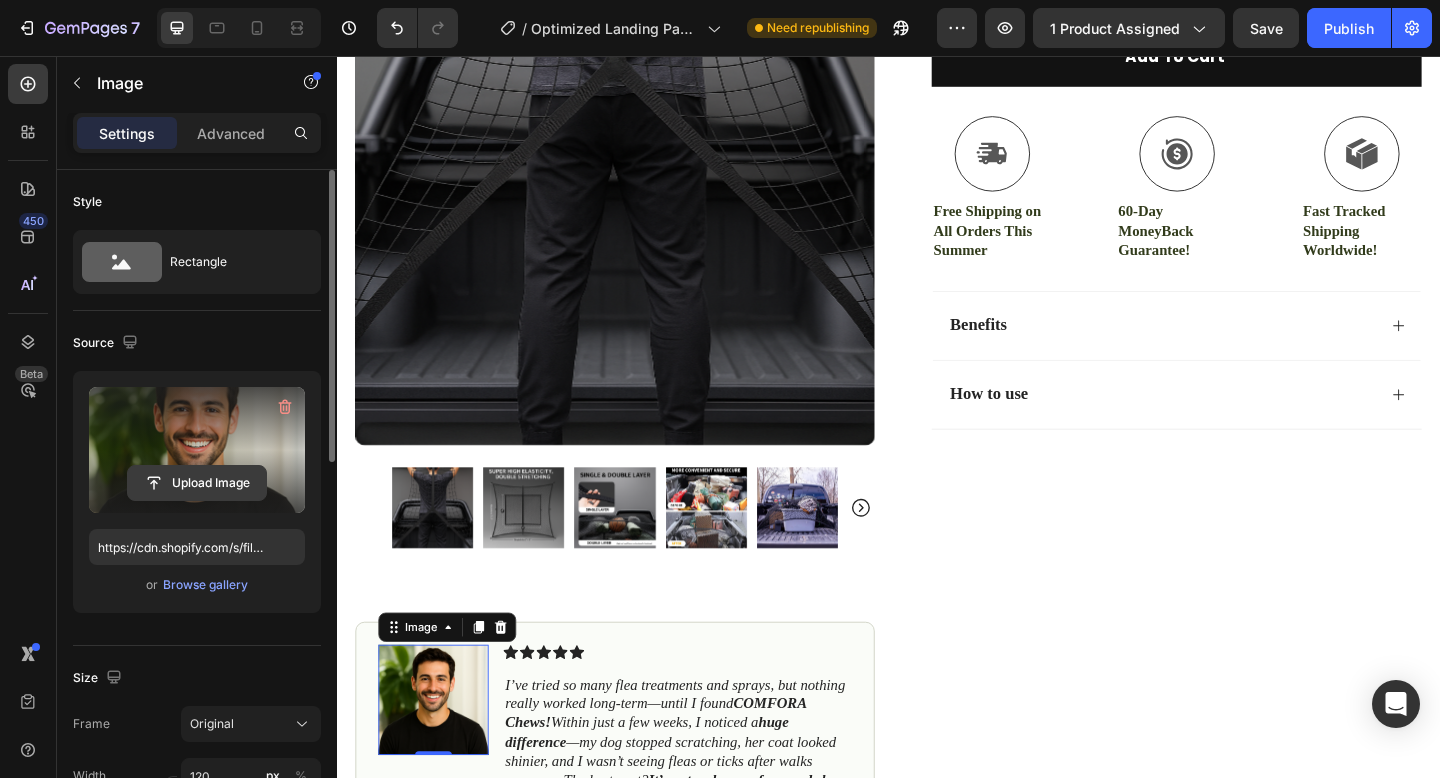 click 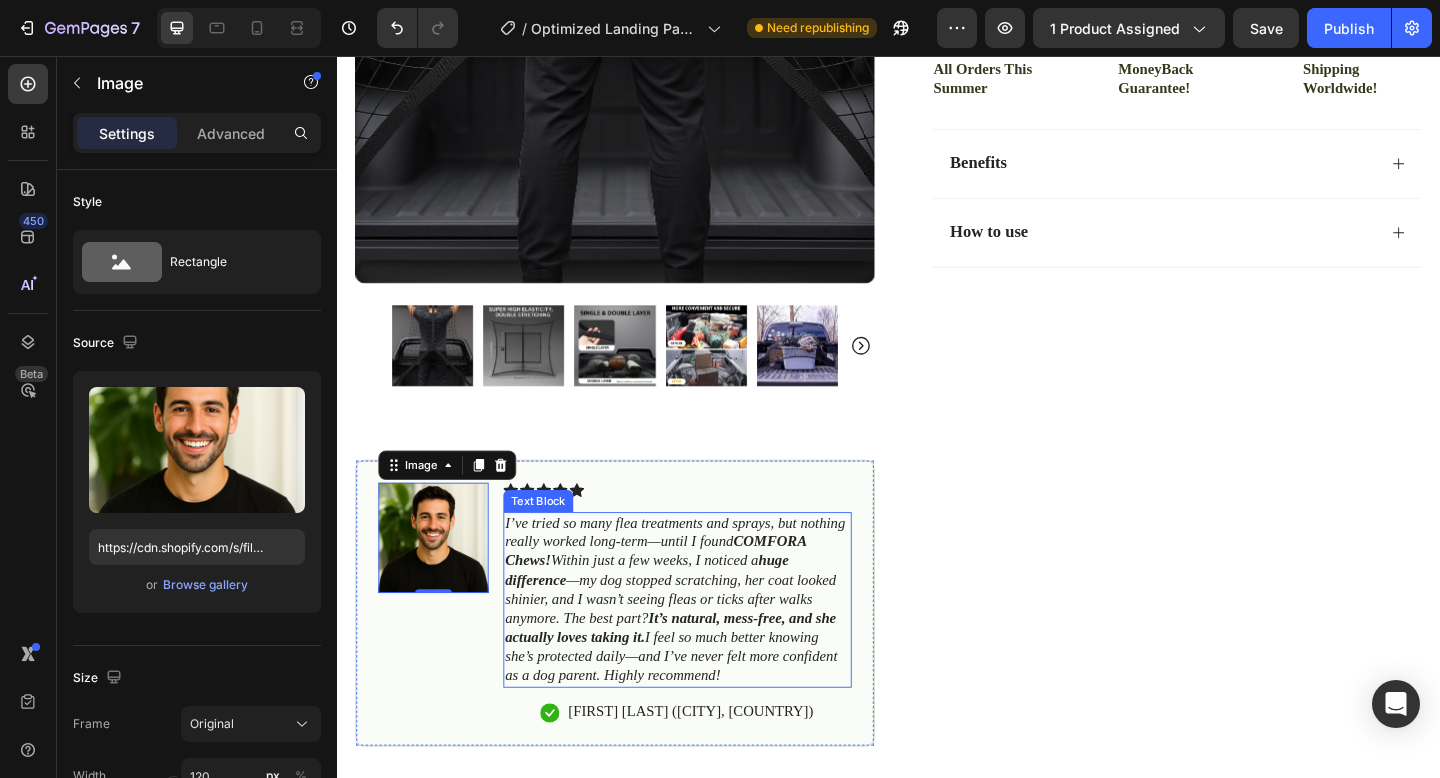 scroll, scrollTop: 733, scrollLeft: 0, axis: vertical 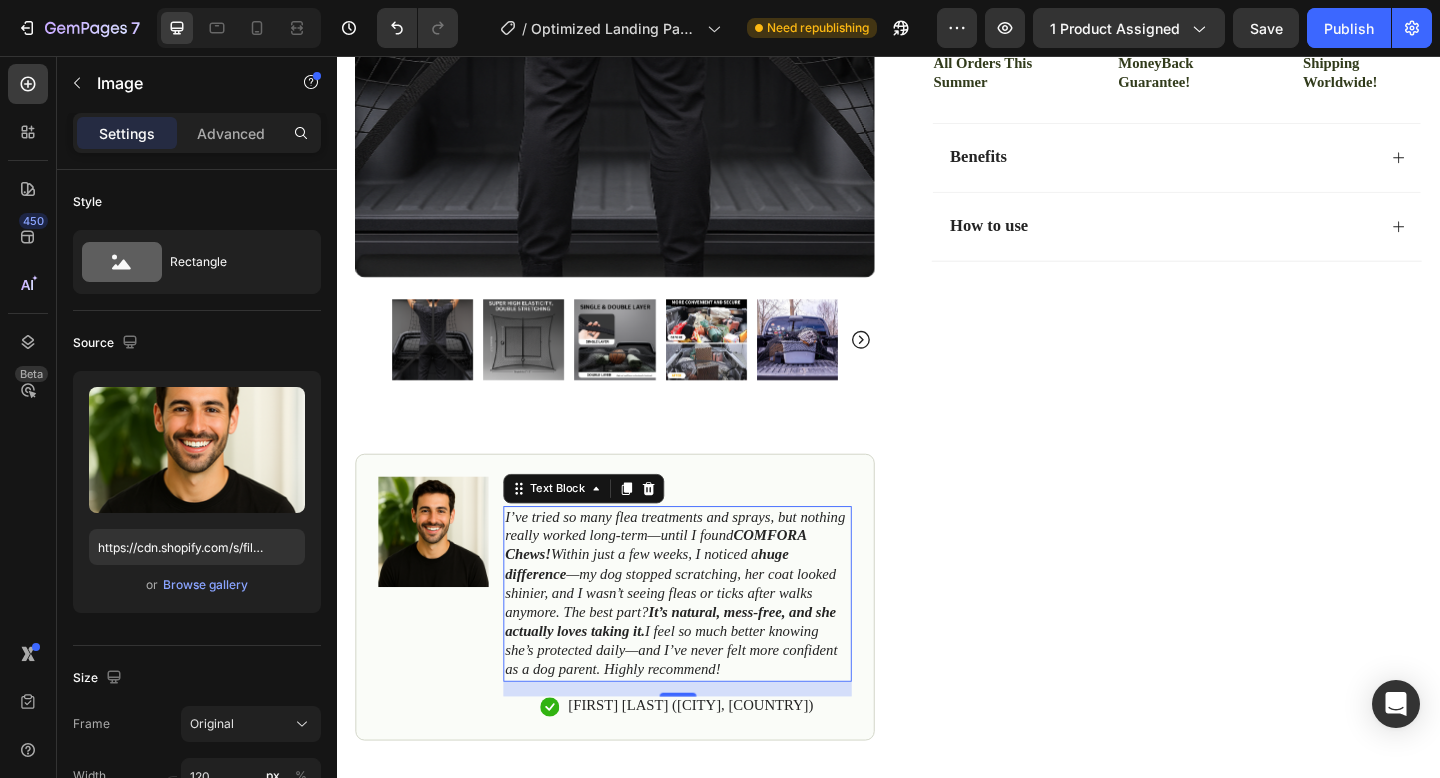 click on "I’ve tried so many flea treatments and sprays, but nothing really worked long-term—until I found  COMFORA Chews!  Within just a few weeks, I noticed a  huge difference —my dog stopped scratching, her coat looked shinier, and I wasn’t seeing fleas or ticks after walks anymore. The best part?  It’s natural, mess-free, and she actually loves taking it.  I feel so much better knowing she’s protected daily—and I’ve never felt more confident as a dog parent. Highly recommend!" at bounding box center [705, 640] 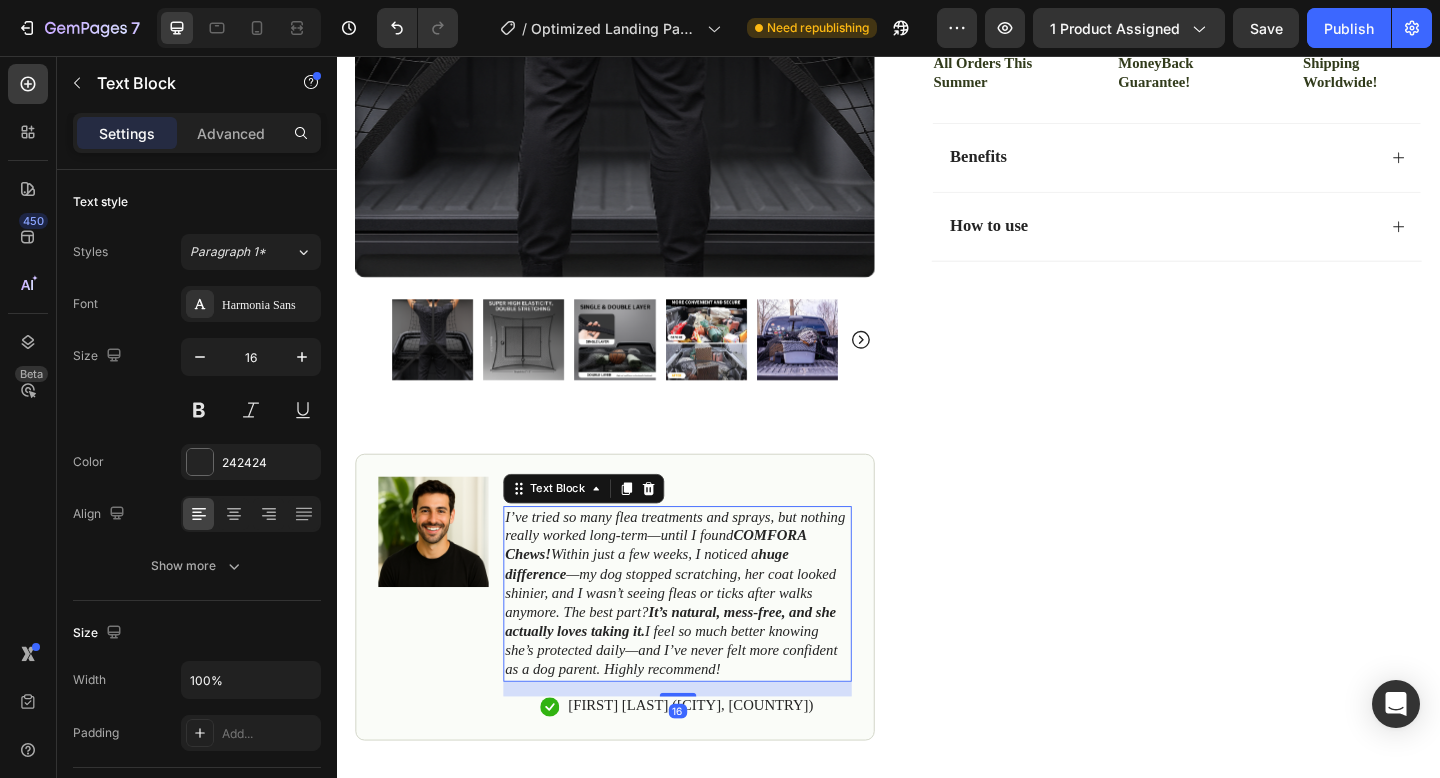 click on "I’ve tried so many flea treatments and sprays, but nothing really worked long-term—until I found  COMFORA Chews!  Within just a few weeks, I noticed a  huge difference —my dog stopped scratching, her coat looked shinier, and I wasn’t seeing fleas or ticks after walks anymore. The best part?  It’s natural, mess-free, and she actually loves taking it.  I feel so much better knowing she’s protected daily—and I’ve never felt more confident as a dog parent. Highly recommend!" at bounding box center (705, 640) 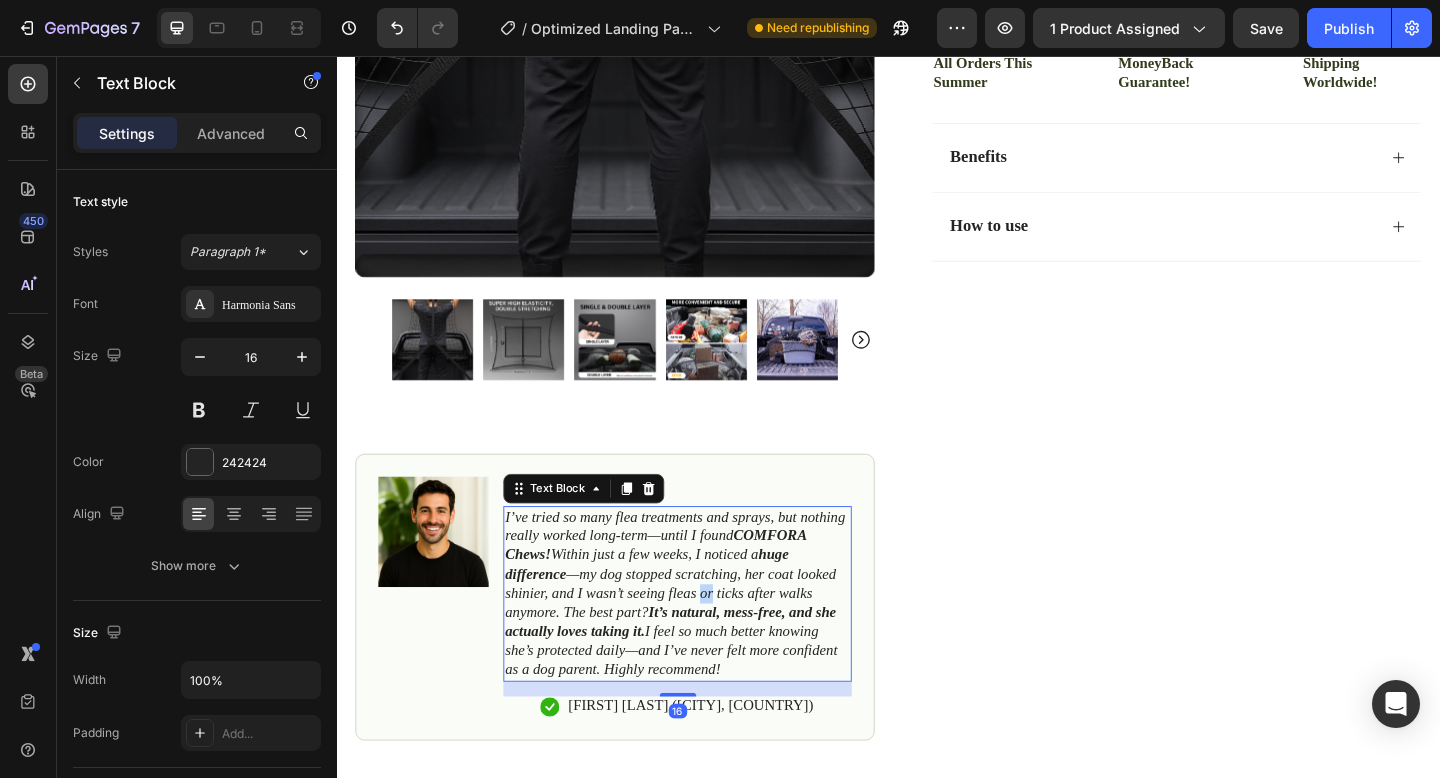 click on "I’ve tried so many flea treatments and sprays, but nothing really worked long-term—until I found  COMFORA Chews!  Within just a few weeks, I noticed a  huge difference —my dog stopped scratching, her coat looked shinier, and I wasn’t seeing fleas or ticks after walks anymore. The best part?  It’s natural, mess-free, and she actually loves taking it.  I feel so much better knowing she’s protected daily—and I’ve never felt more confident as a dog parent. Highly recommend!" at bounding box center [705, 640] 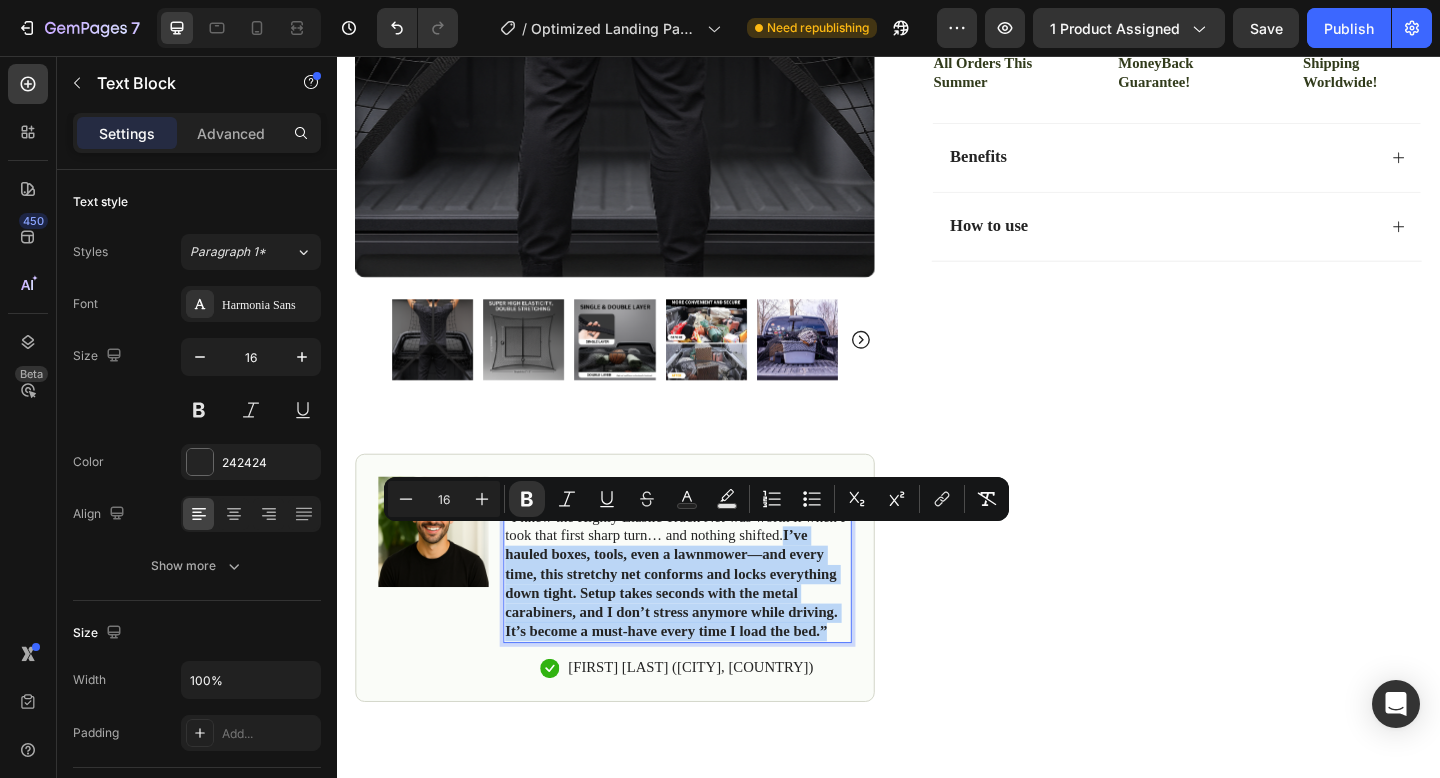 drag, startPoint x: 877, startPoint y: 683, endPoint x: 823, endPoint y: 581, distance: 115.41231 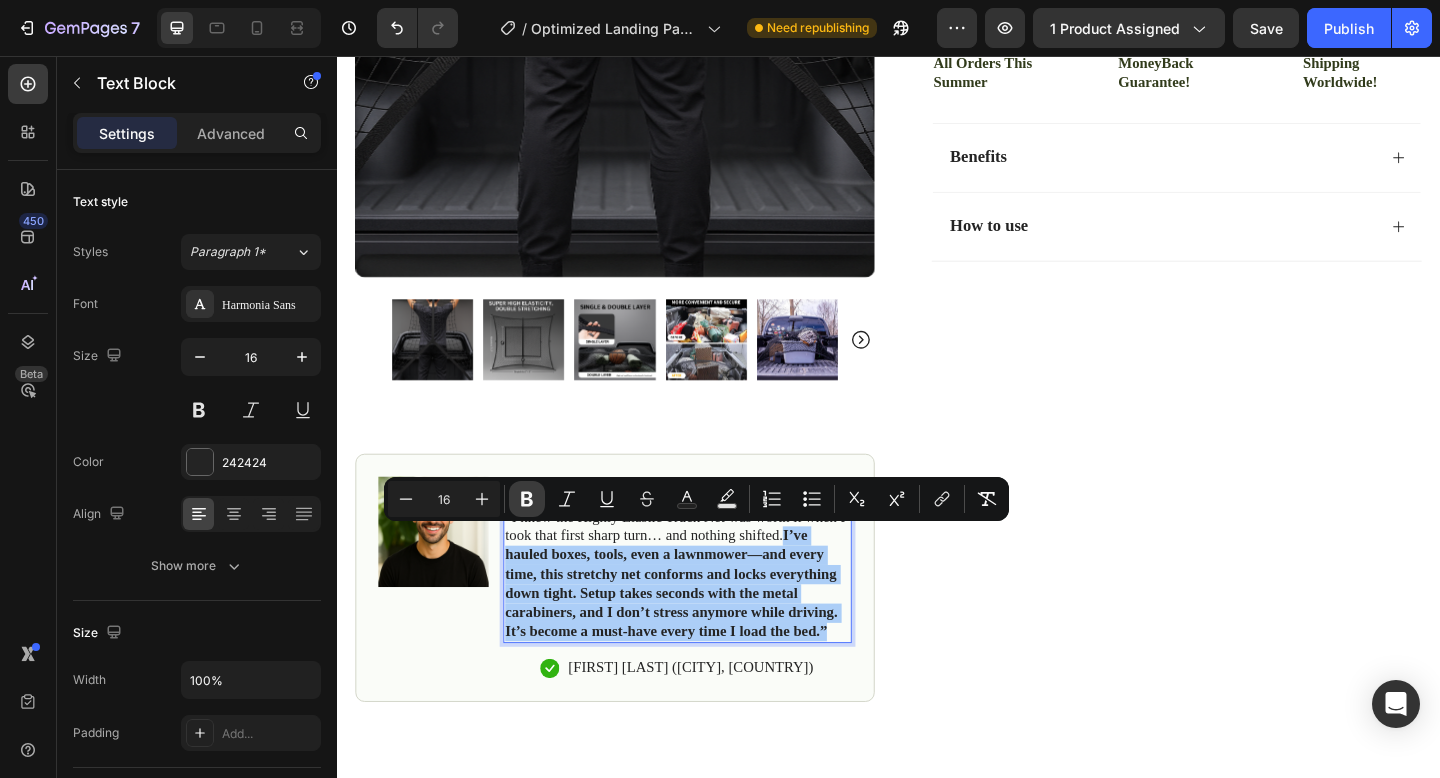 click 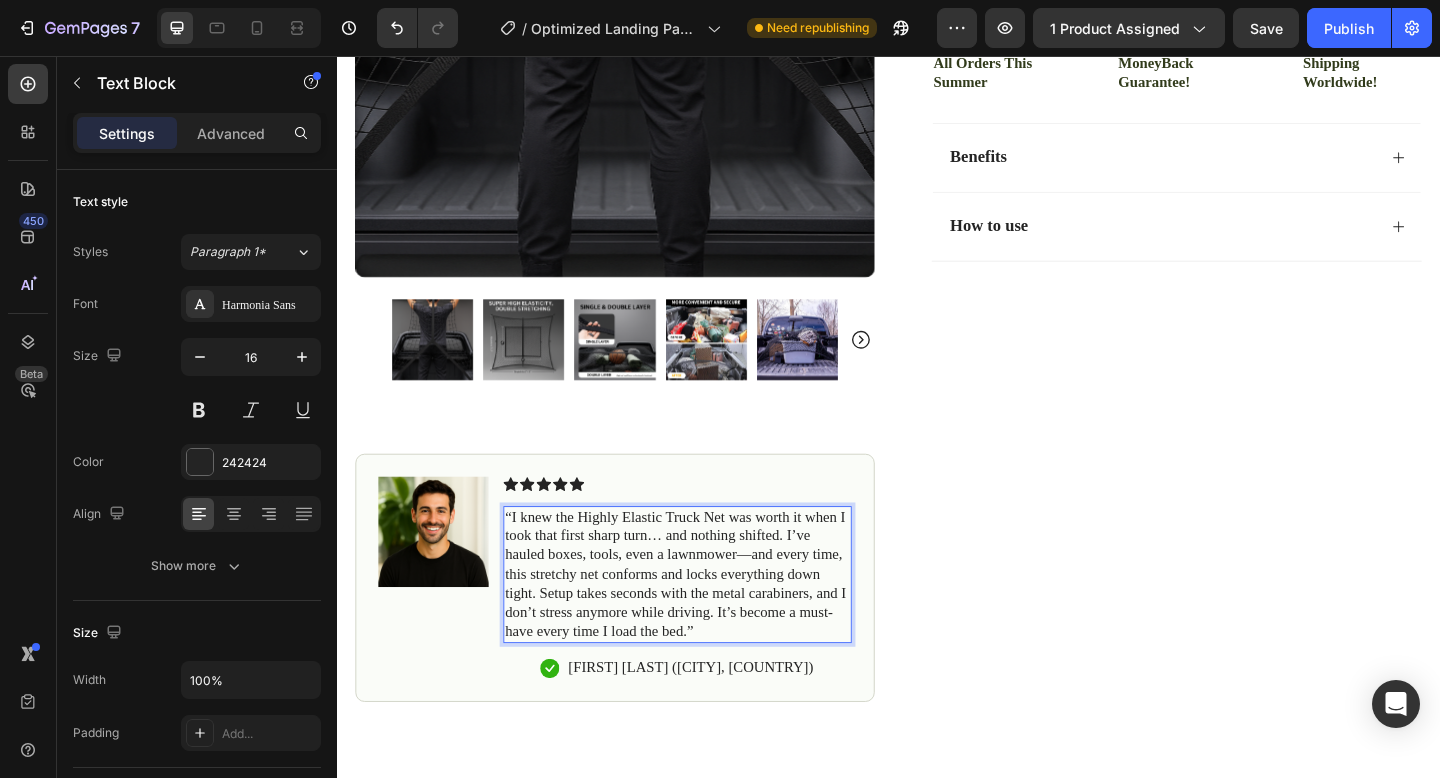 click on "“I knew the Highly Elastic Truck Net was worth it when I took that first sharp turn… and nothing shifted. I’ve hauled boxes, tools, even a lawnmower—and every time, this stretchy net conforms and locks everything down tight. Setup takes seconds with the metal carabiners, and I don’t stress anymore while driving. It’s become a must-have every time I load the bed.”" at bounding box center (707, 621) 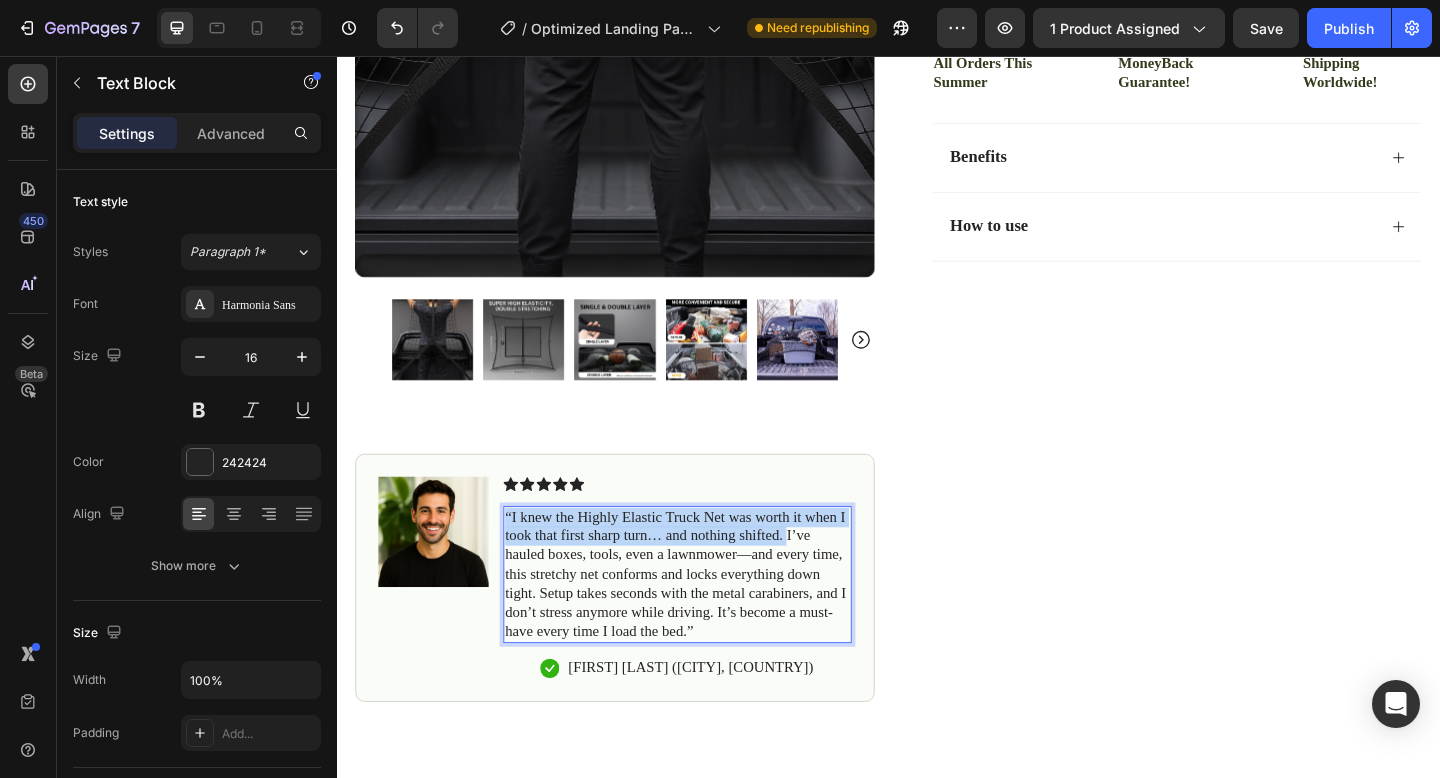 drag, startPoint x: 822, startPoint y: 581, endPoint x: 519, endPoint y: 554, distance: 304.2006 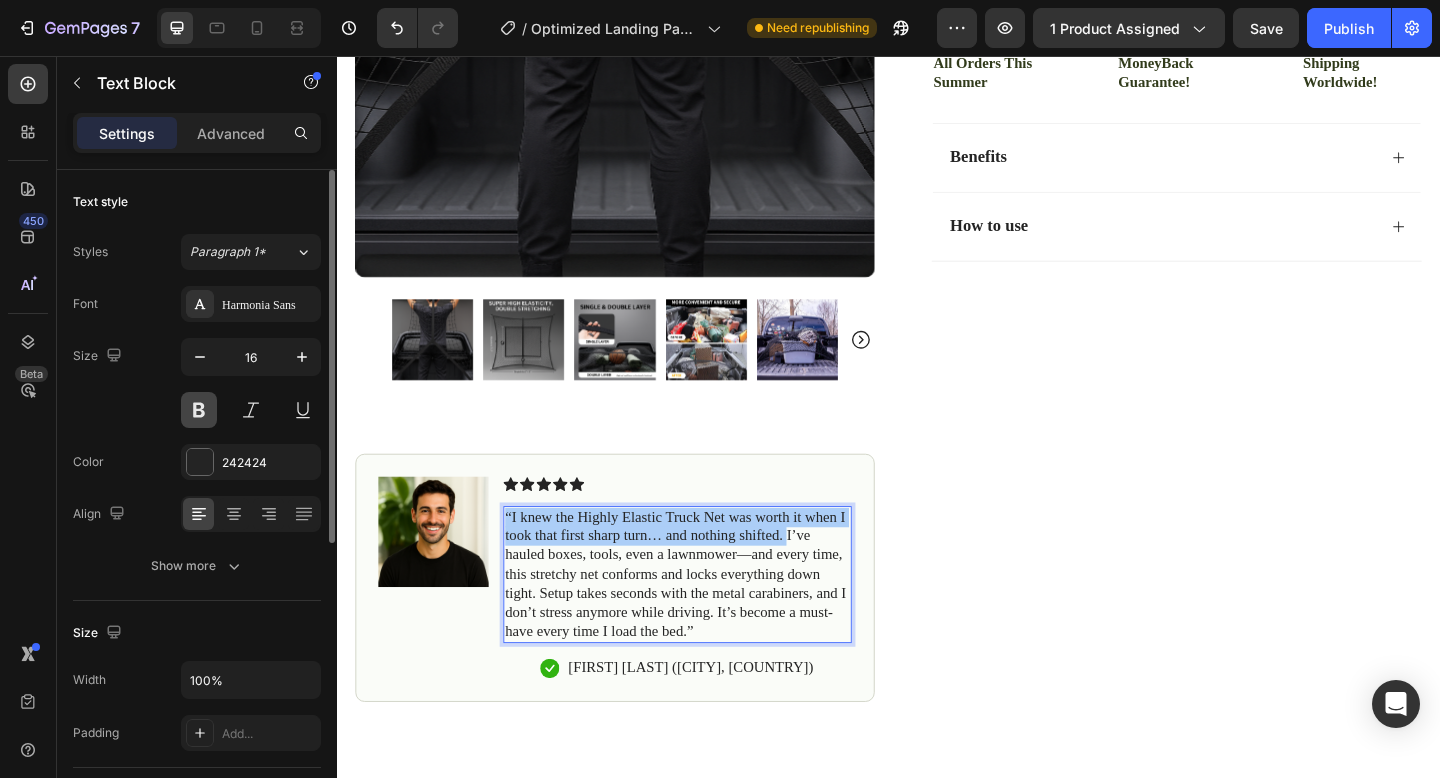 click at bounding box center (199, 410) 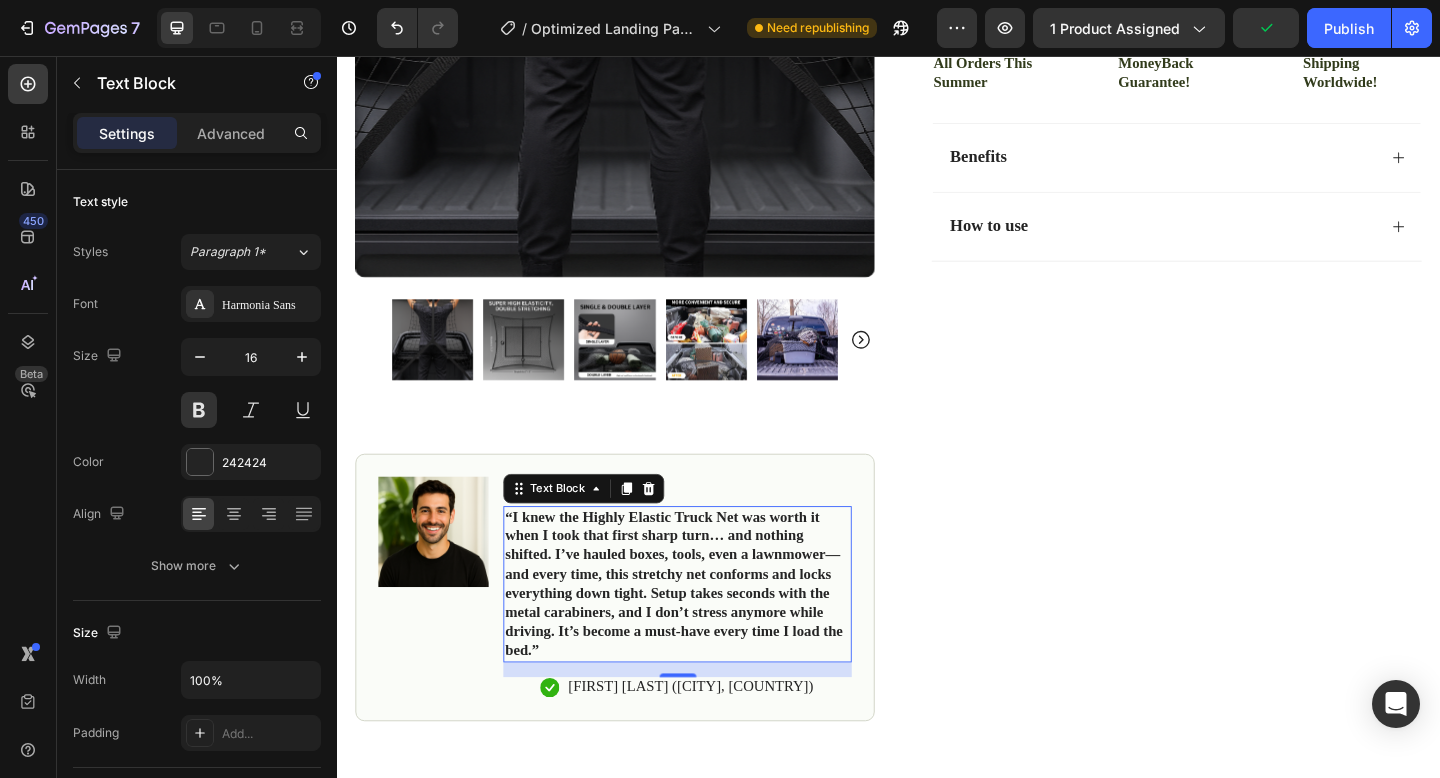 click on "“I knew the Highly Elastic Truck Net was worth it when I took that first sharp turn… and nothing shifted. I’ve hauled boxes, tools, even a lawnmower—and every time, this stretchy net conforms and locks everything down tight. Setup takes seconds with the metal carabiners, and I don’t stress anymore while driving. It’s become a must-have every time I load the bed.”" at bounding box center (707, 631) 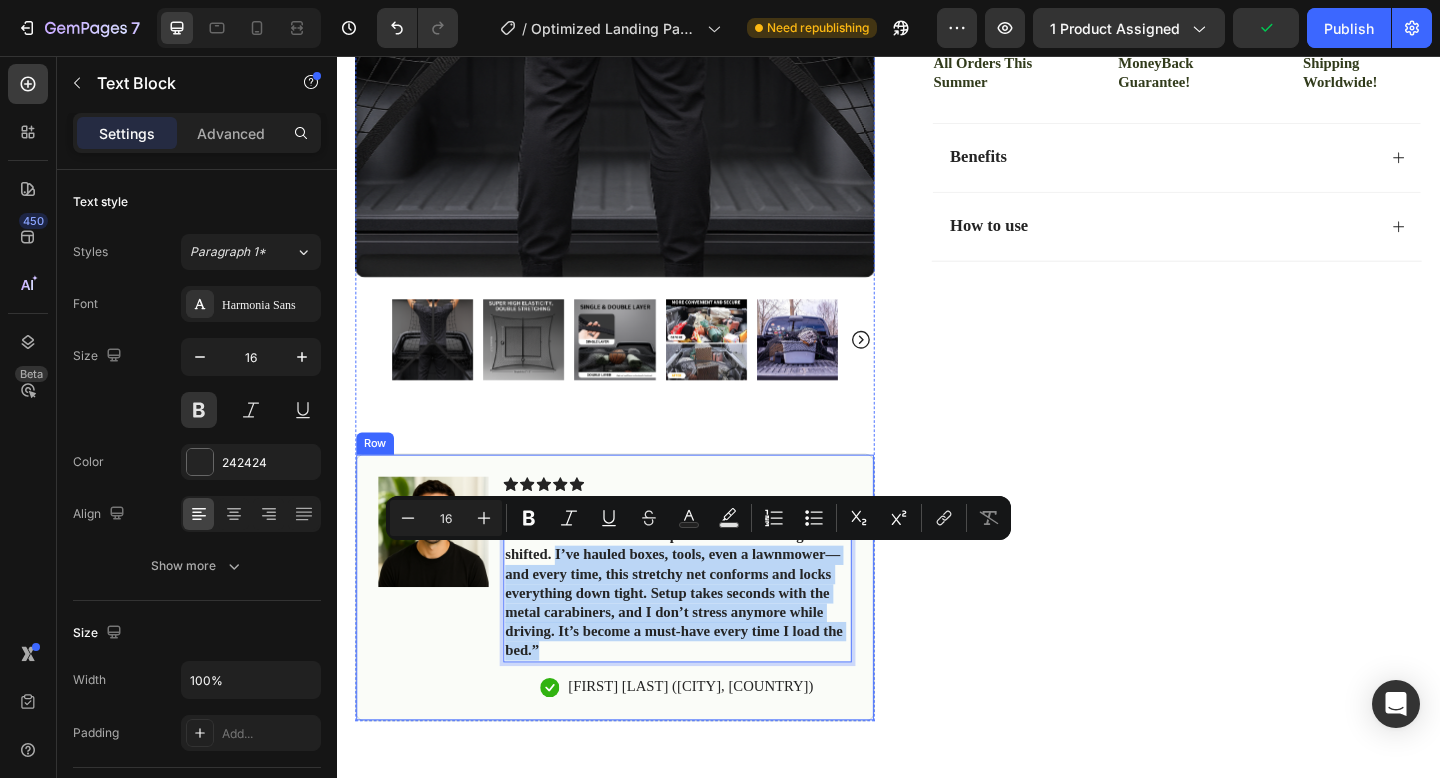 drag, startPoint x: 575, startPoint y: 603, endPoint x: 679, endPoint y: 716, distance: 153.57408 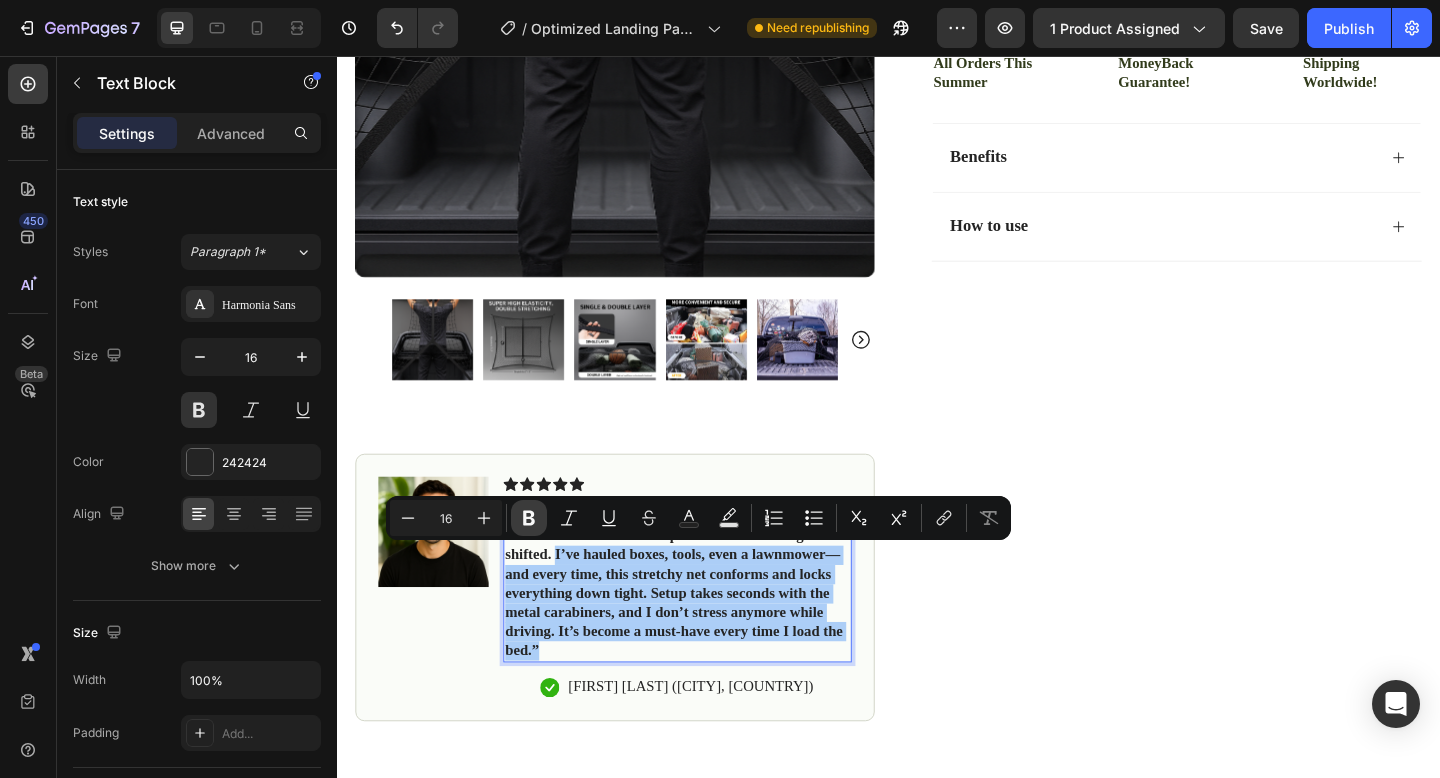click 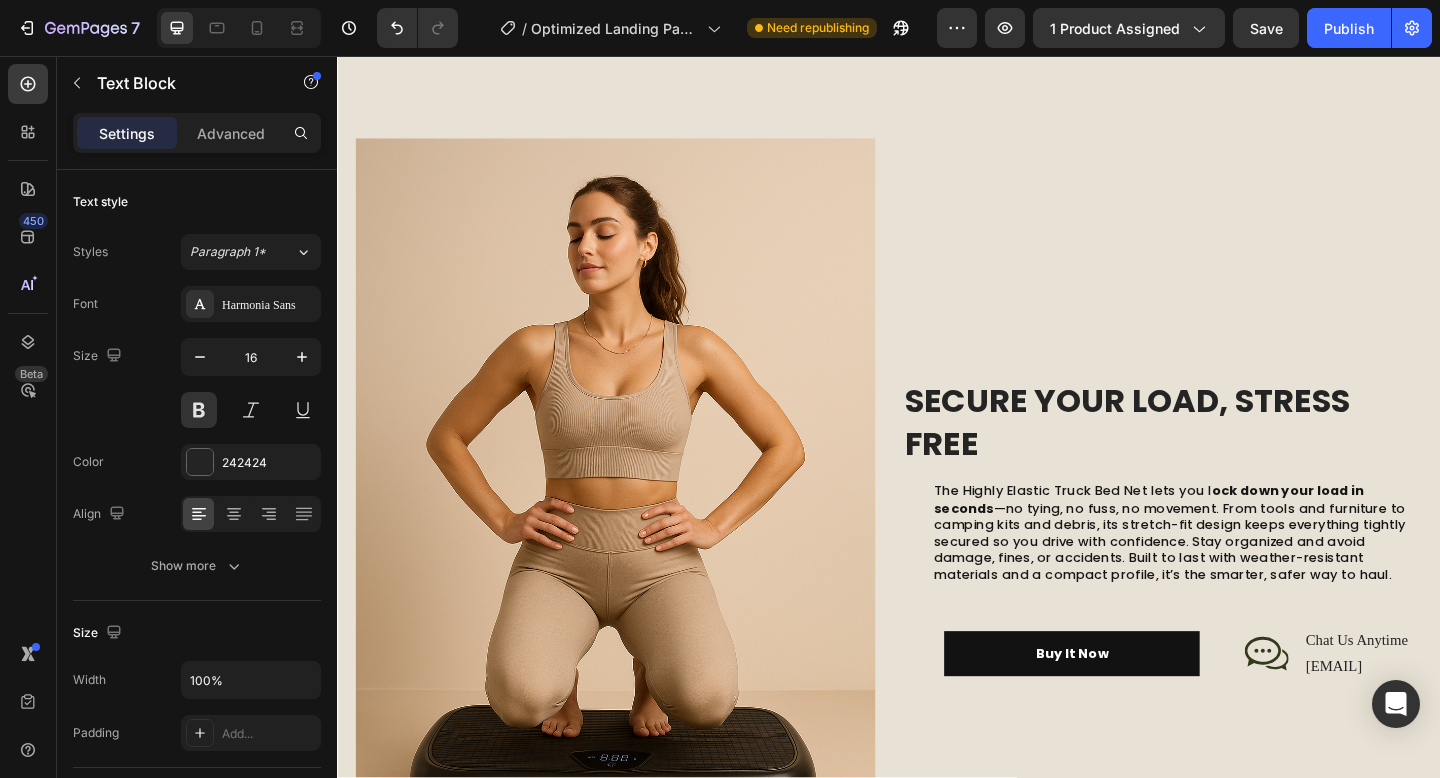 scroll, scrollTop: 2034, scrollLeft: 0, axis: vertical 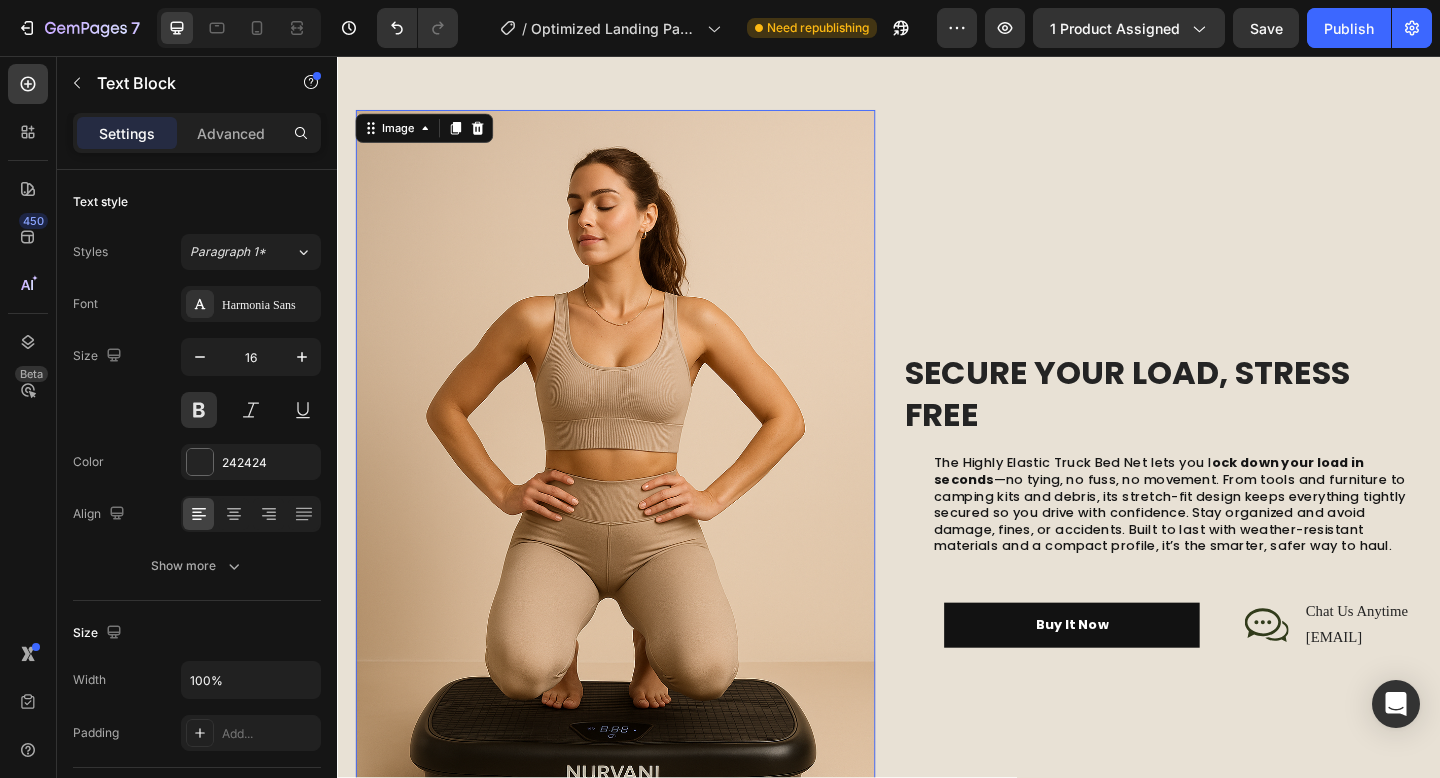 click at bounding box center (639, 539) 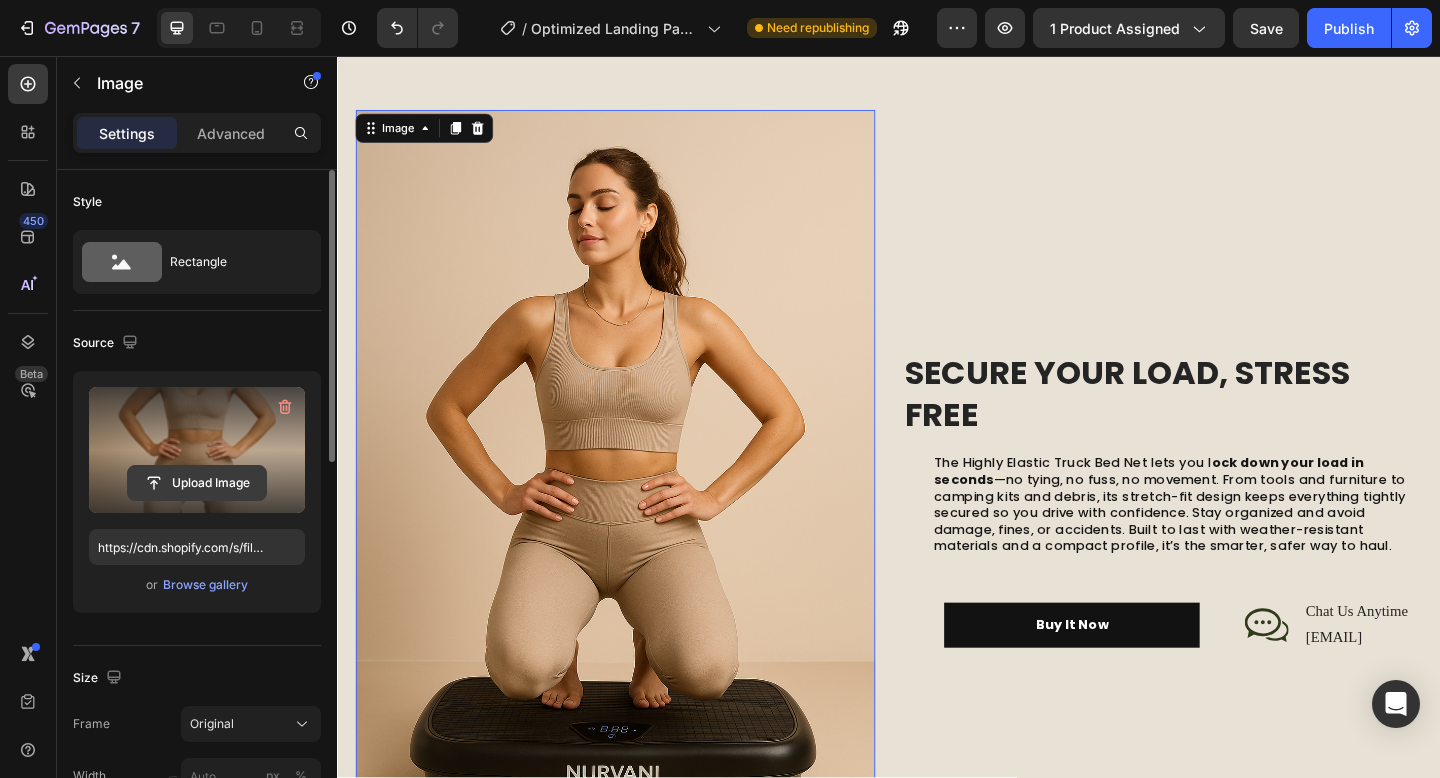click 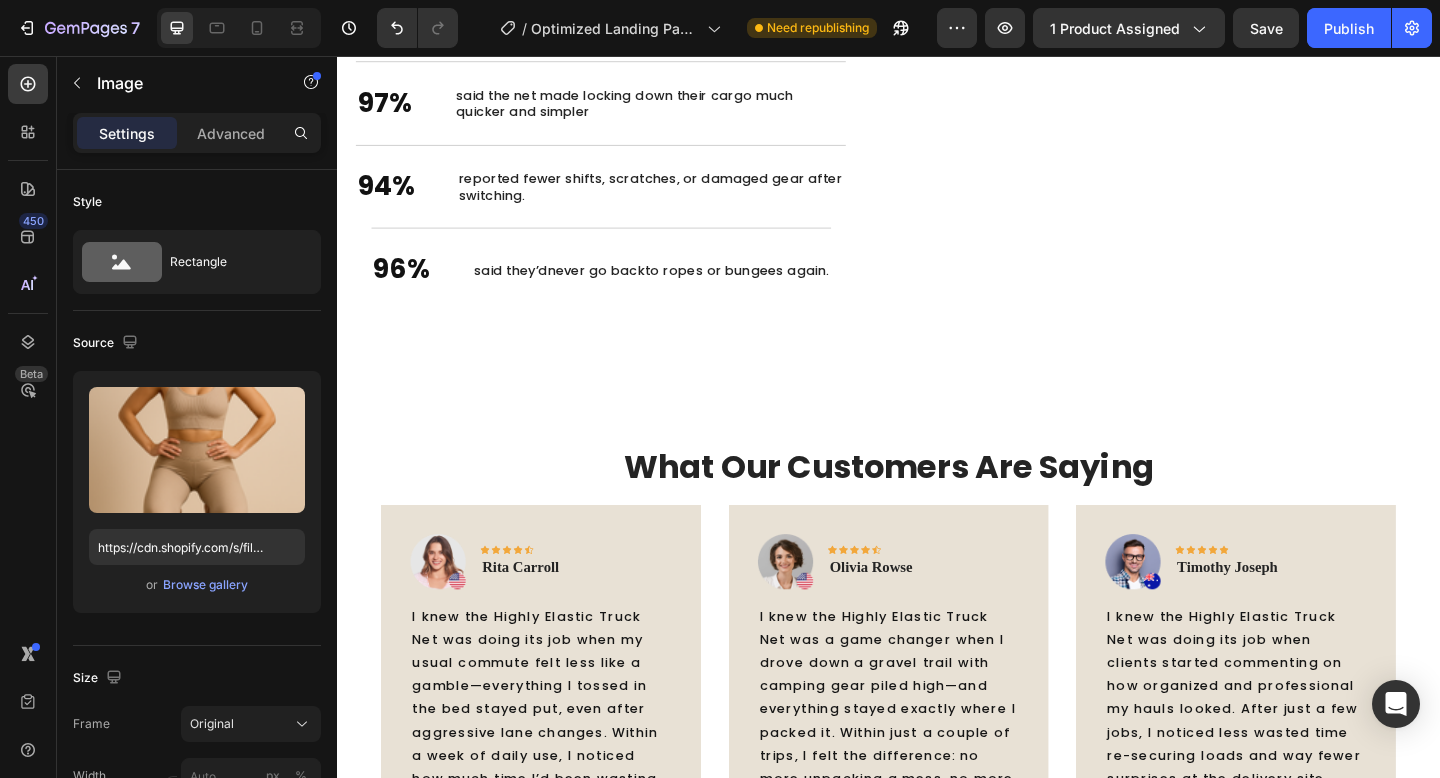 scroll, scrollTop: 3227, scrollLeft: 0, axis: vertical 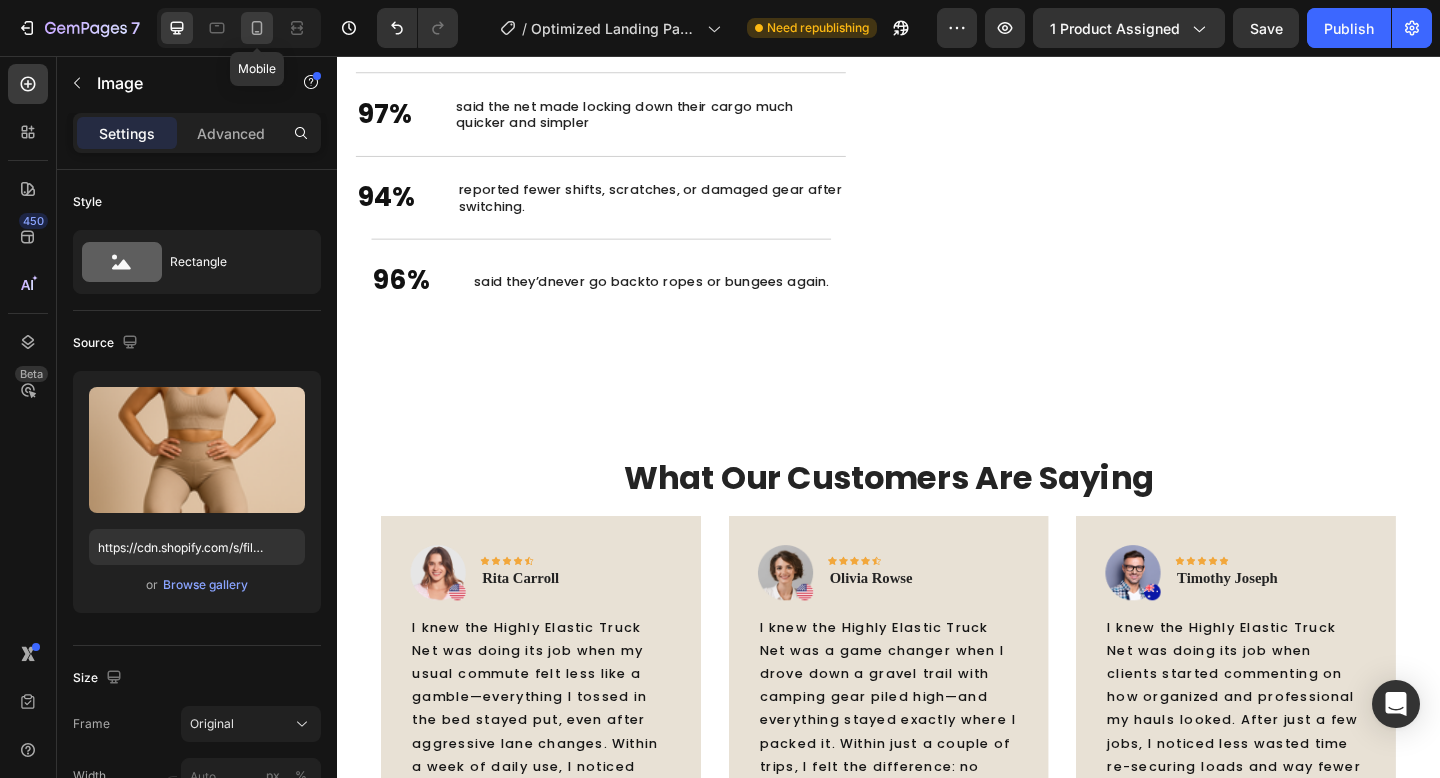 click 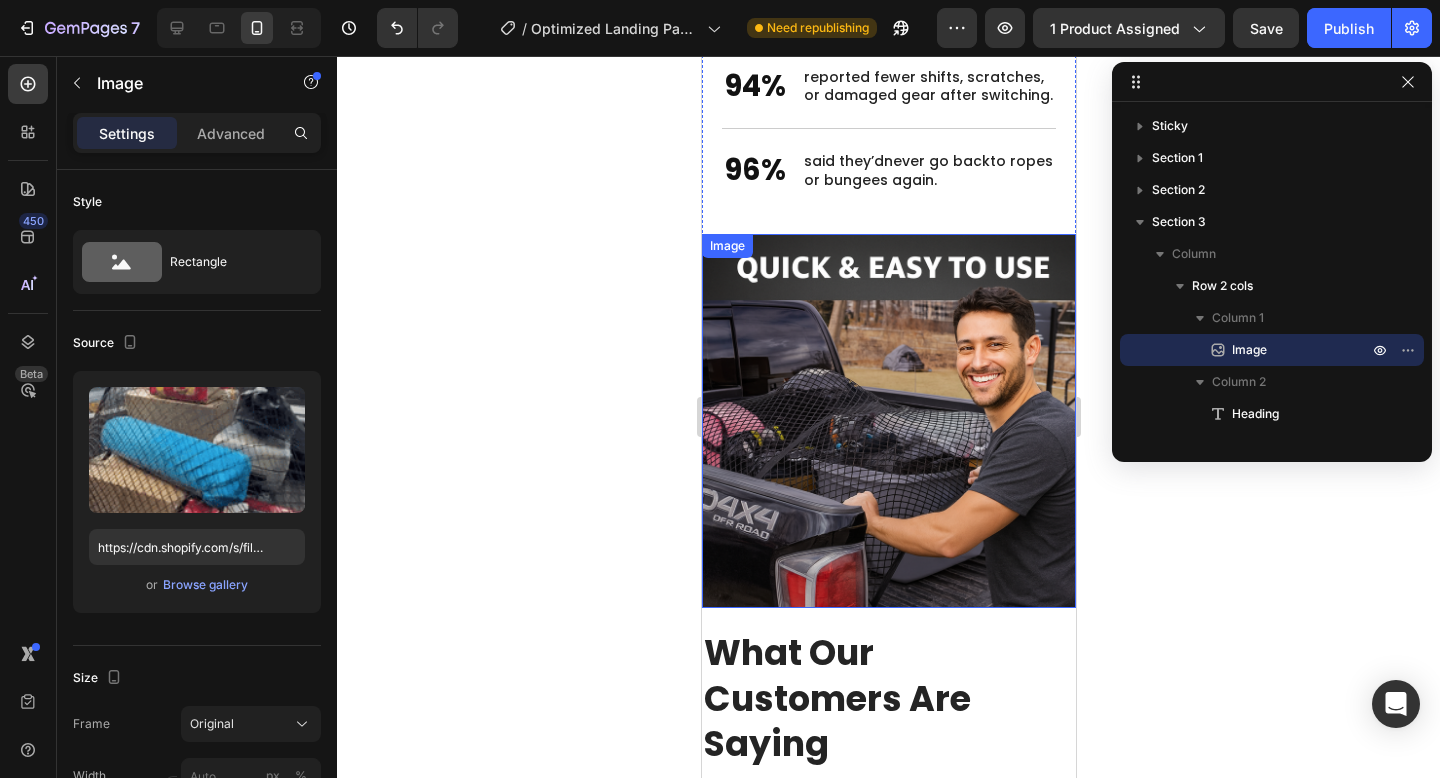 scroll, scrollTop: 3455, scrollLeft: 0, axis: vertical 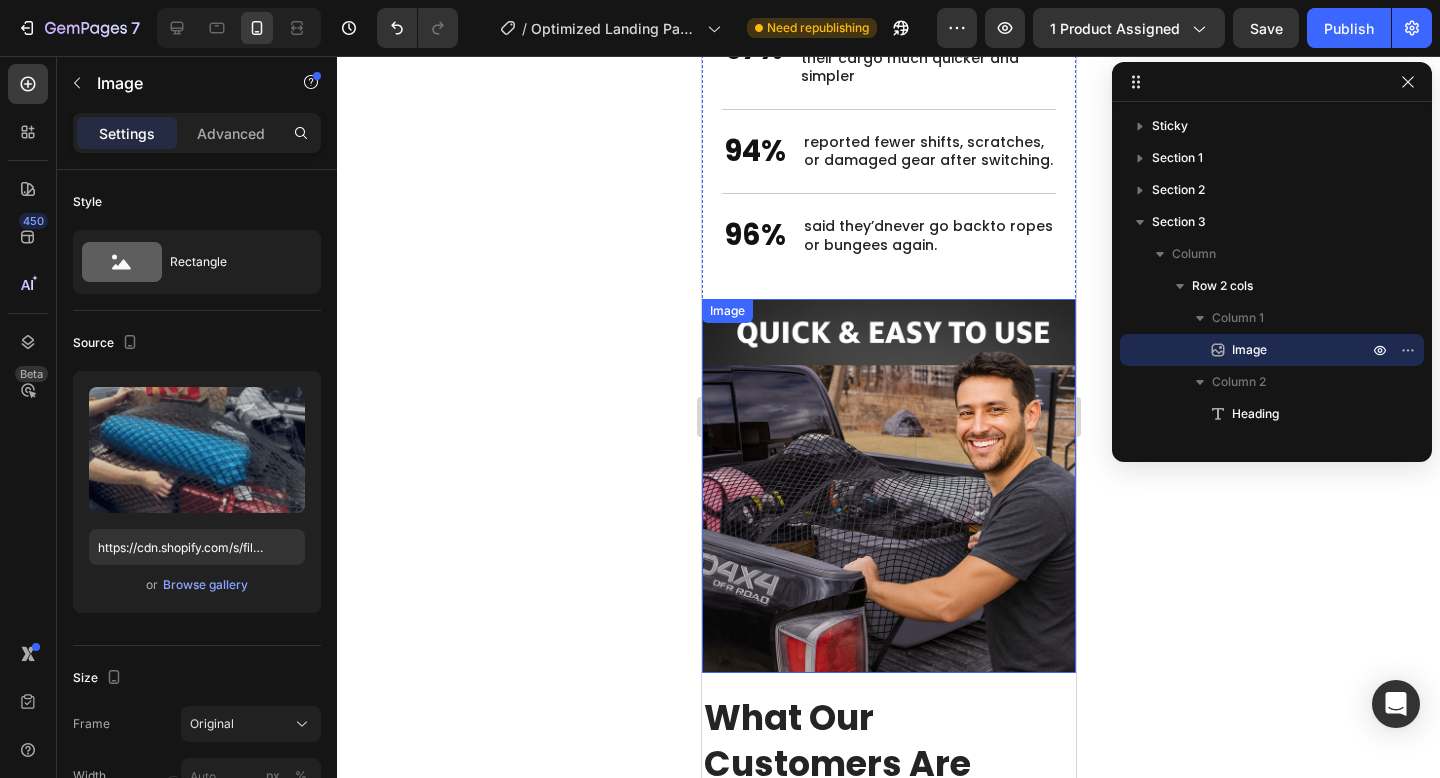 click at bounding box center (888, 486) 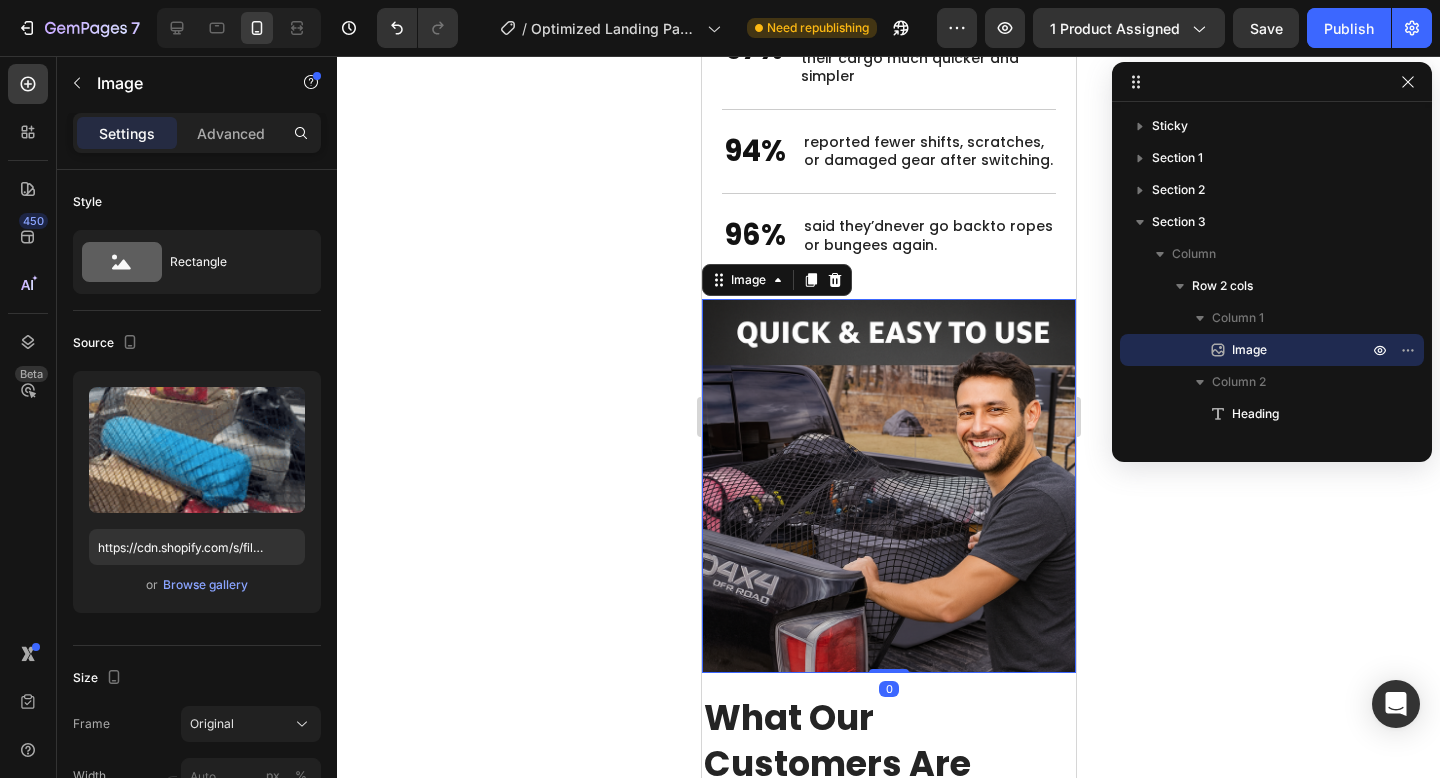 scroll, scrollTop: 438, scrollLeft: 0, axis: vertical 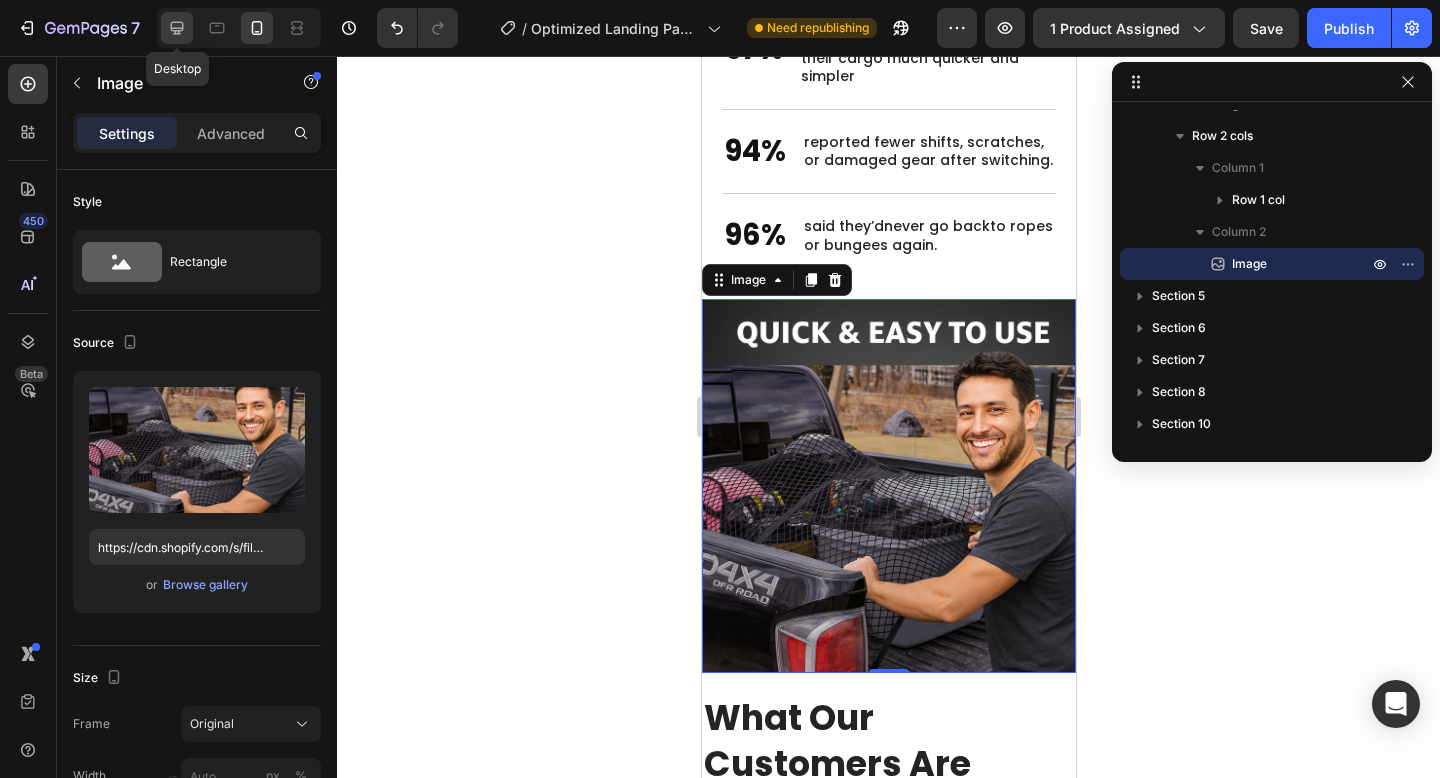click 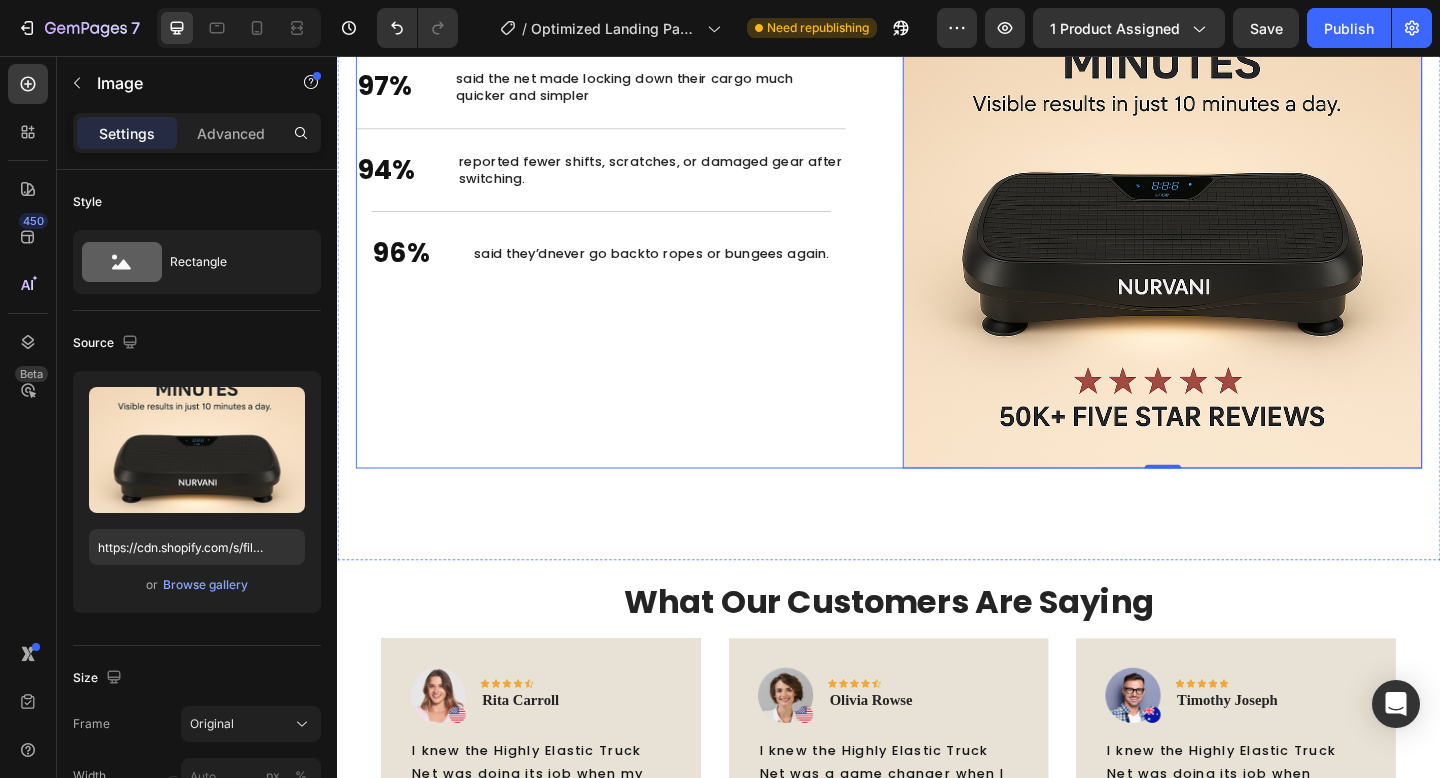 scroll, scrollTop: 3023, scrollLeft: 0, axis: vertical 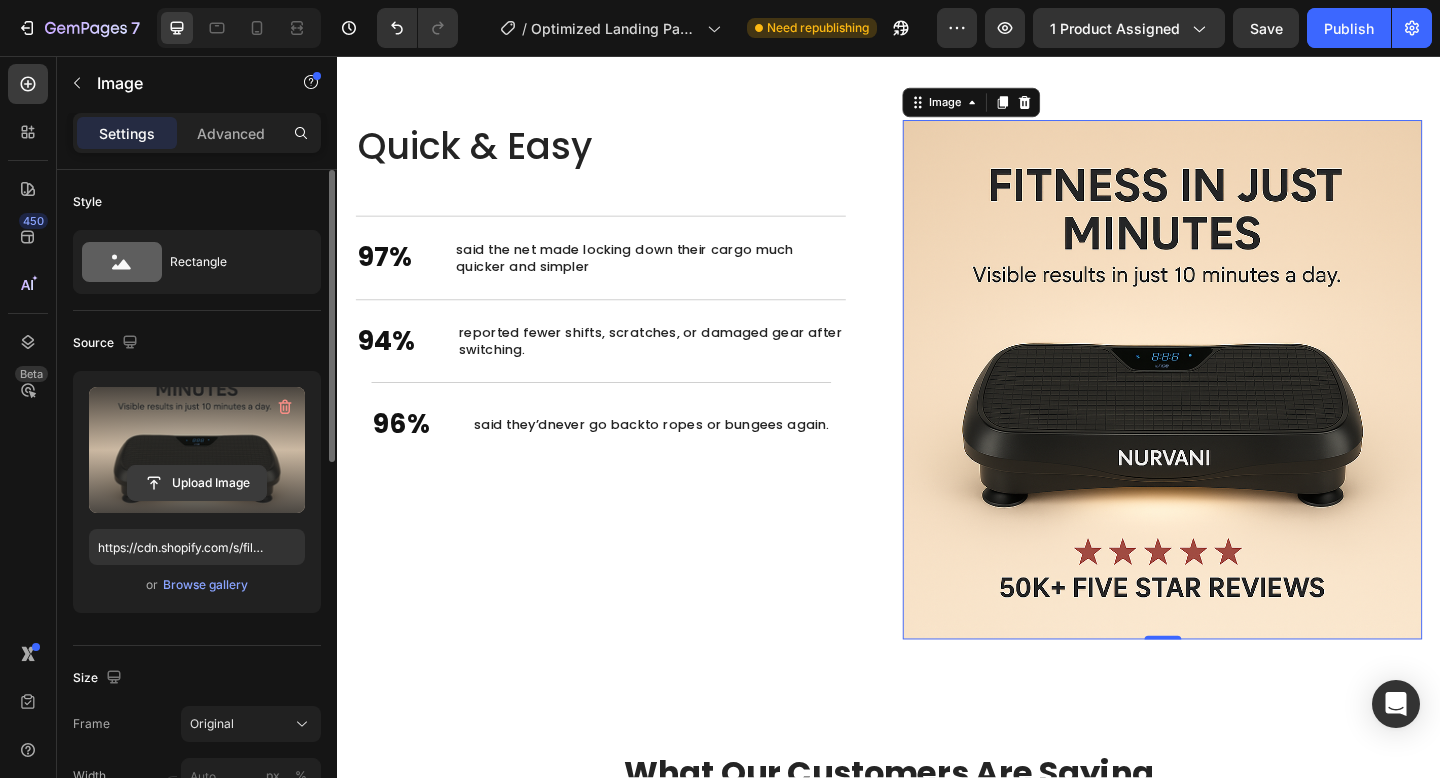 click 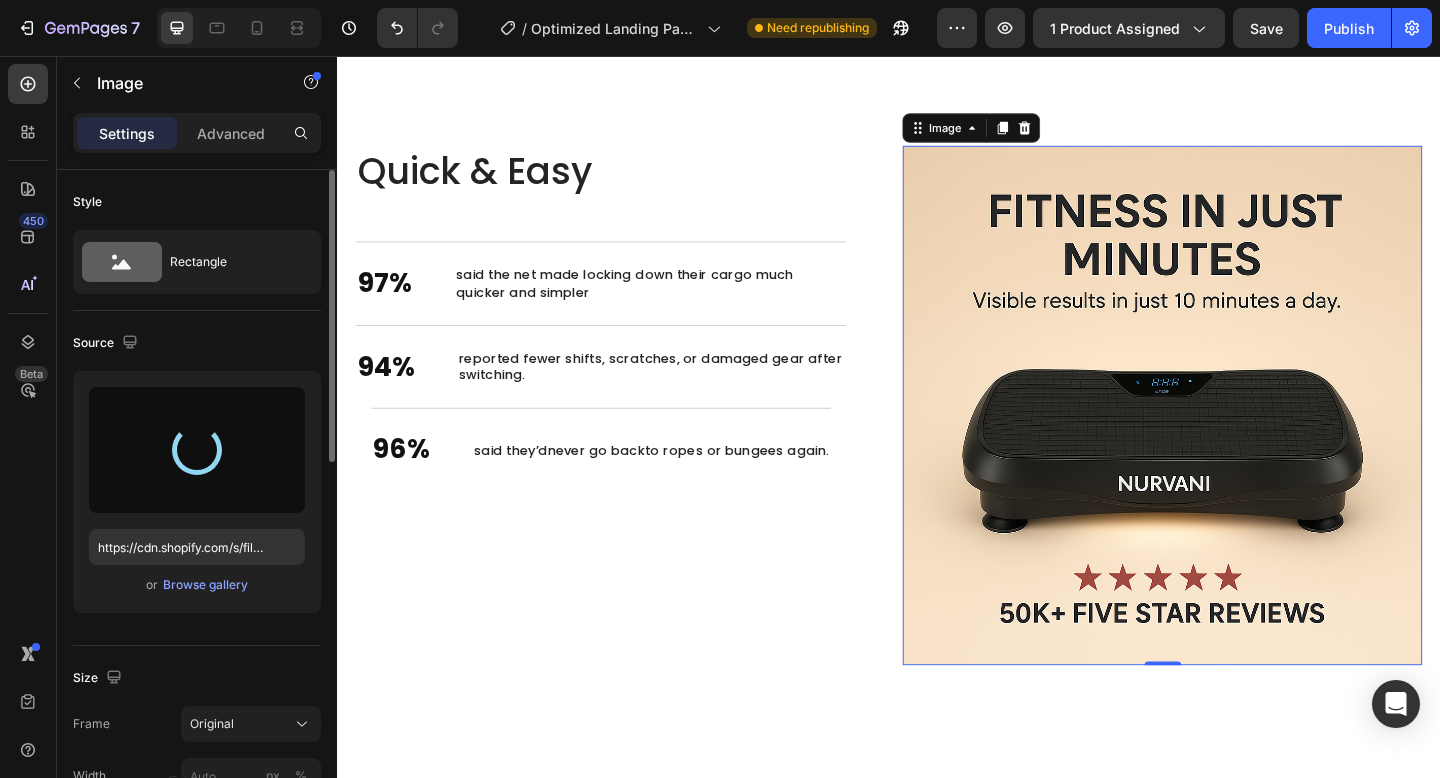 type on "https://cdn.shopify.com/s/files/1/0726/2430/8324/files/gempages_577700075703108549-56b5b67a-714b-483f-9a17-c1edd864a093.png" 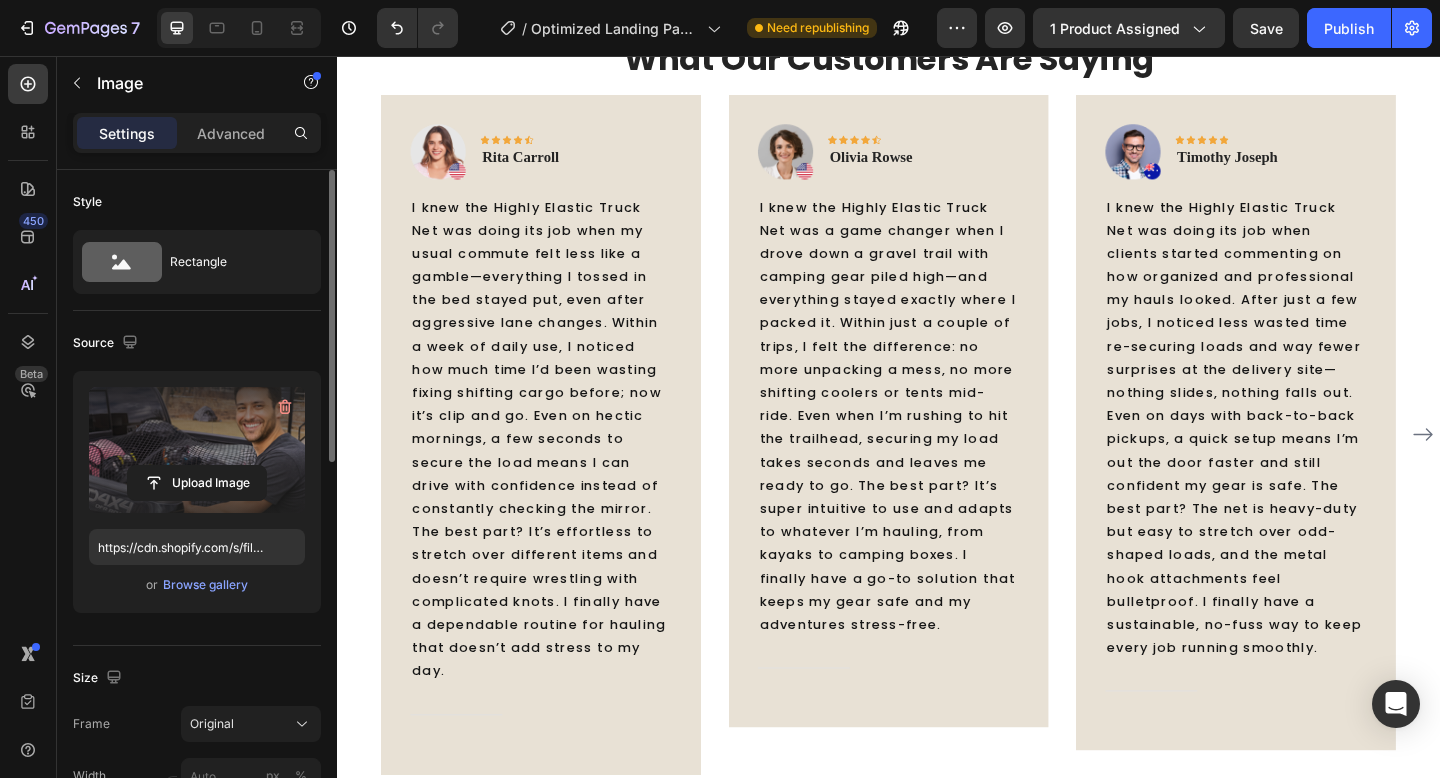 scroll, scrollTop: 4293, scrollLeft: 0, axis: vertical 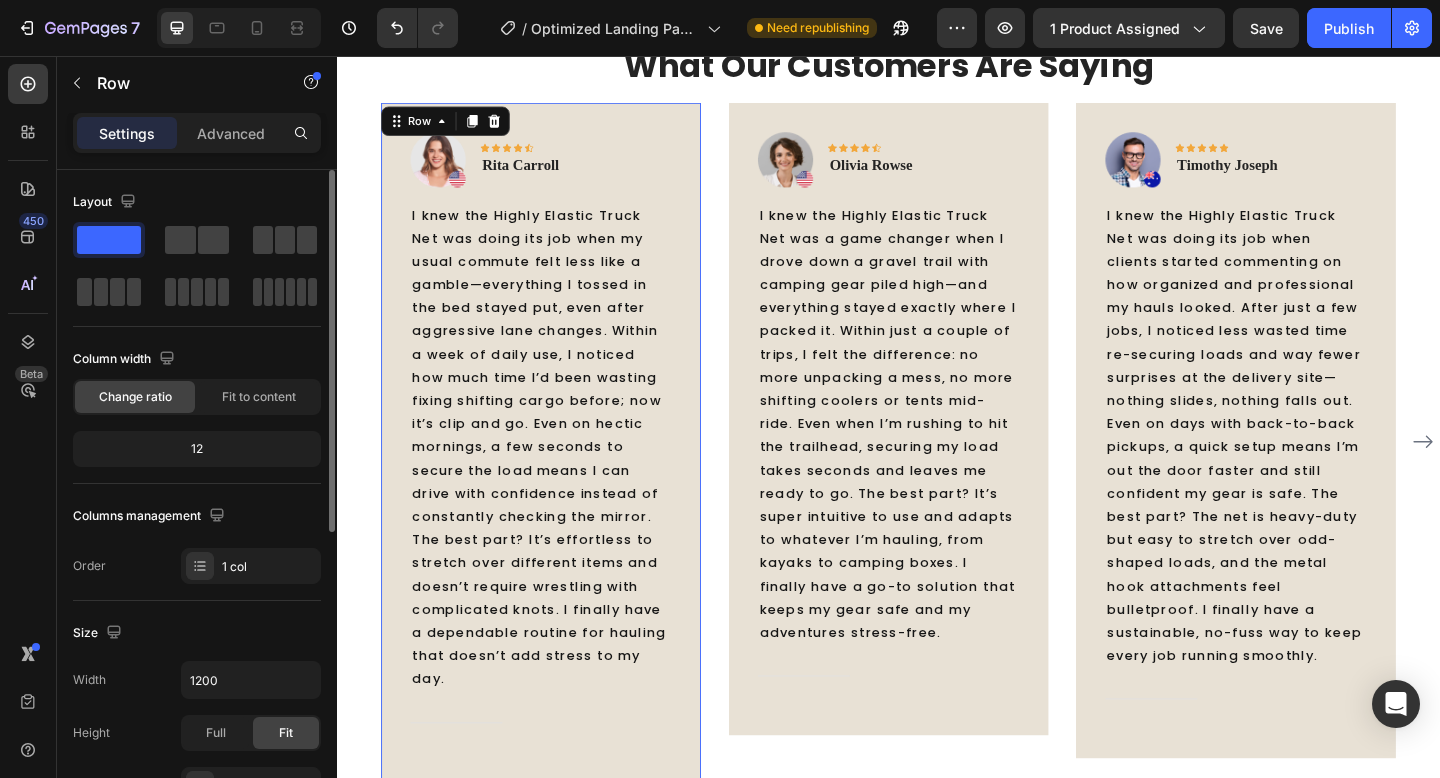 click on "Image
Icon
Icon
Icon
Icon
Icon Row Rita Carroll Text block Row I knew the Highly Elastic Truck Net was doing its job when my usual commute felt less like a gamble—everything I tossed in the bed stayed put, even after aggressive lane changes. Within a week of daily use, I noticed how much time I’d been wasting fixing shifting cargo before; now it’s clip and go. Even on hectic mornings, a few seconds to secure the load means I can drive with confidence instead of constantly checking the mirror. The best part? It’s effortless to stretch over different items and doesn’t require wrestling with complicated knots. I finally have a dependable routine for hauling that doesn’t add stress to my day. Text block                Title Line Row   0" at bounding box center (559, 476) 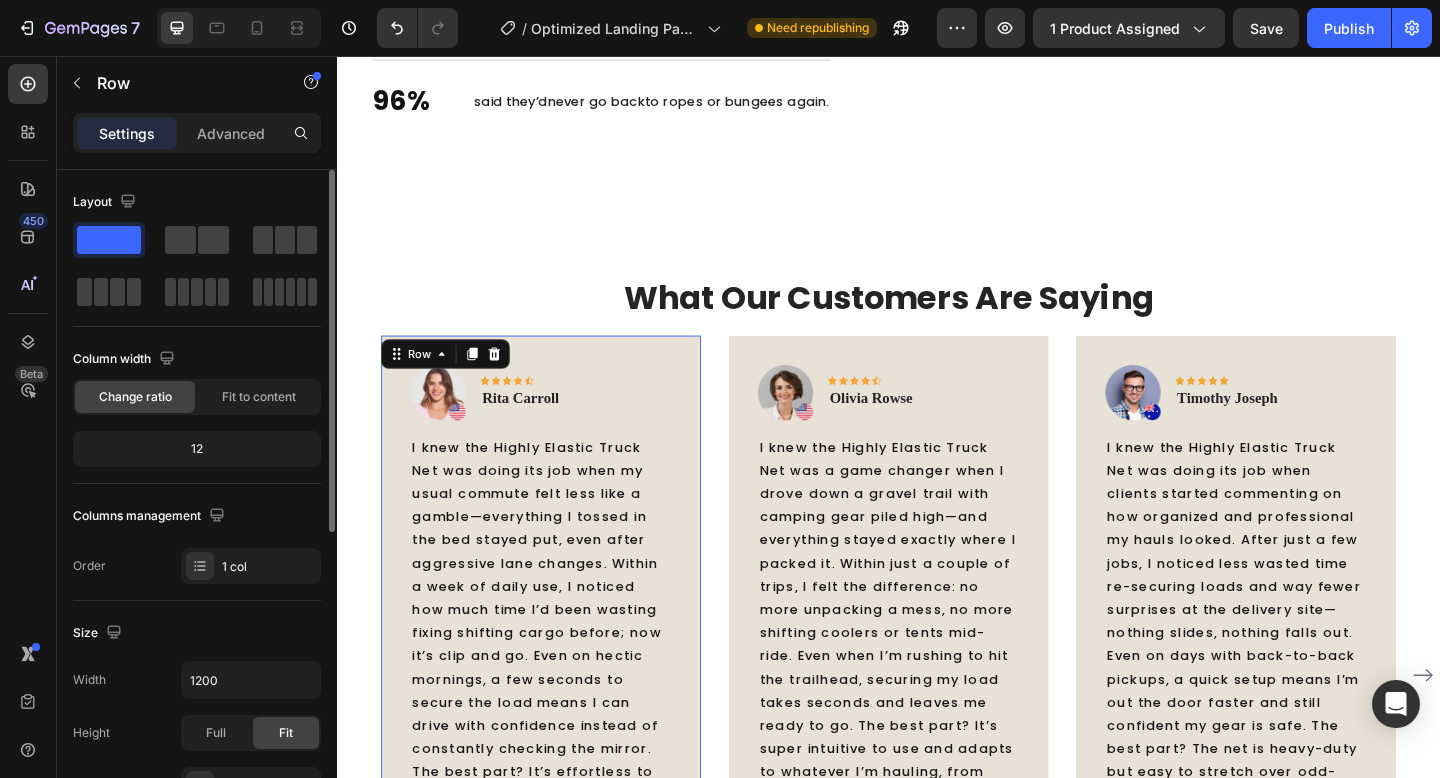 scroll, scrollTop: 3372, scrollLeft: 0, axis: vertical 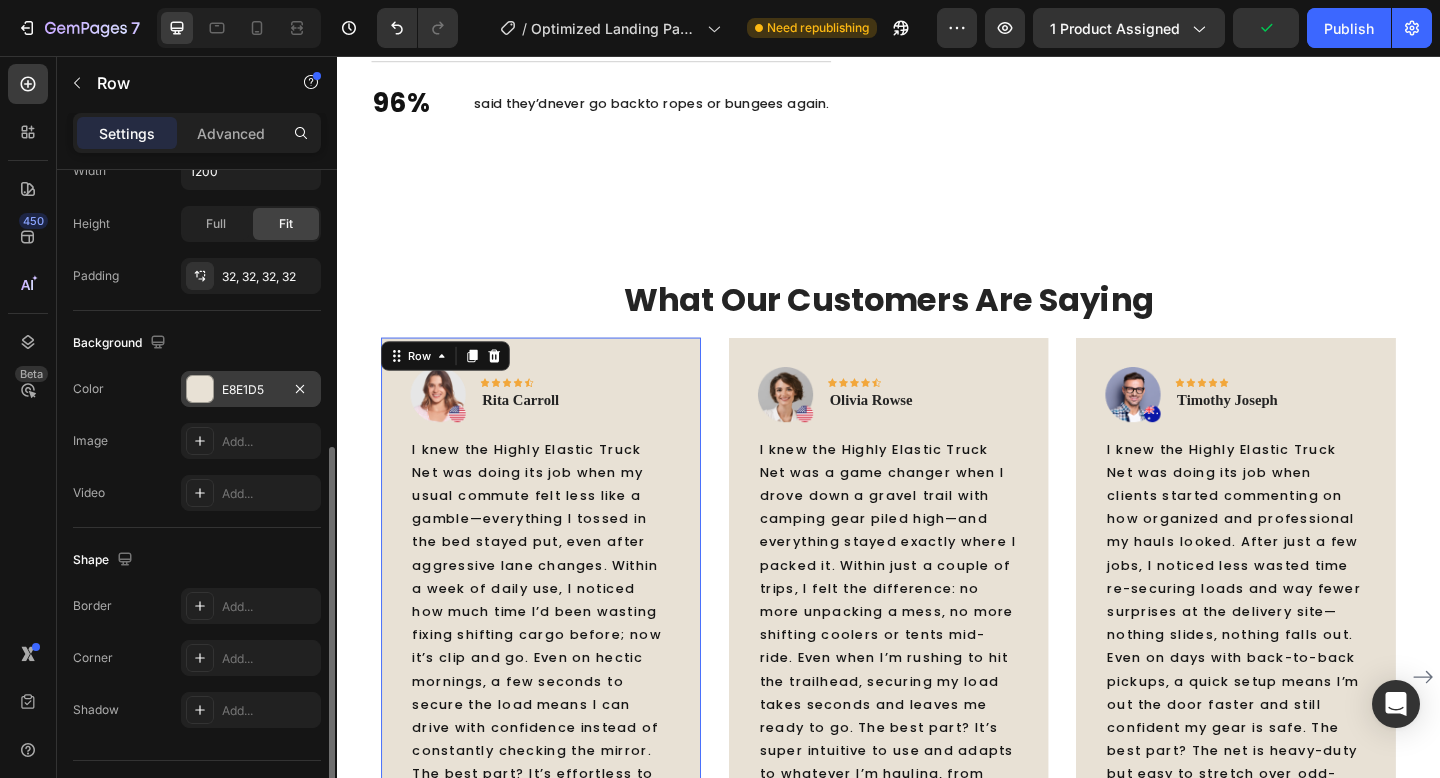 click on "E8E1D5" at bounding box center (251, 389) 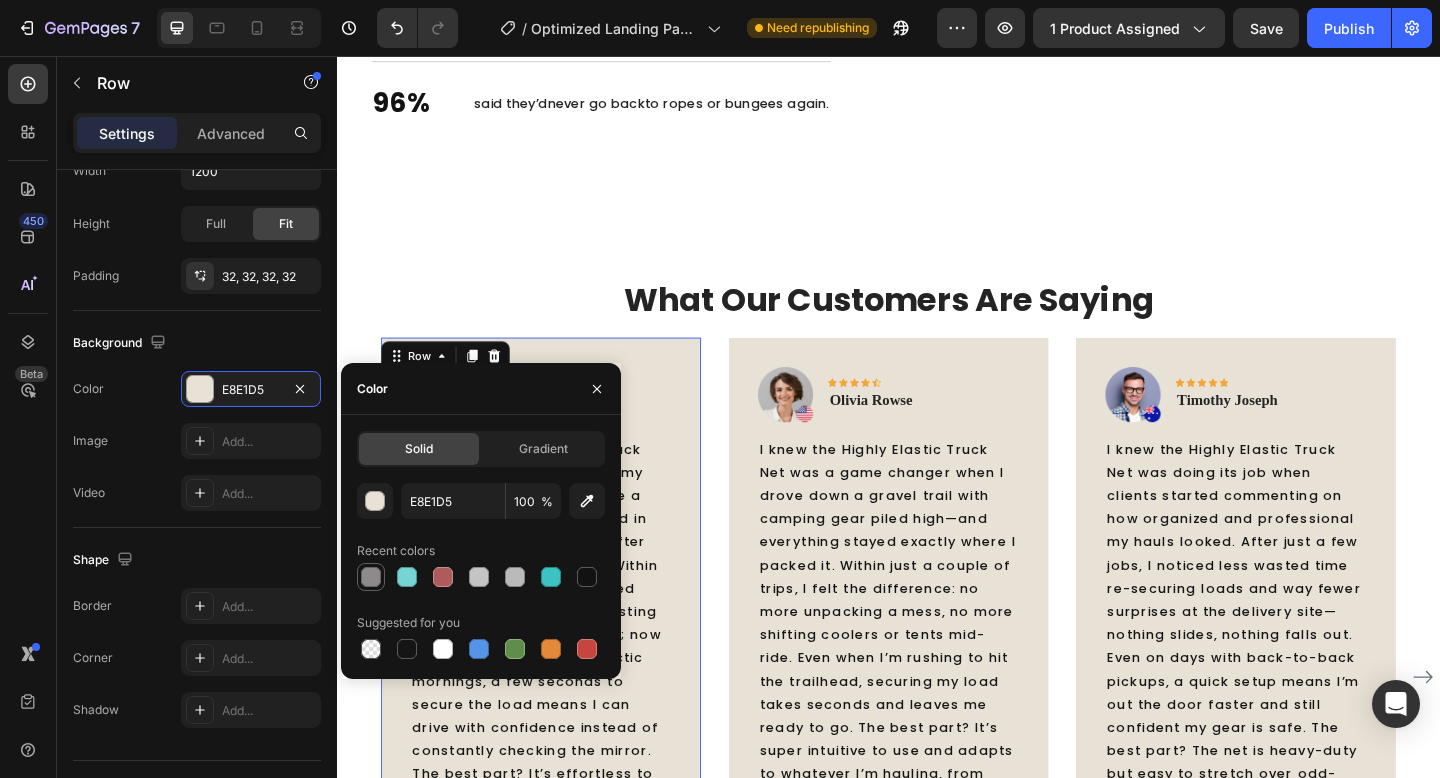 click at bounding box center (371, 577) 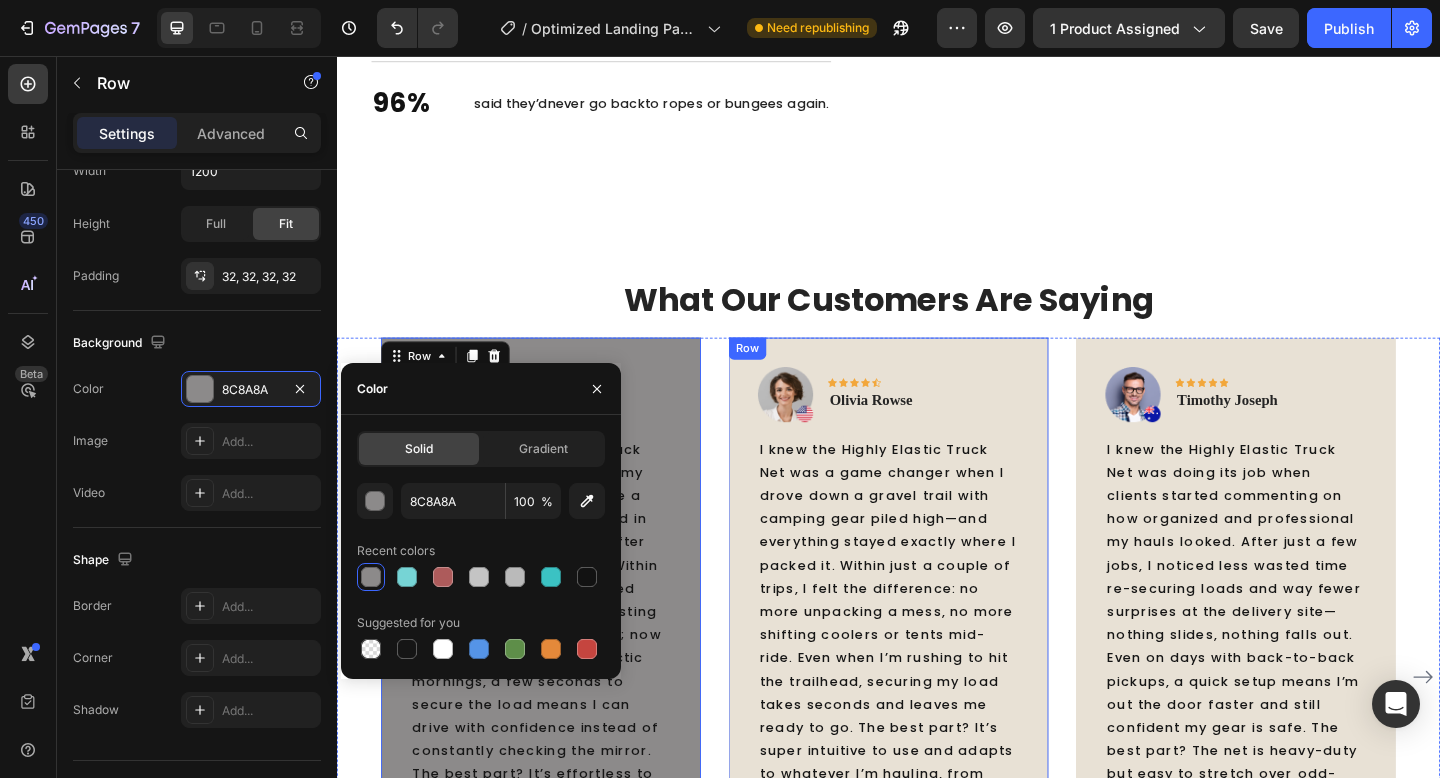 click on "Image
Icon
Icon
Icon
Icon
Icon Row Olivia Rowse Text block Row I knew the Highly Elastic Truck Net was a game changer when I drove down a gravel trail with camping gear piled high—and everything stayed exactly where I packed it. Within just a couple of trips, I felt the difference: no more unpacking a mess, no more shifting coolers or tents mid-ride. Even when I’m rushing to hit the trailhead, securing my load takes seconds and leaves me ready to go. The best part? It’s super intuitive to use and adapts to whatever I’m hauling, from kayaks to camping boxes. I finally have a go-to solution that keeps my gear safe and my adventures stress-free. Text block                Title Line Row" at bounding box center (937, 707) 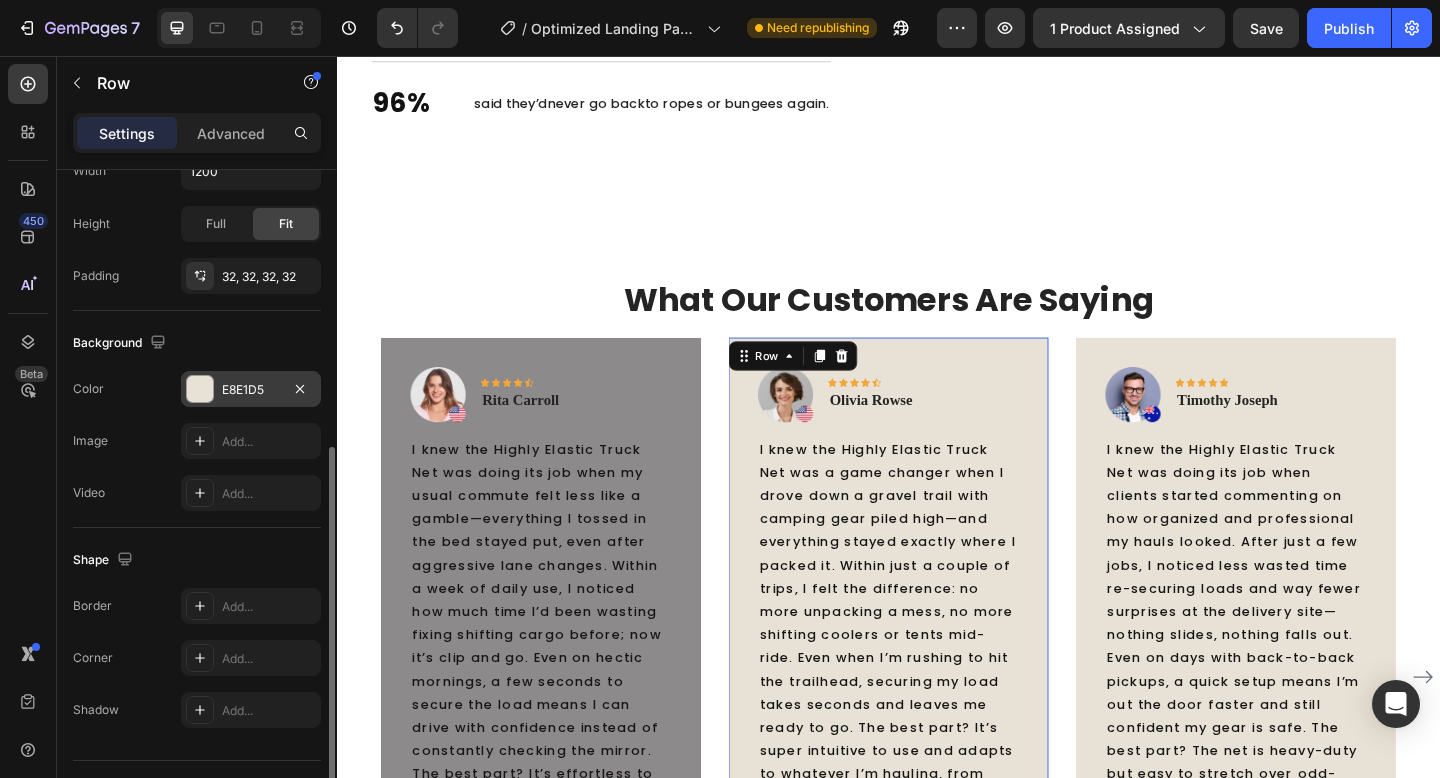click on "E8E1D5" at bounding box center [251, 390] 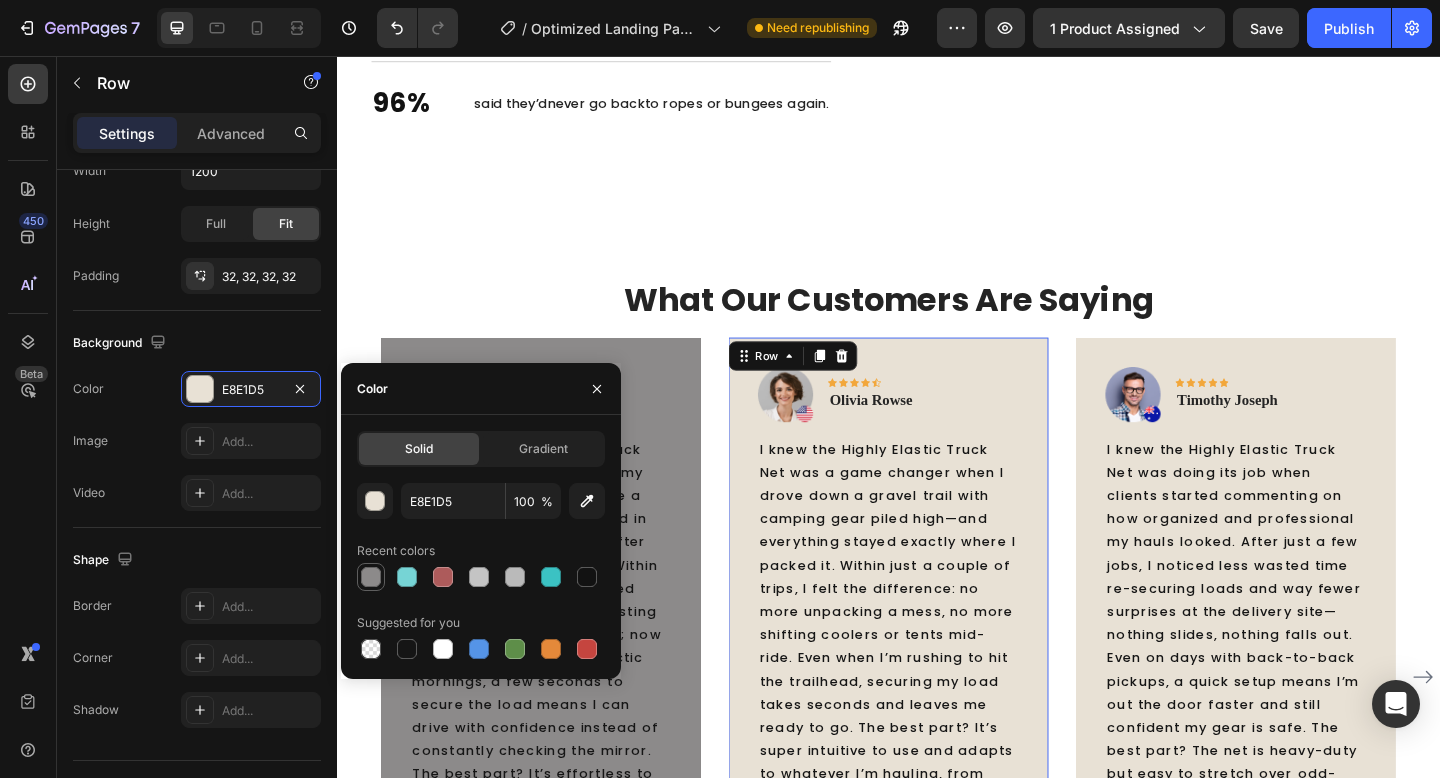 click at bounding box center [371, 577] 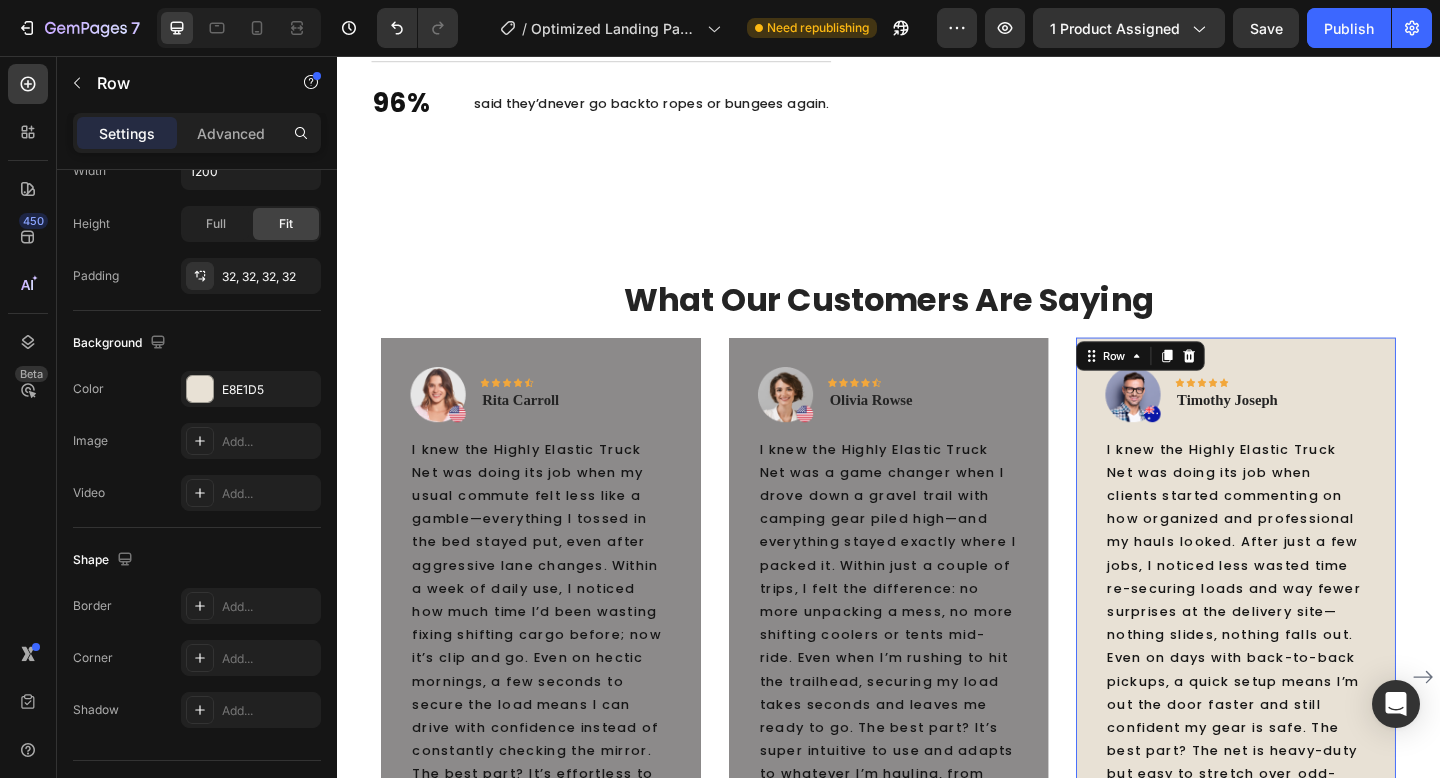click on "Image
Icon
Icon
Icon
Icon
Icon Row Timothy Joseph Text block Row I knew the Highly Elastic Truck Net was doing its job when clients started commenting on how organized and professional my hauls looked. After just a few jobs, I noticed less wasted time re-securing loads and way fewer surprises at the delivery site—nothing slides, nothing falls out. Even on days with back-to-back pickups, a quick setup means I’m out the door faster and still confident my gear is safe. The best part? The net is heavy-duty but easy to stretch over odd-shaped loads, and the metal hook attachments feel bulletproof. I finally have a sustainable, no-fuss way to keep every job running smoothly. Text block                Title Line Row   0" at bounding box center [1315, 719] 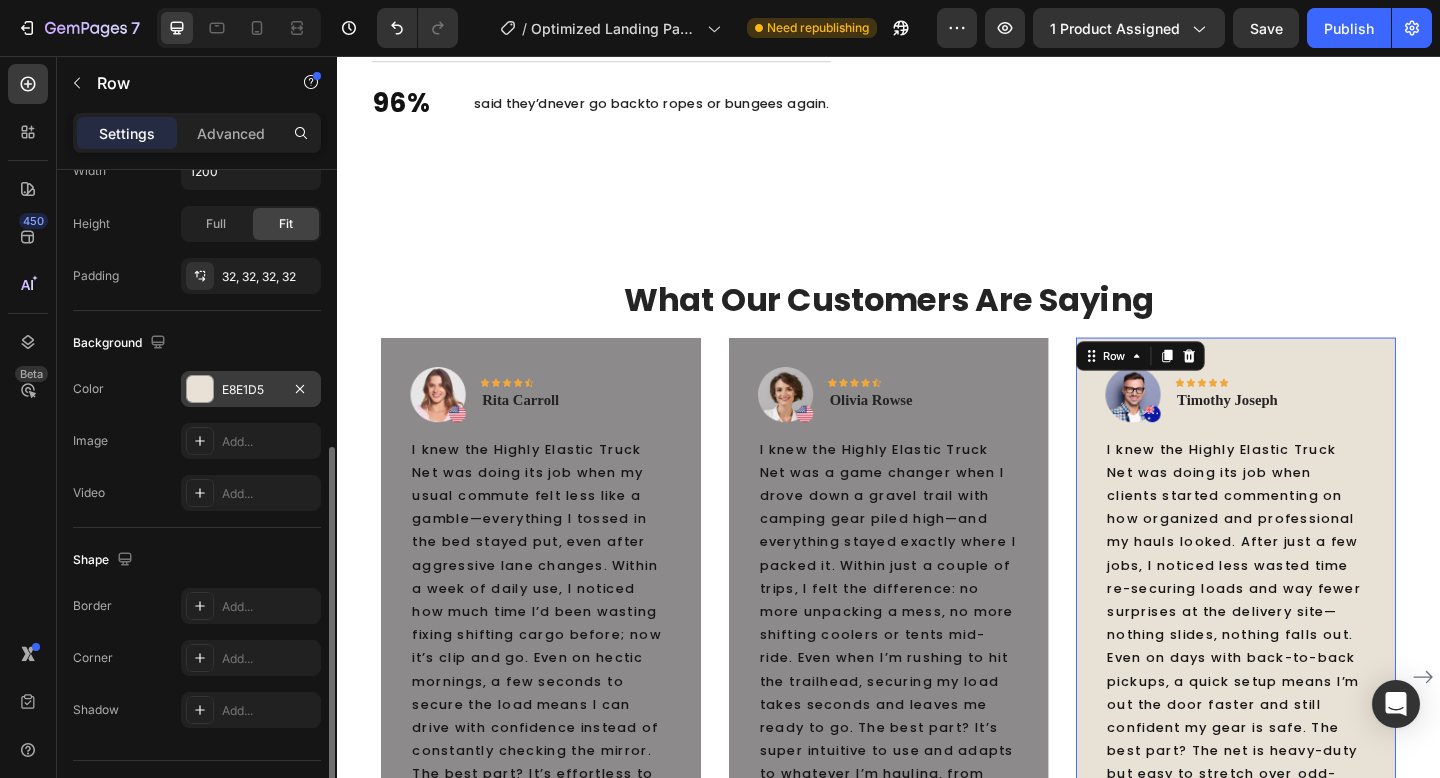click on "E8E1D5" at bounding box center [251, 390] 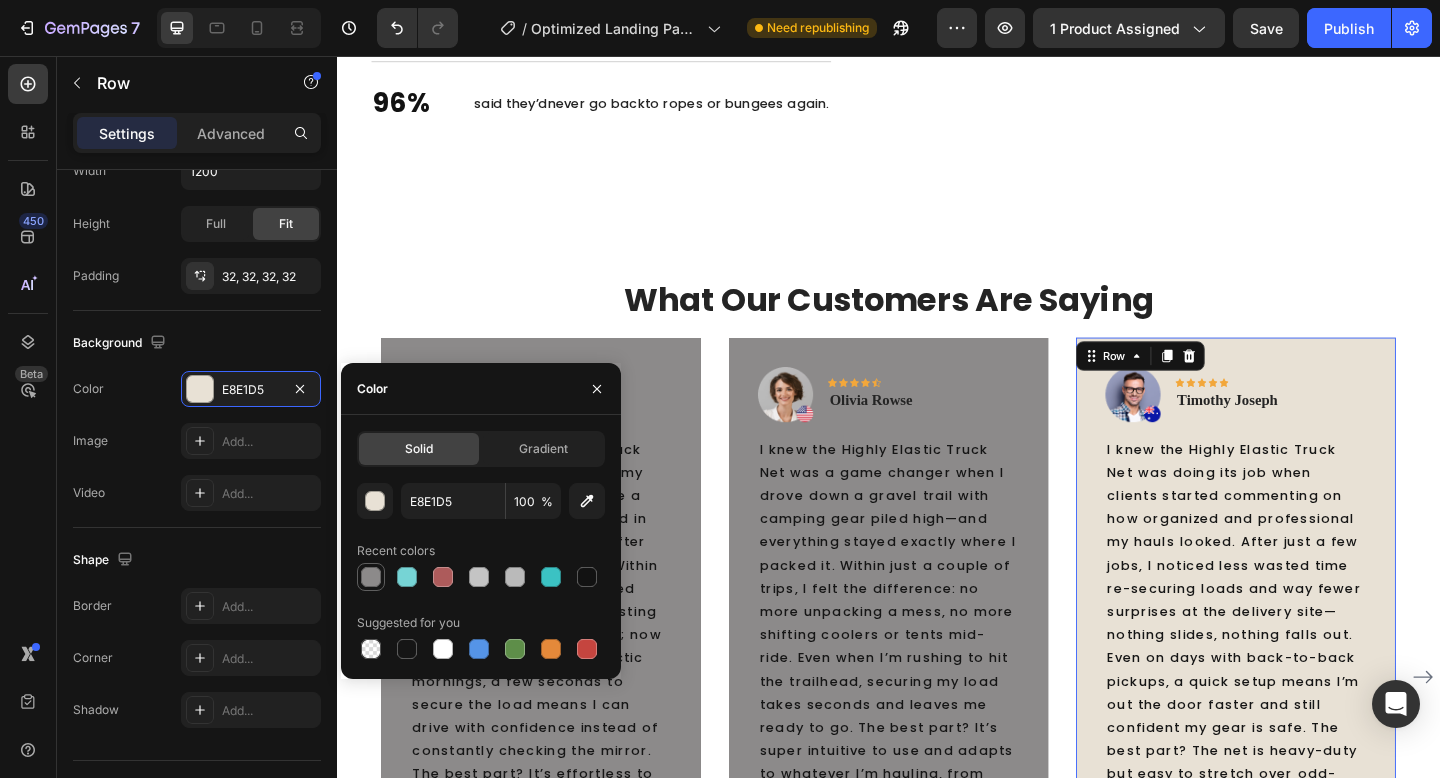 click at bounding box center (371, 577) 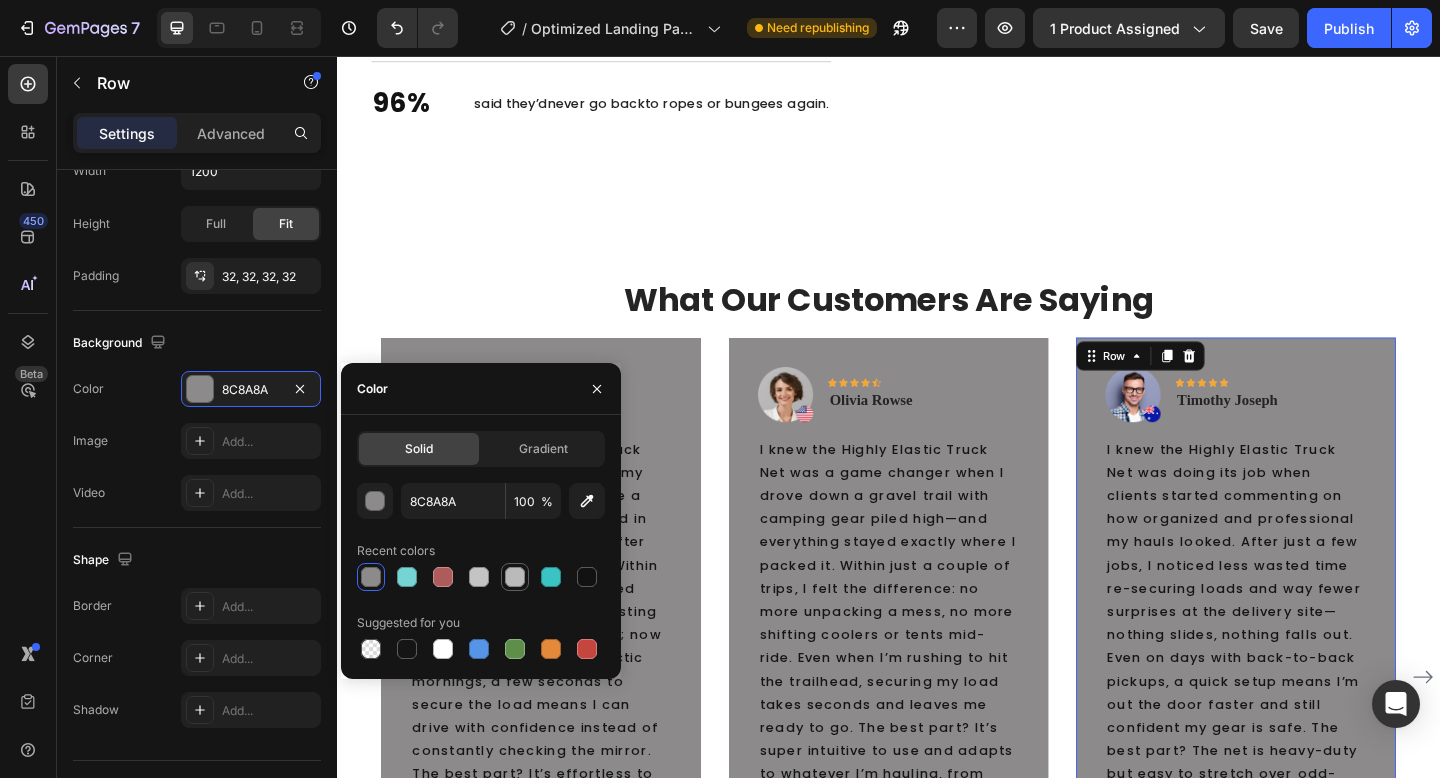 click at bounding box center (515, 577) 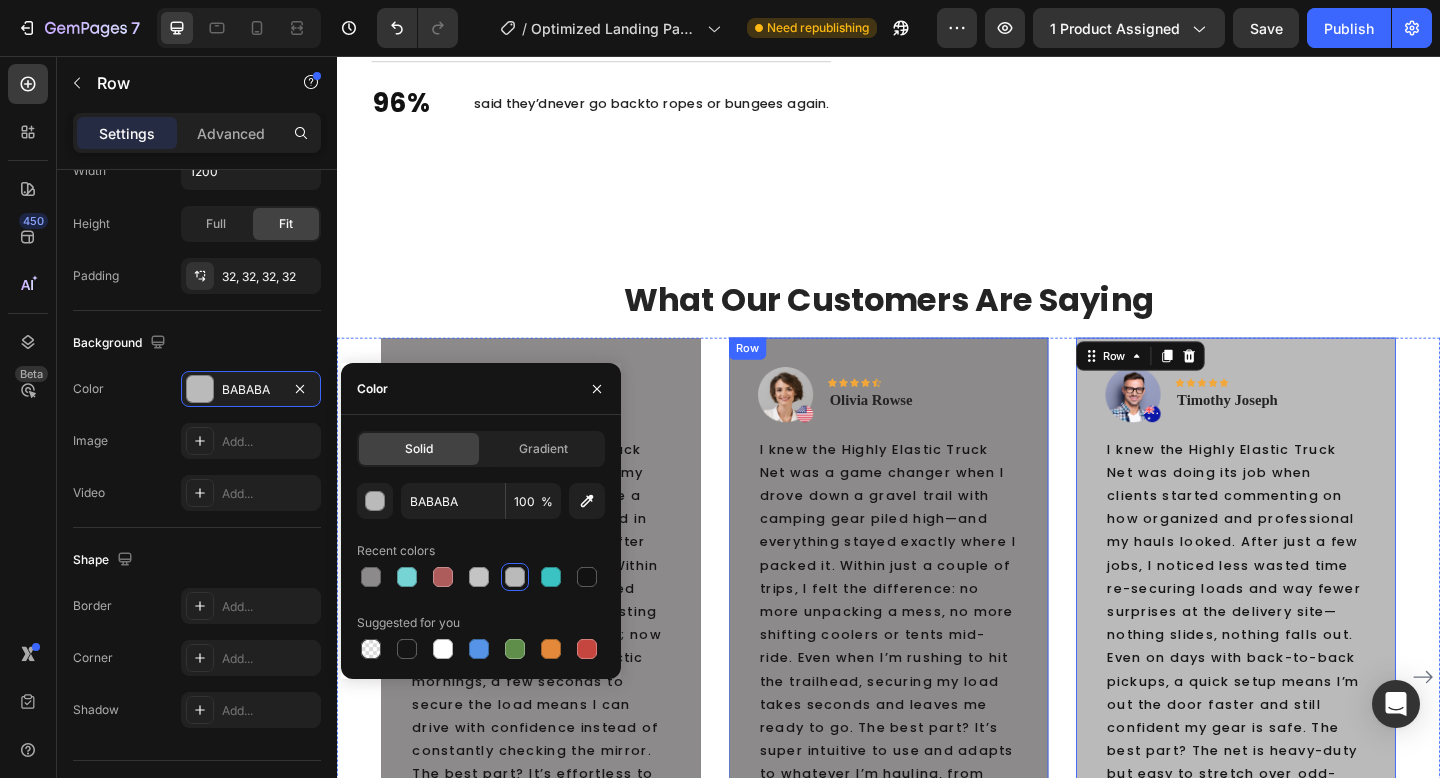 click on "Image
Icon
Icon
Icon
Icon
Icon Row Olivia Rowse Text block Row I knew the Highly Elastic Truck Net was a game changer when I drove down a gravel trail with camping gear piled high—and everything stayed exactly where I packed it. Within just a couple of trips, I felt the difference: no more unpacking a mess, no more shifting coolers or tents mid-ride. Even when I’m rushing to hit the trailhead, securing my load takes seconds and leaves me ready to go. The best part? It’s super intuitive to use and adapts to whatever I’m hauling, from kayaks to camping boxes. I finally have a go-to solution that keeps my gear safe and my adventures stress-free. Text block                Title Line Row" at bounding box center [937, 707] 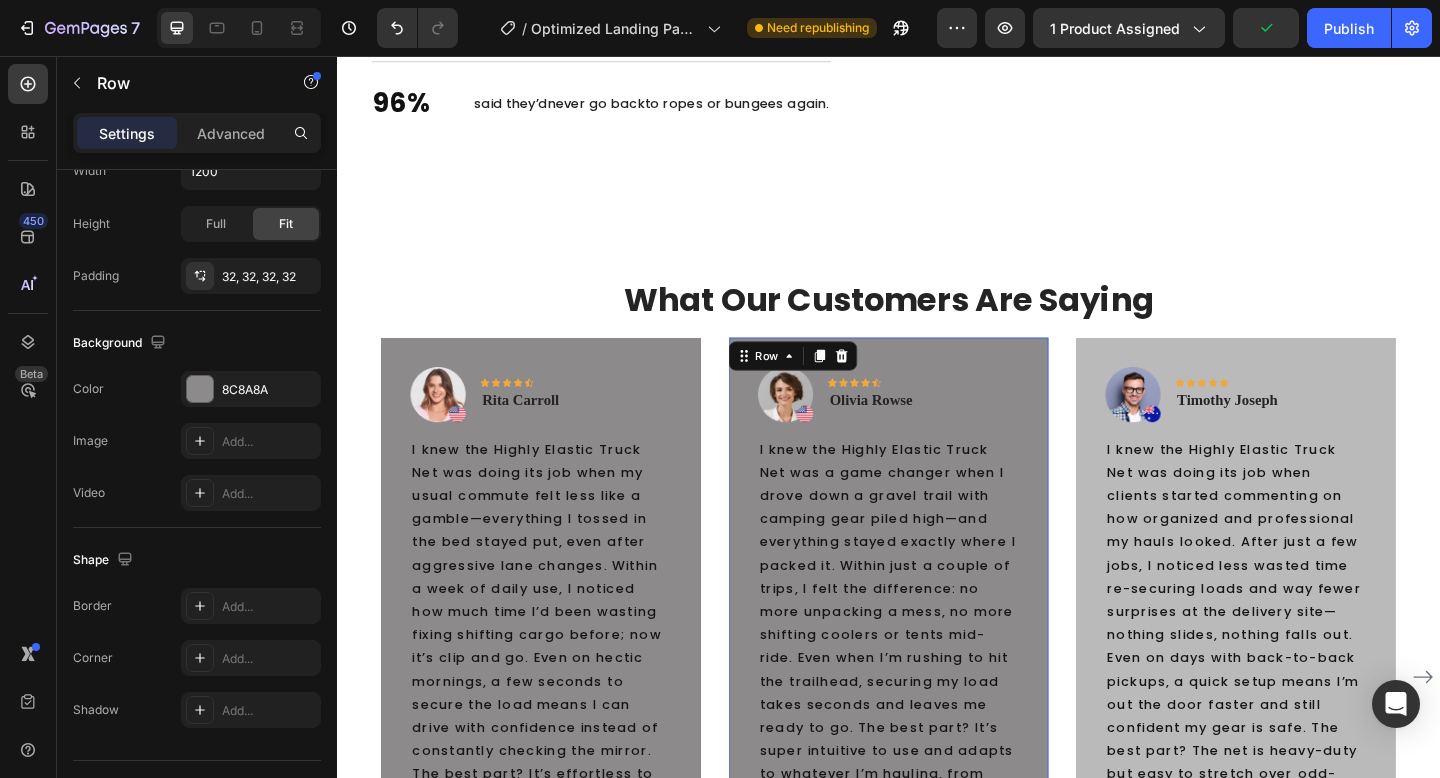 click on "Image
Icon
Icon
Icon
Icon
Icon Row Olivia Rowse Text block Row I knew the Highly Elastic Truck Net was a game changer when I drove down a gravel trail with camping gear piled high—and everything stayed exactly where I packed it. Within just a couple of trips, I felt the difference: no more unpacking a mess, no more shifting coolers or tents mid-ride. Even when I’m rushing to hit the trailhead, securing my load takes seconds and leaves me ready to go. The best part? It’s super intuitive to use and adapts to whatever I’m hauling, from kayaks to camping boxes. I finally have a go-to solution that keeps my gear safe and my adventures stress-free. Text block                Title Line Row   0" at bounding box center [937, 707] 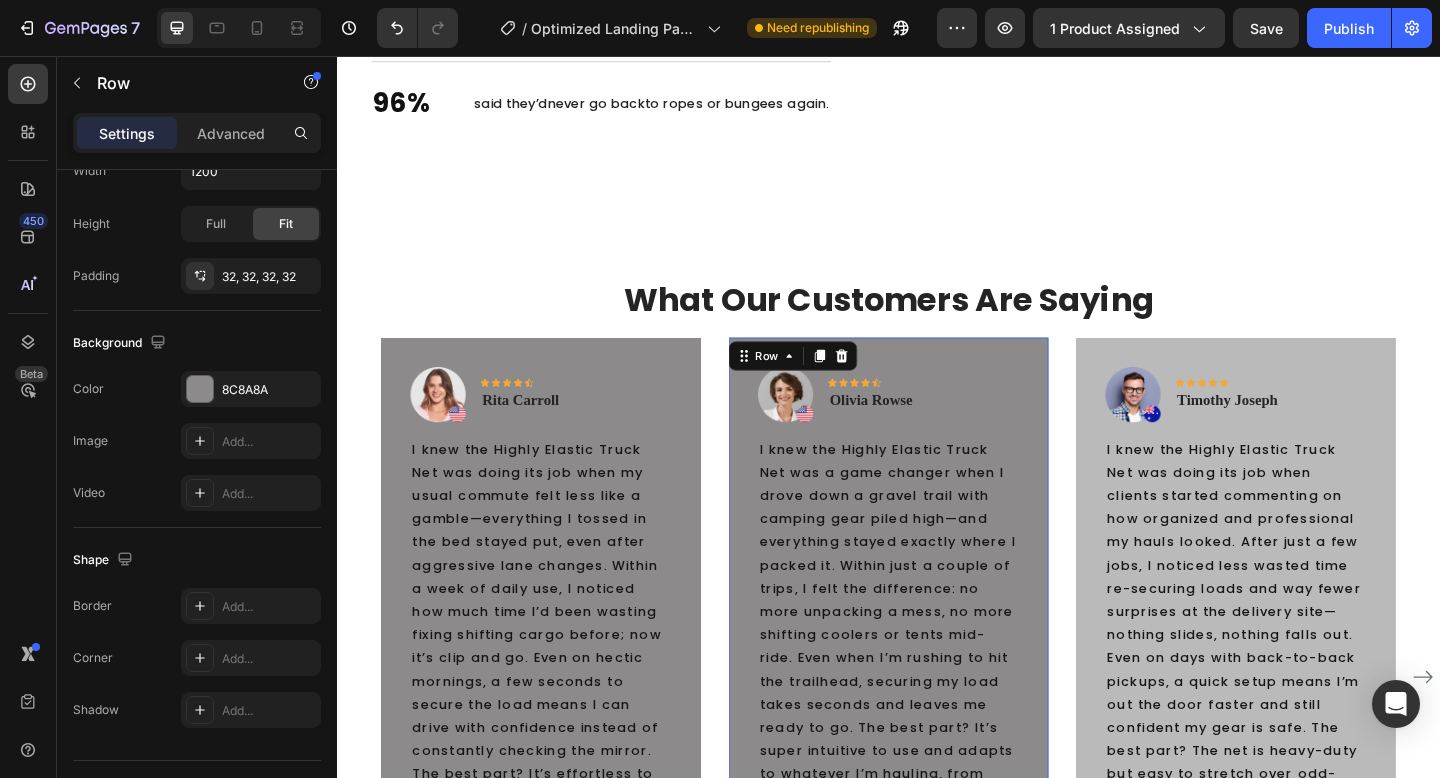 click on "Image
Icon
Icon
Icon
Icon
Icon Row Olivia Rowse Text block Row I knew the Highly Elastic Truck Net was a game changer when I drove down a gravel trail with camping gear piled high—and everything stayed exactly where I packed it. Within just a couple of trips, I felt the difference: no more unpacking a mess, no more shifting coolers or tents mid-ride. Even when I’m rushing to hit the trailhead, securing my load takes seconds and leaves me ready to go. The best part? It’s super intuitive to use and adapts to whatever I’m hauling, from kayaks to camping boxes. I finally have a go-to solution that keeps my gear safe and my adventures stress-free. Text block                Title Line Row   0" at bounding box center [937, 707] 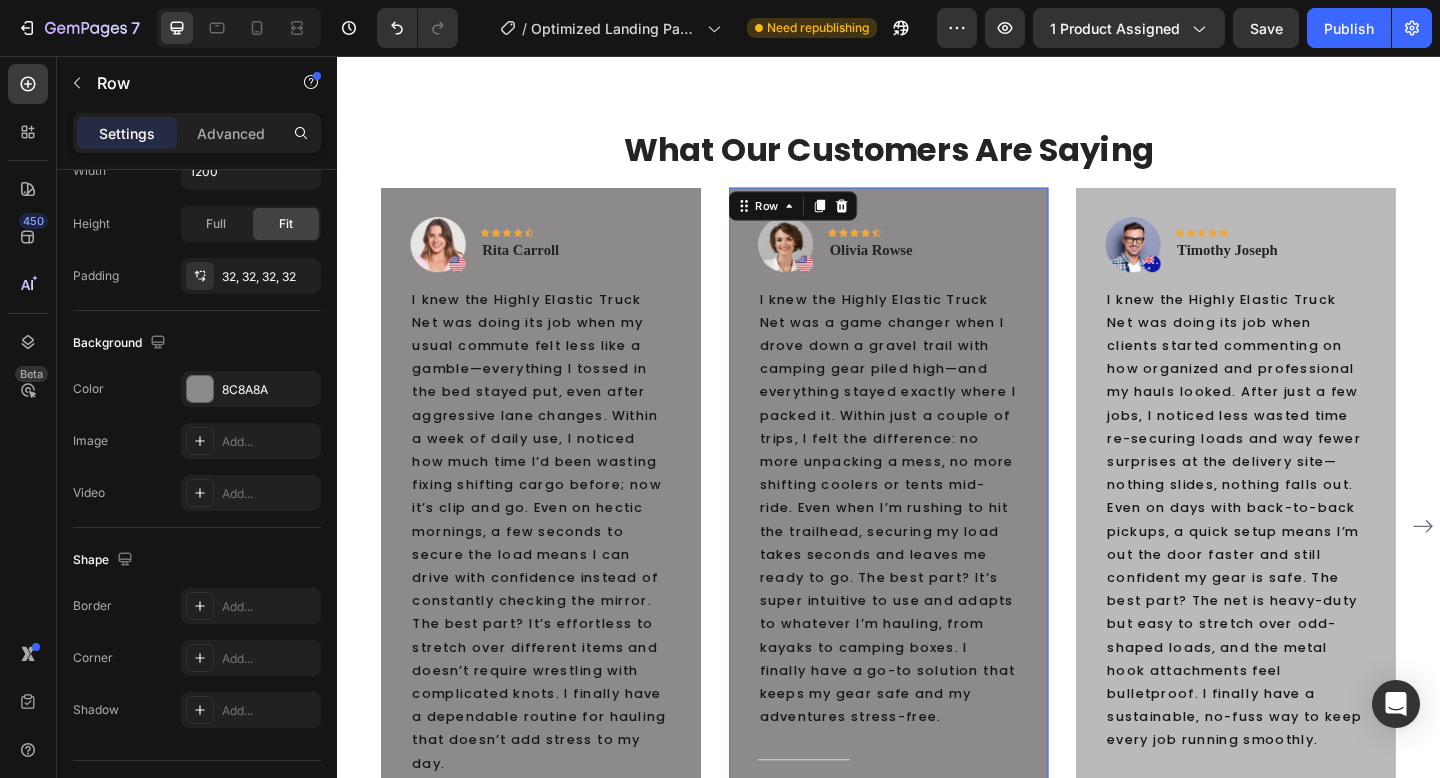 scroll, scrollTop: 3603, scrollLeft: 0, axis: vertical 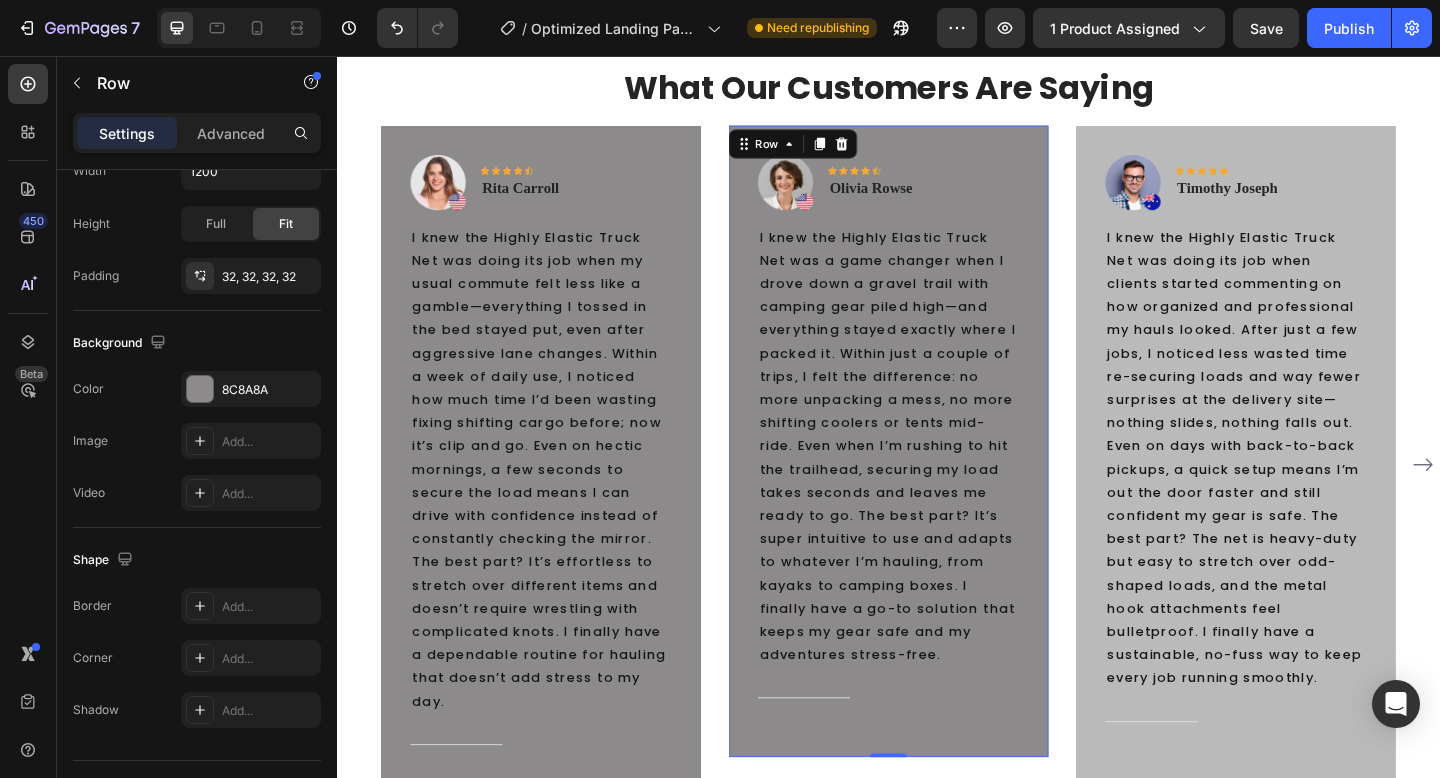 click on "Image
Icon
Icon
Icon
Icon
Icon Row Olivia Rowse Text block Row I knew the Highly Elastic Truck Net was a game changer when I drove down a gravel trail with camping gear piled high—and everything stayed exactly where I packed it. Within just a couple of trips, I felt the difference: no more unpacking a mess, no more shifting coolers or tents mid-ride. Even when I’m rushing to hit the trailhead, securing my load takes seconds and leaves me ready to go. The best part? It’s super intuitive to use and adapts to whatever I’m hauling, from kayaks to camping boxes. I finally have a go-to solution that keeps my gear safe and my adventures stress-free. Text block                Title Line Row   0" at bounding box center [937, 476] 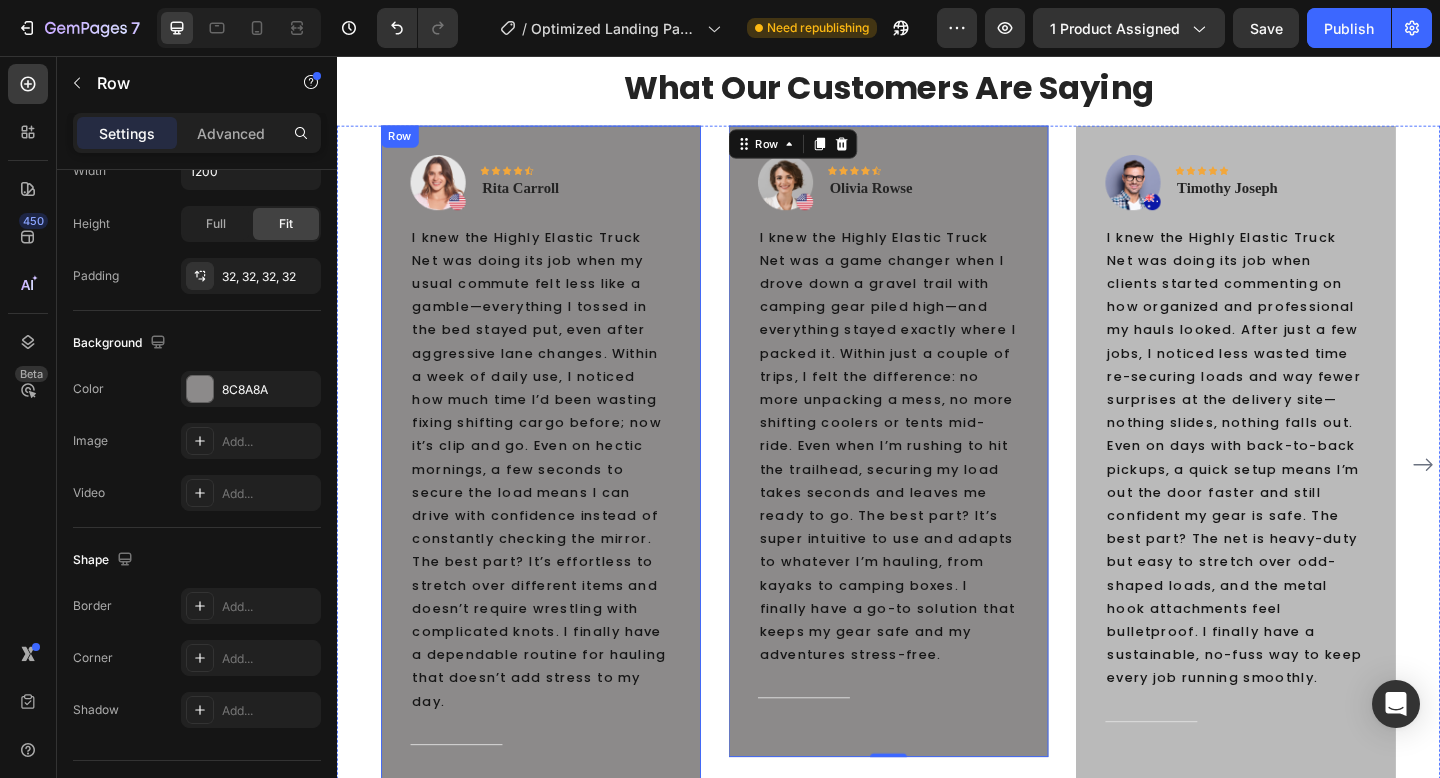 click on "Image
Icon
Icon
Icon
Icon
Icon Row Rita Carroll Text block Row I knew the Highly Elastic Truck Net was doing its job when my usual commute felt less like a gamble—everything I tossed in the bed stayed put, even after aggressive lane changes. Within a week of daily use, I noticed how much time I’d been wasting fixing shifting cargo before; now it’s clip and go. Even on hectic mornings, a few seconds to secure the load means I can drive with confidence instead of constantly checking the mirror. The best part? It’s effortless to stretch over different items and doesn’t require wrestling with complicated knots. I finally have a dependable routine for hauling that doesn’t add stress to my day. Text block                Title Line Row" at bounding box center (559, 501) 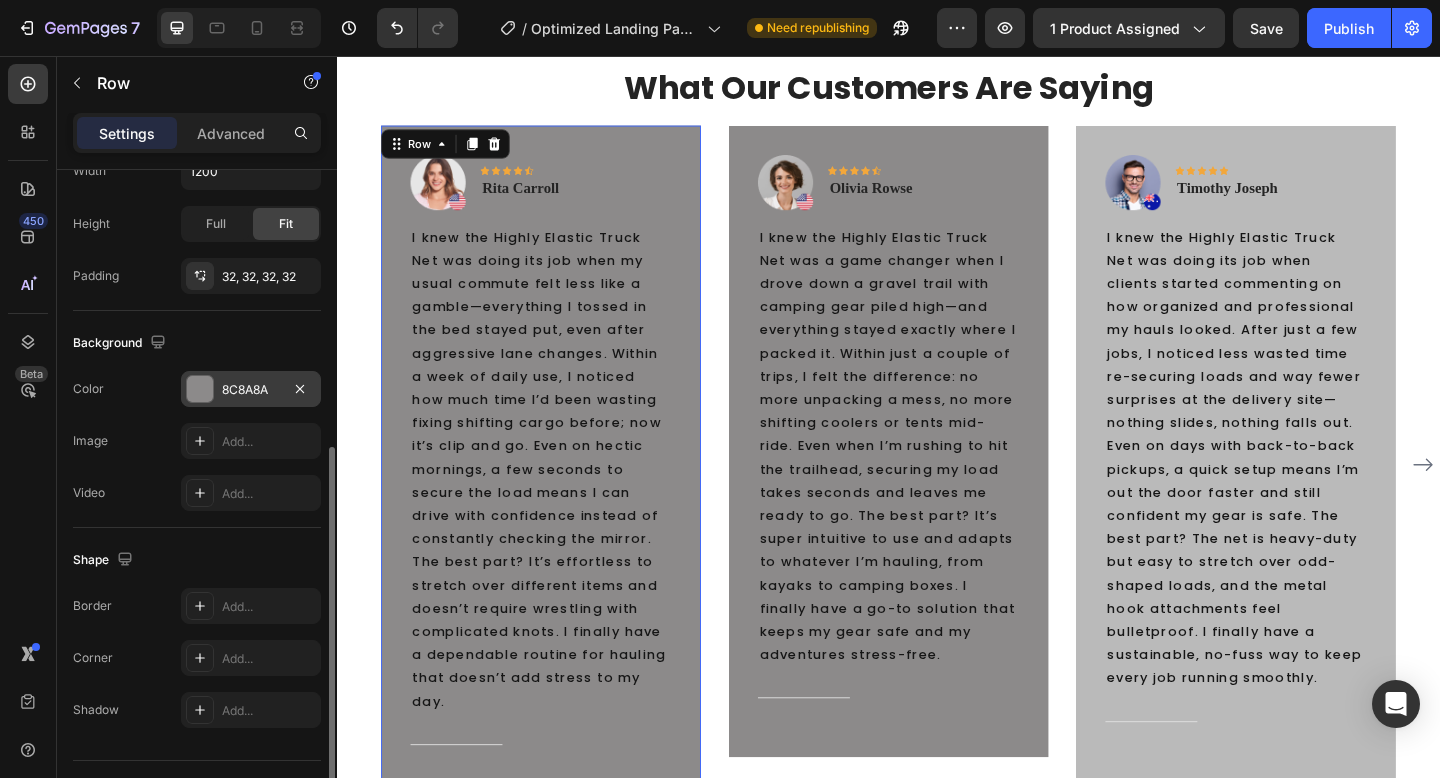 click on "8C8A8A" at bounding box center (251, 389) 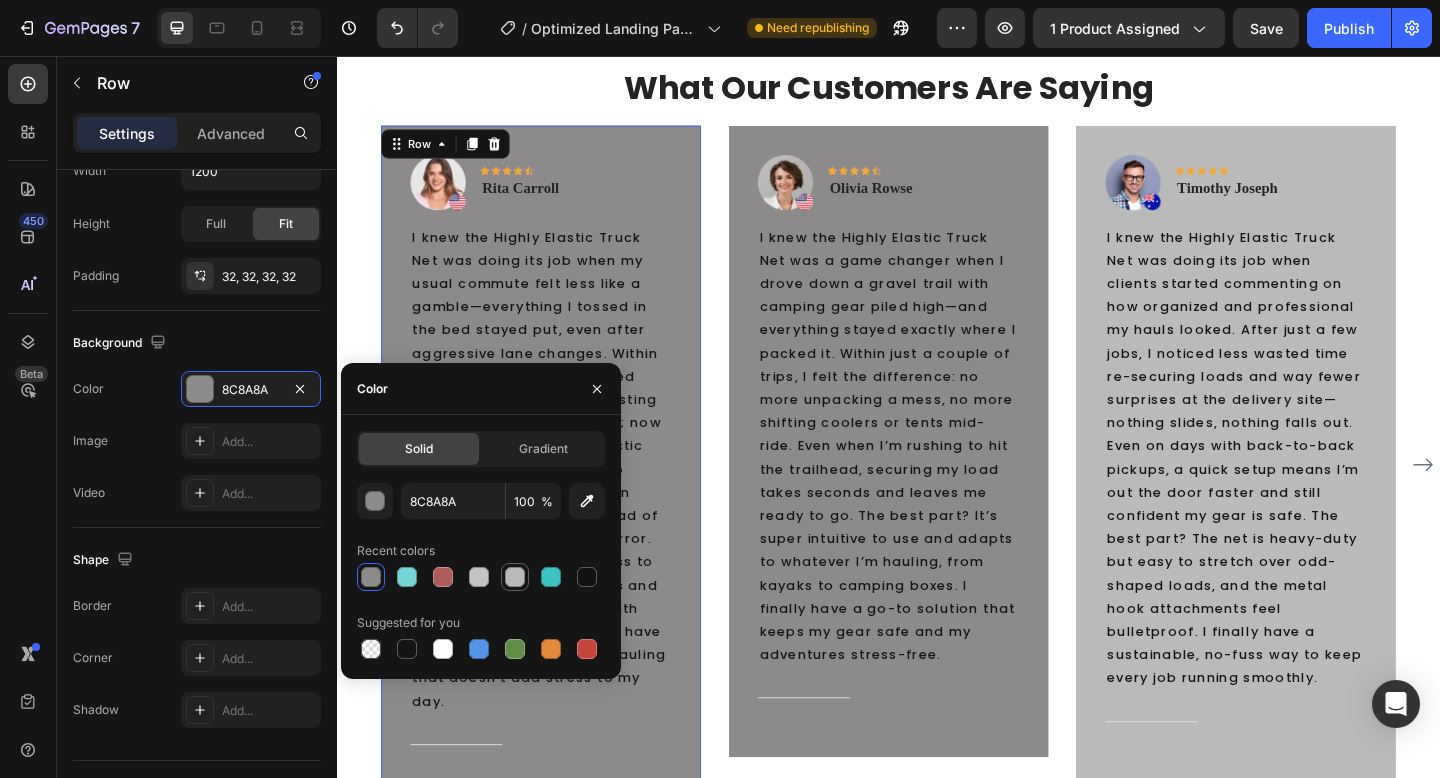 click at bounding box center [515, 577] 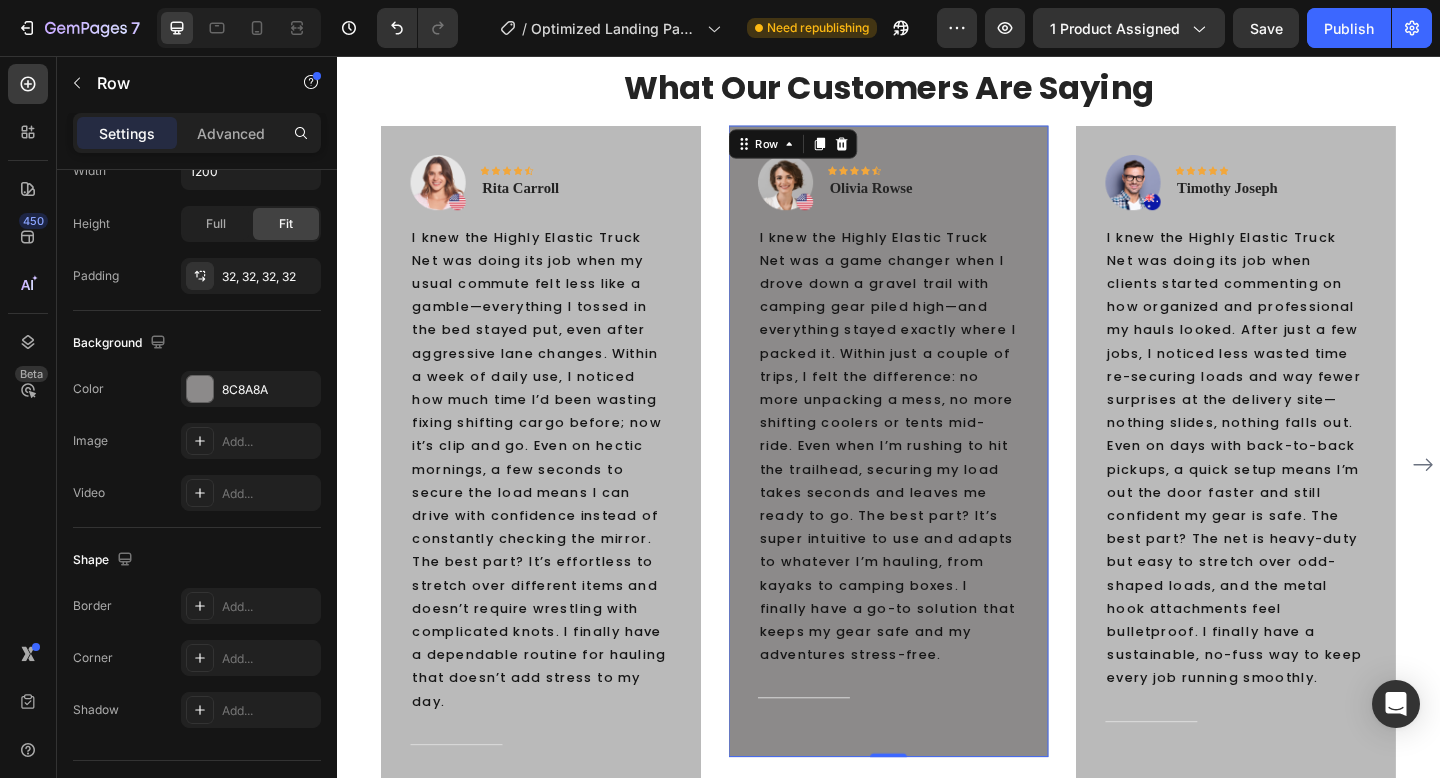 click on "Image
Icon
Icon
Icon
Icon
Icon Row Olivia Rowse Text block Row I knew the Highly Elastic Truck Net was a game changer when I drove down a gravel trail with camping gear piled high—and everything stayed exactly where I packed it. Within just a couple of trips, I felt the difference: no more unpacking a mess, no more shifting coolers or tents mid-ride. Even when I’m rushing to hit the trailhead, securing my load takes seconds and leaves me ready to go. The best part? It’s super intuitive to use and adapts to whatever I’m hauling, from kayaks to camping boxes. I finally have a go-to solution that keeps my gear safe and my adventures stress-free. Text block                Title Line Row   0" at bounding box center [937, 476] 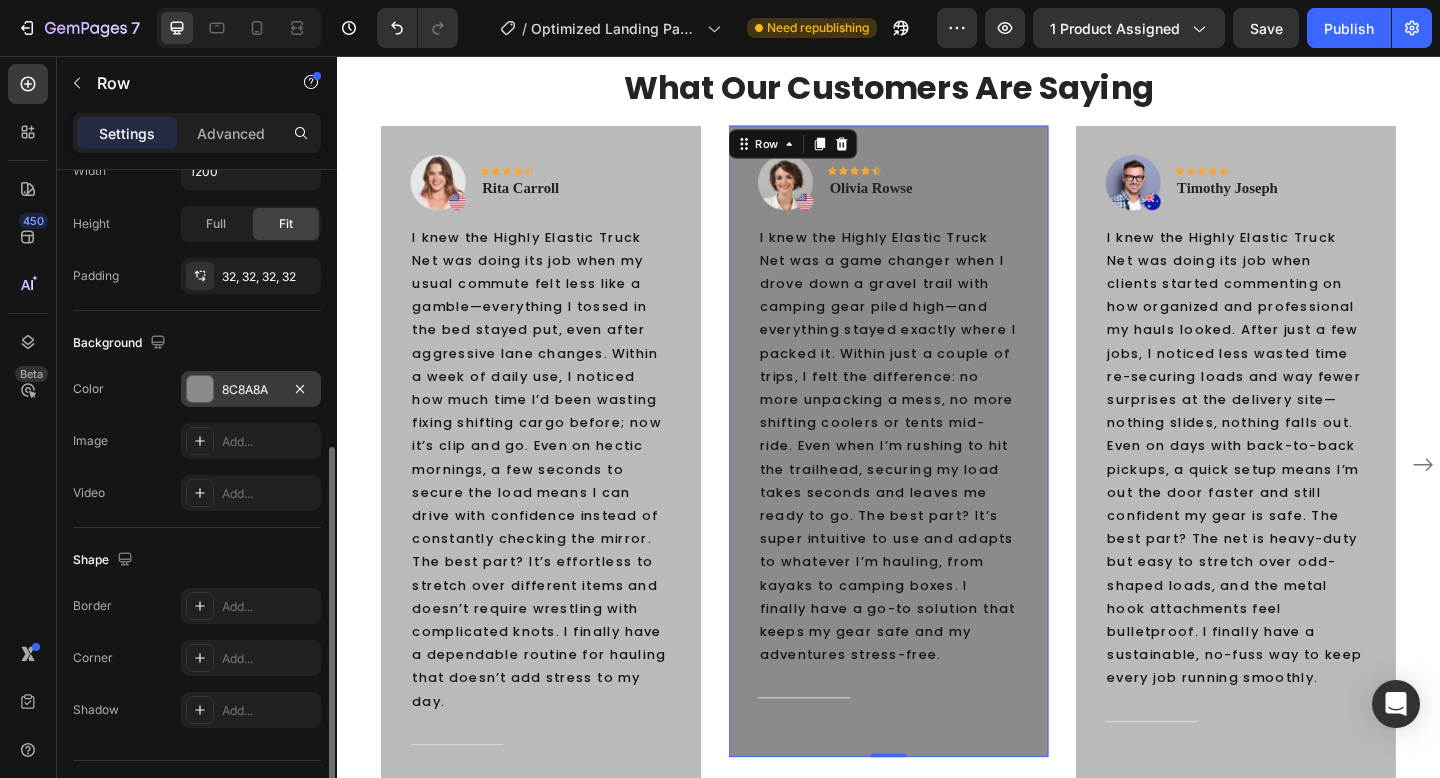 click on "8C8A8A" at bounding box center (251, 390) 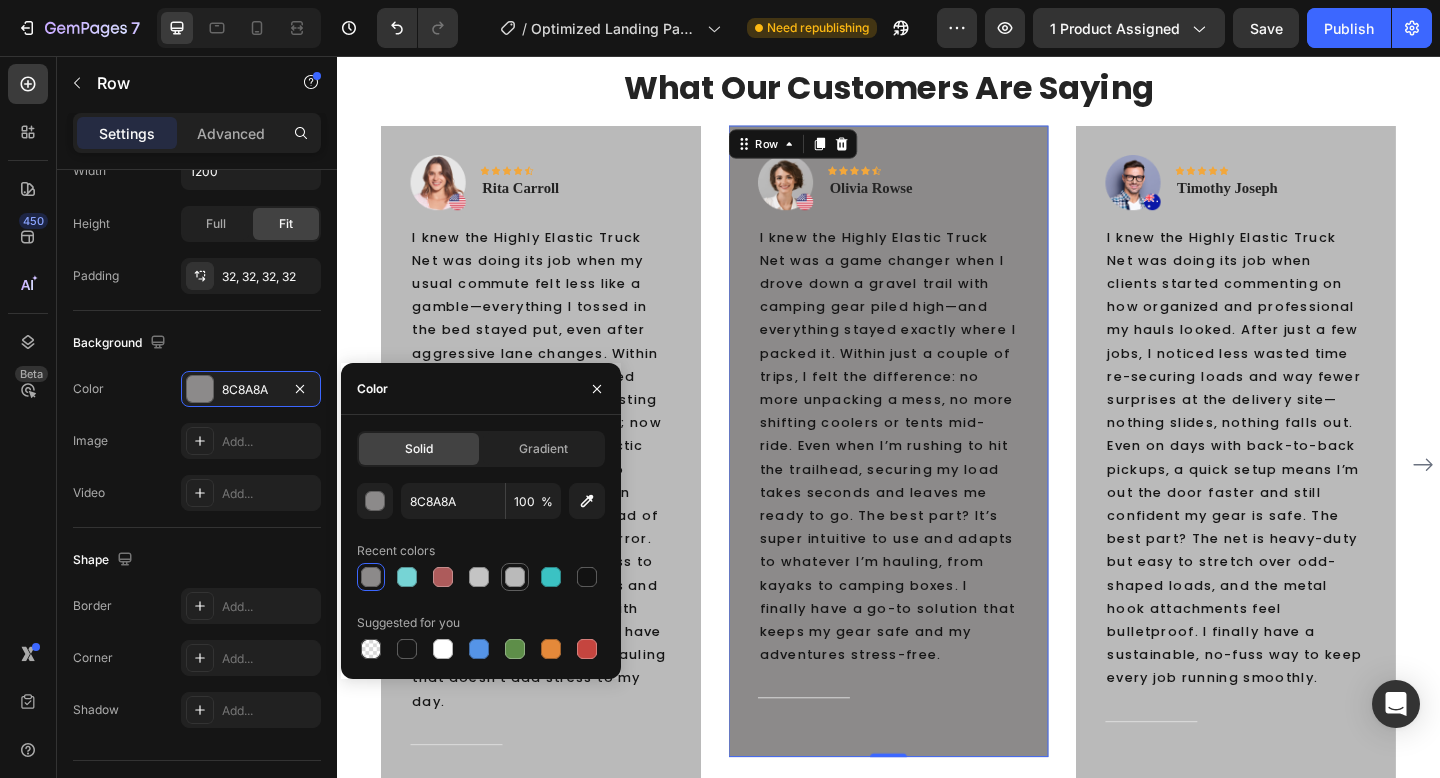 click at bounding box center (515, 577) 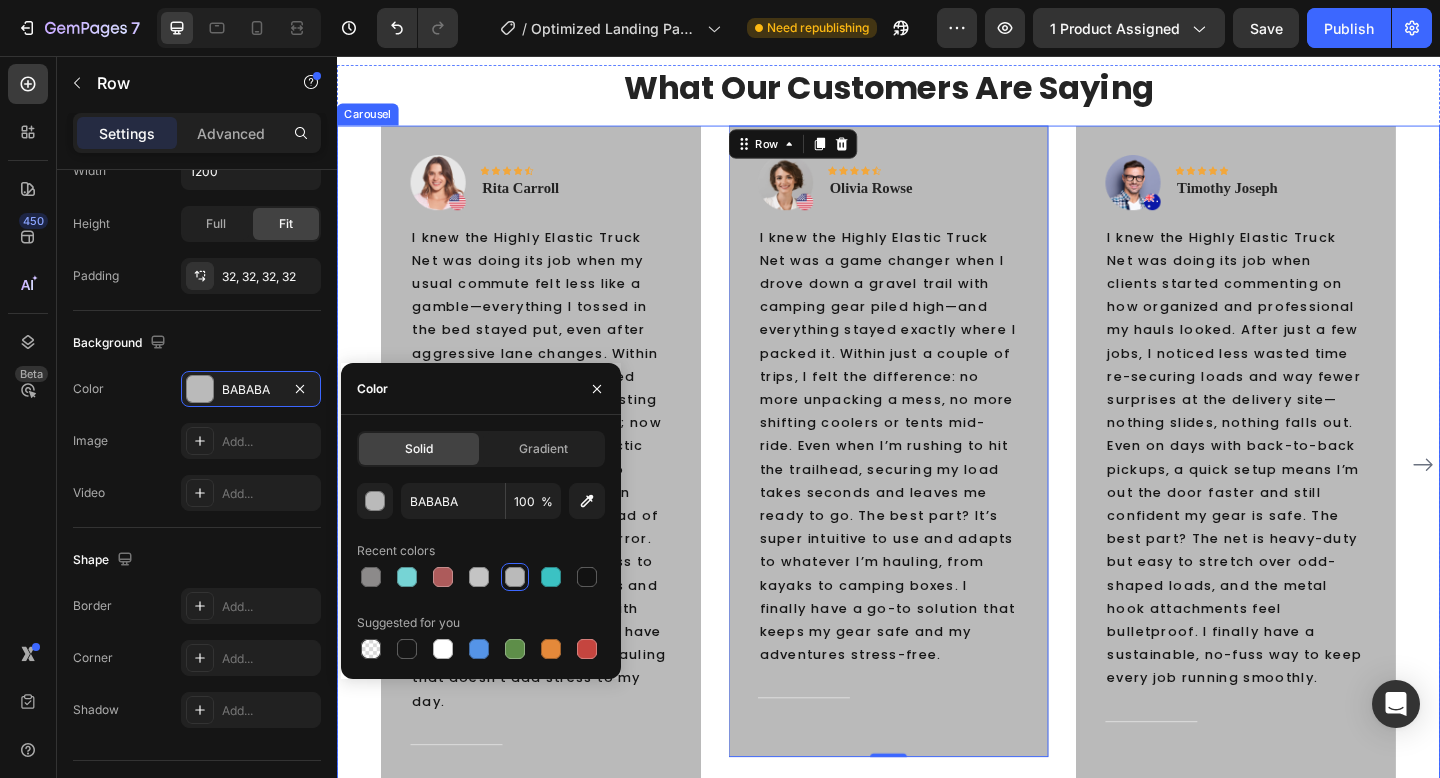 click 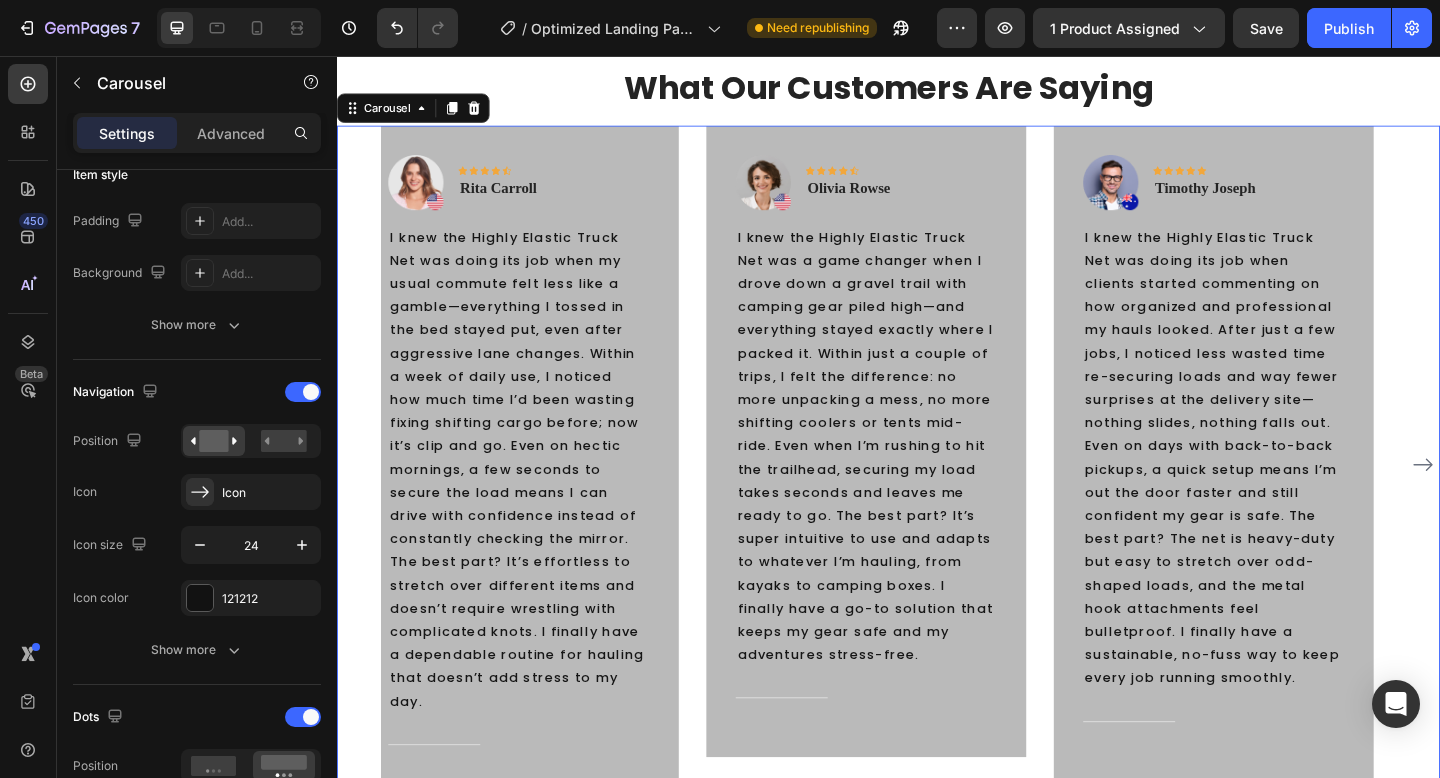 scroll, scrollTop: 0, scrollLeft: 0, axis: both 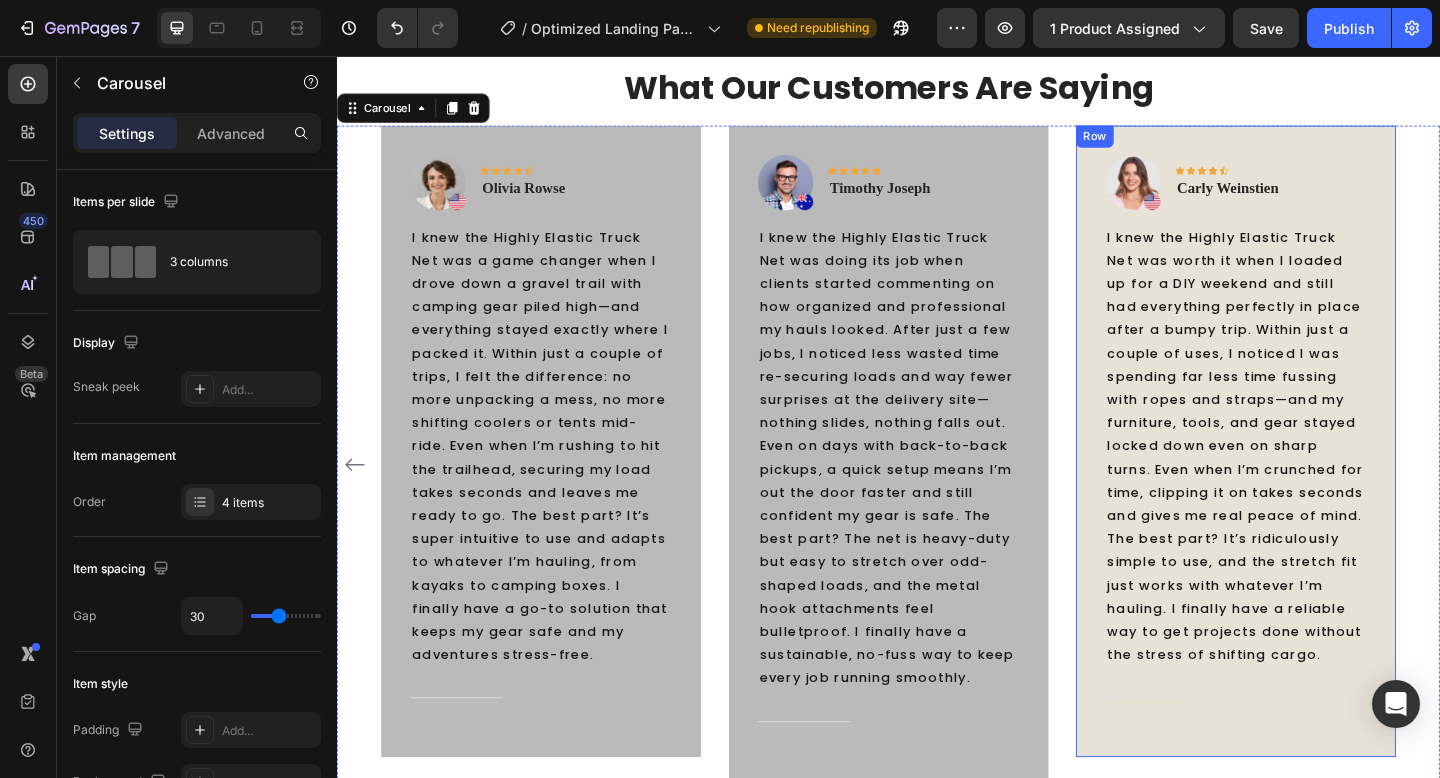 click on "Image
Icon
Icon
Icon
Icon
Icon Row Carly Weinstien Text block Row I knew the Highly Elastic Truck Net was worth it when I loaded up for a DIY weekend and still had everything perfectly in place after a bumpy trip. Within just a couple of uses, I noticed I was spending far less time fussing with ropes and straps—and my furniture, tools, and gear stayed locked down even on sharp turns. Even when I’m crunched for time, clipping it on takes seconds and gives me real peace of mind. The best part? It’s ridiculously simple to use, and the stretch fit just works with whatever I’m hauling. I finally have a reliable way to get projects done without the stress of shifting cargo. Text block                Title Line Row" at bounding box center (1315, 476) 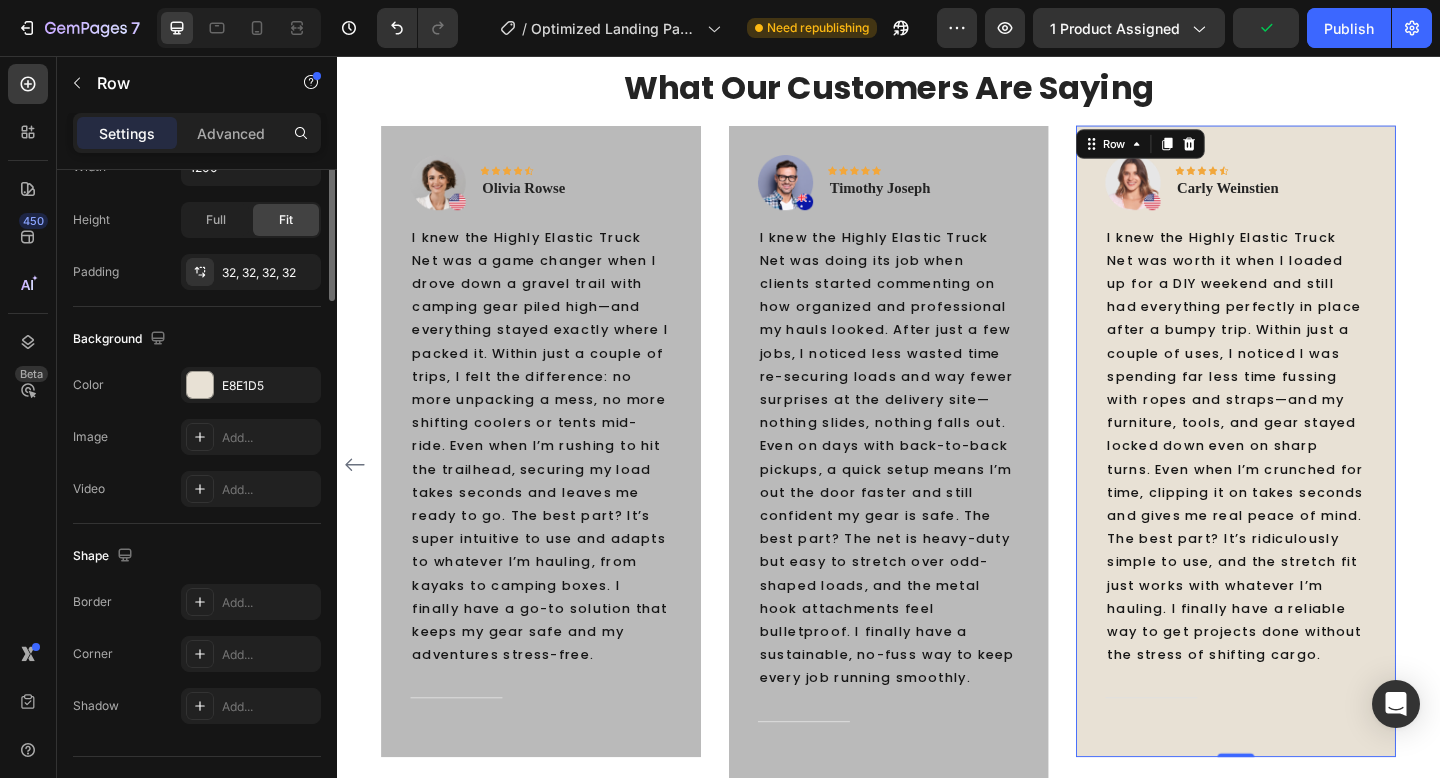 scroll, scrollTop: 555, scrollLeft: 0, axis: vertical 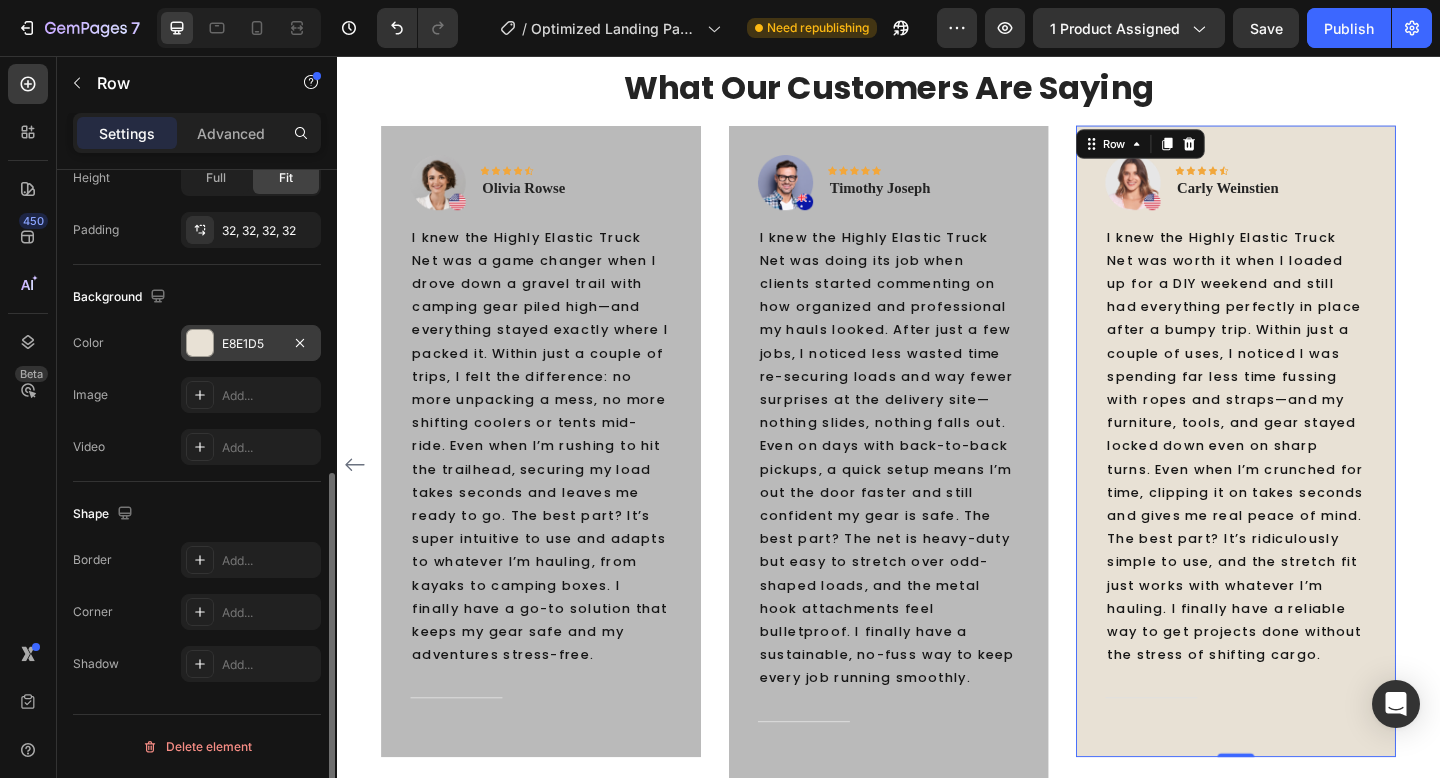 click on "E8E1D5" at bounding box center (251, 344) 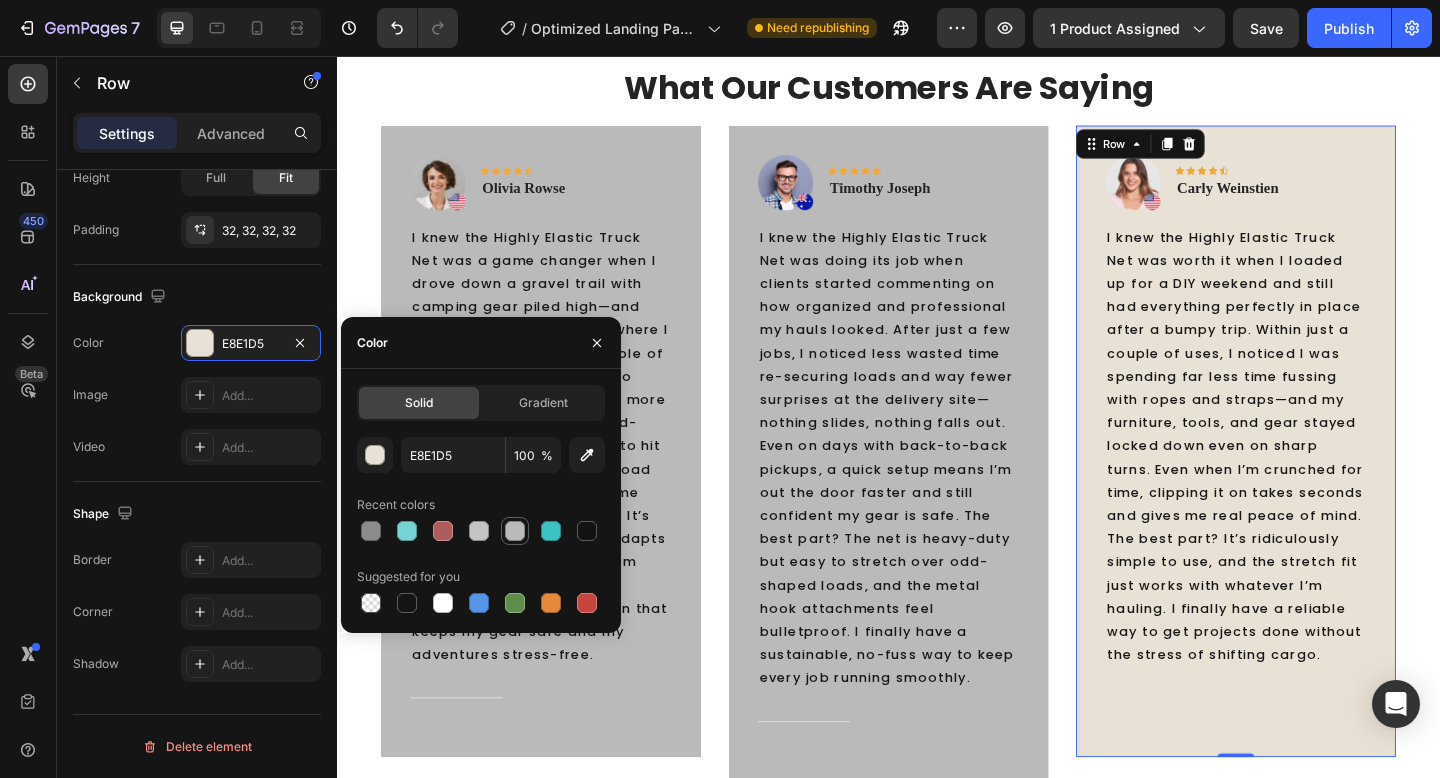 click at bounding box center (515, 531) 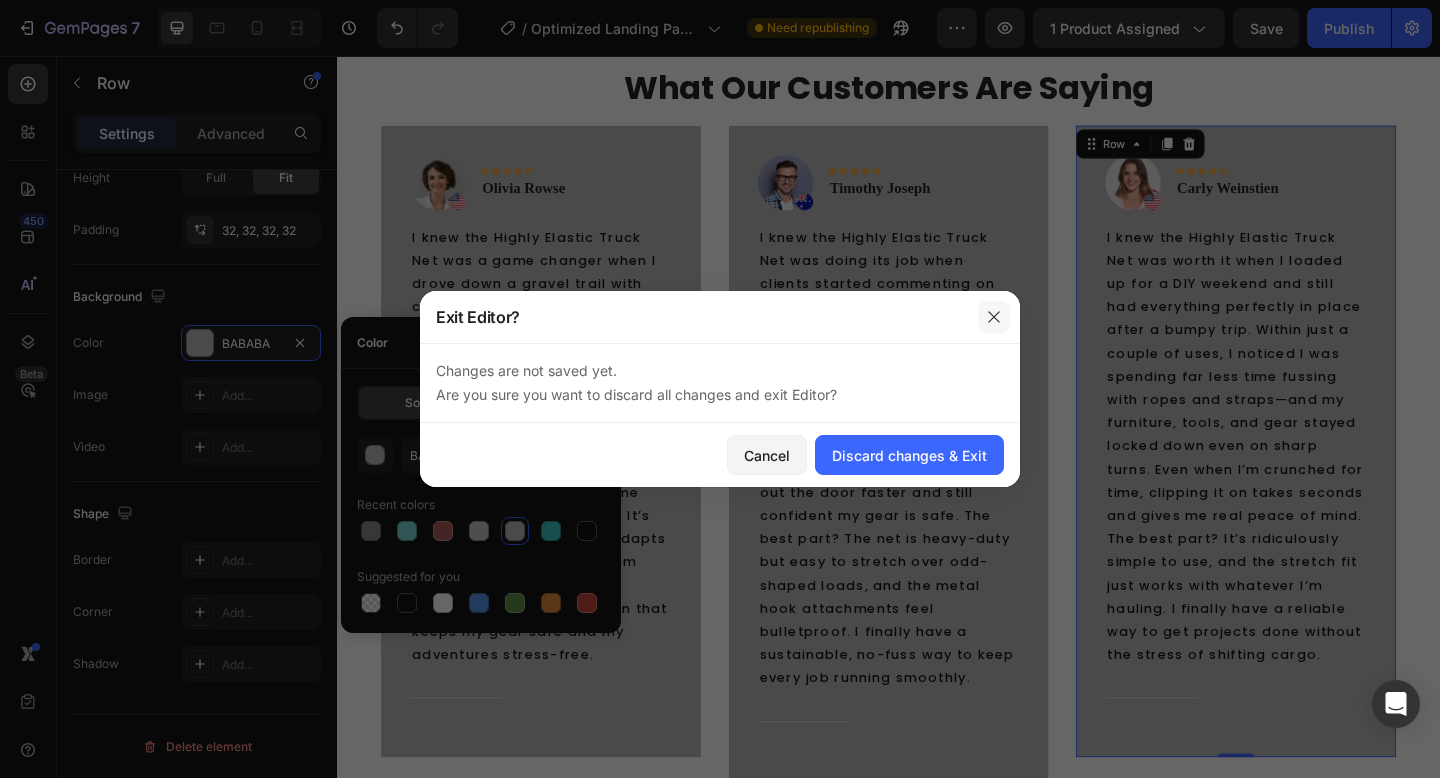 drag, startPoint x: 995, startPoint y: 314, endPoint x: 715, endPoint y: 281, distance: 281.93793 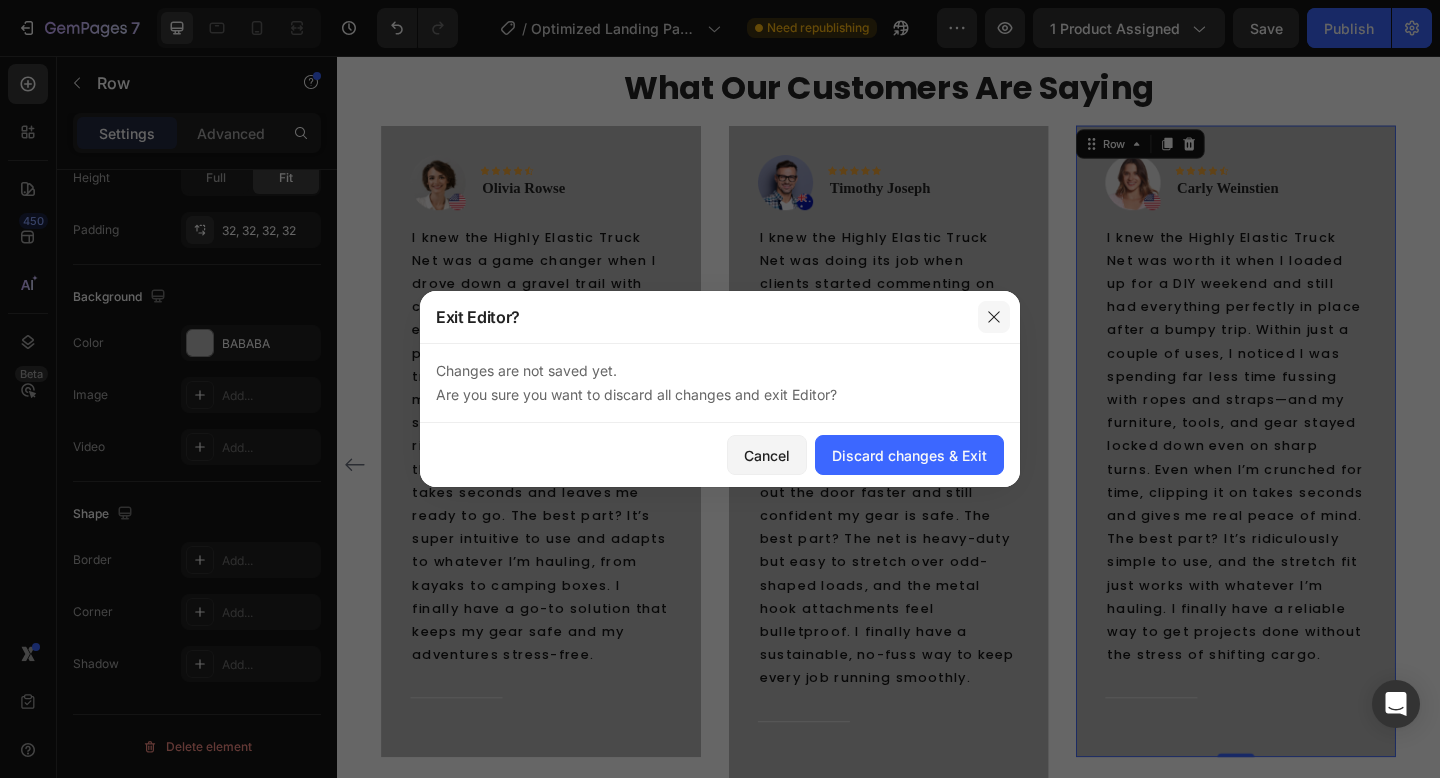 click 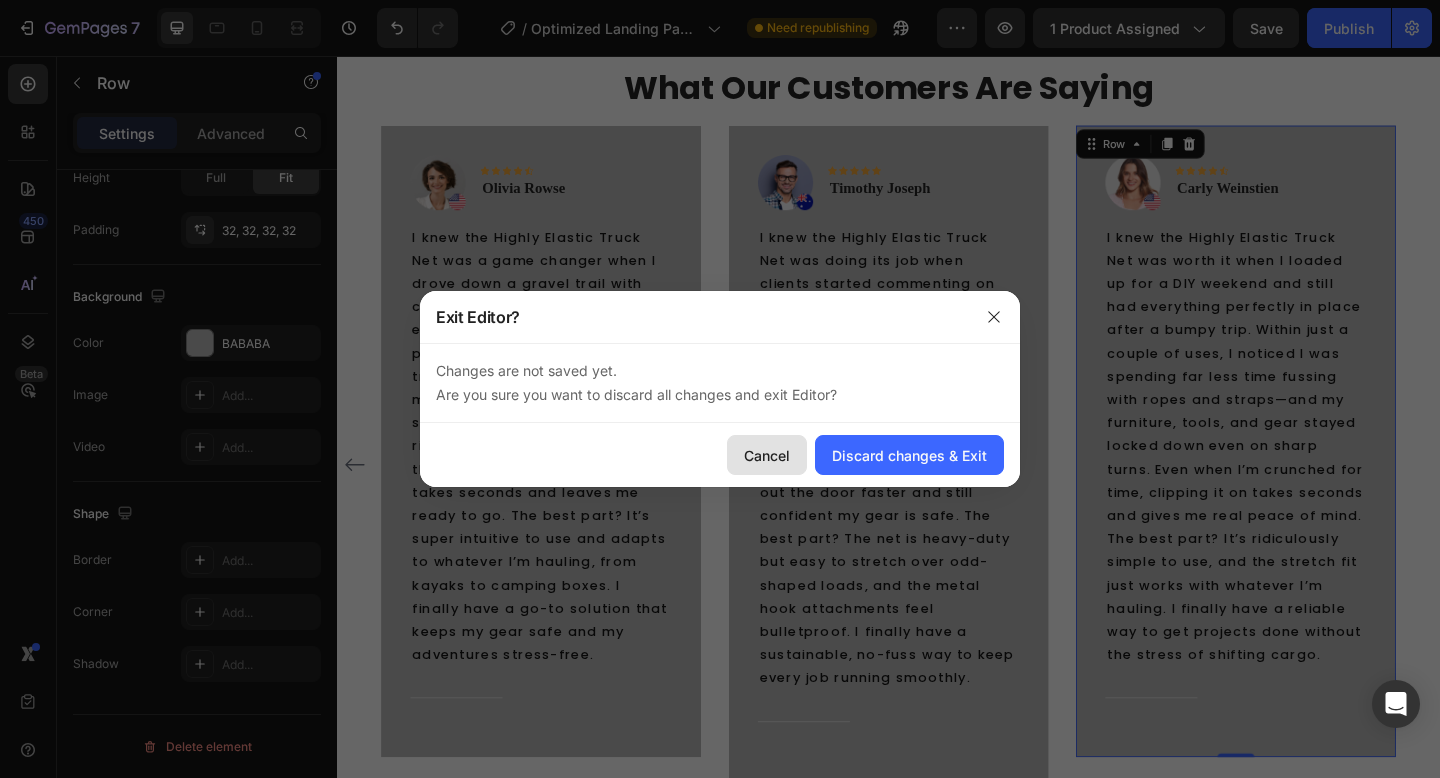 click on "Cancel" at bounding box center [767, 455] 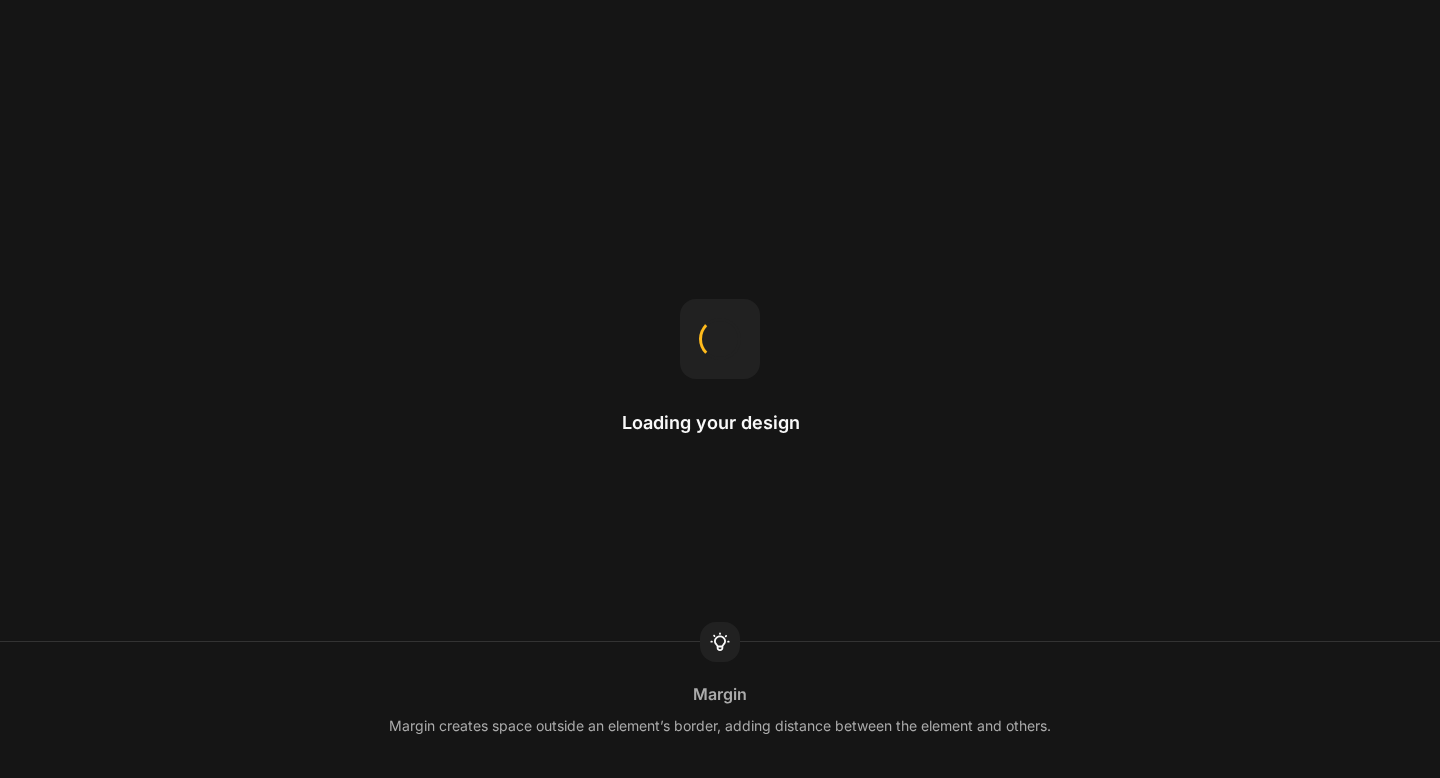scroll, scrollTop: 0, scrollLeft: 0, axis: both 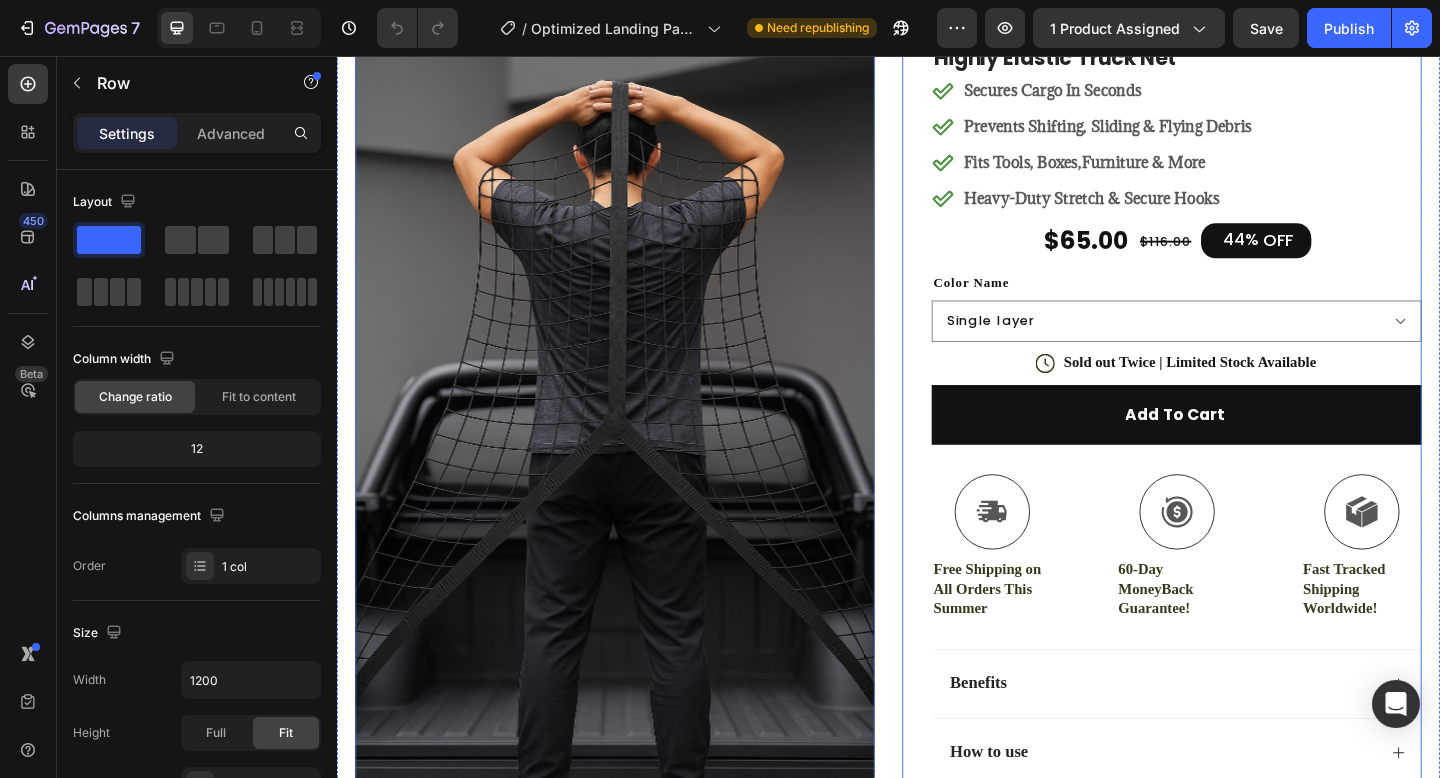 click on "Icon Icon Icon Icon Icon Icon List 4.8 based on 56,400 Customers Text Block Row Highly Elastic Truck Net Product Title
Secures Cargo In Seconds
Prevents Shifting, Sliding & Flying Debris
Fits Tools, Boxes,Furniture & More
Heavy-Duty Stretch & Secure Hooks Item List $65.00 Product Price Product Price $116.00 Compare Price Compare Price 44% OFF Discount Tag Row Color Name   Single layer Double layer Product Variants & Swatches
Icon Sold out Twice | Limited Stock Available Text Block Row Add to cart Add to Cart
Icon Free Shipping on All Orders This Summer Text Block
Icon 60-Day MoneyBack Guarantee! Text Block
Icon Fast Tracked Shipping Worldwide! Text Block Row Image Icon Icon Icon Icon Icon Icon List “I knew the Highly Elastic Truck Net was worth it when I took that first sharp turn… and nothing shifted.  Text Block
Icon [FIRST] [LAST] ([CITY], [COUNTRY]) Text Block Row Row" at bounding box center [1234, 452] 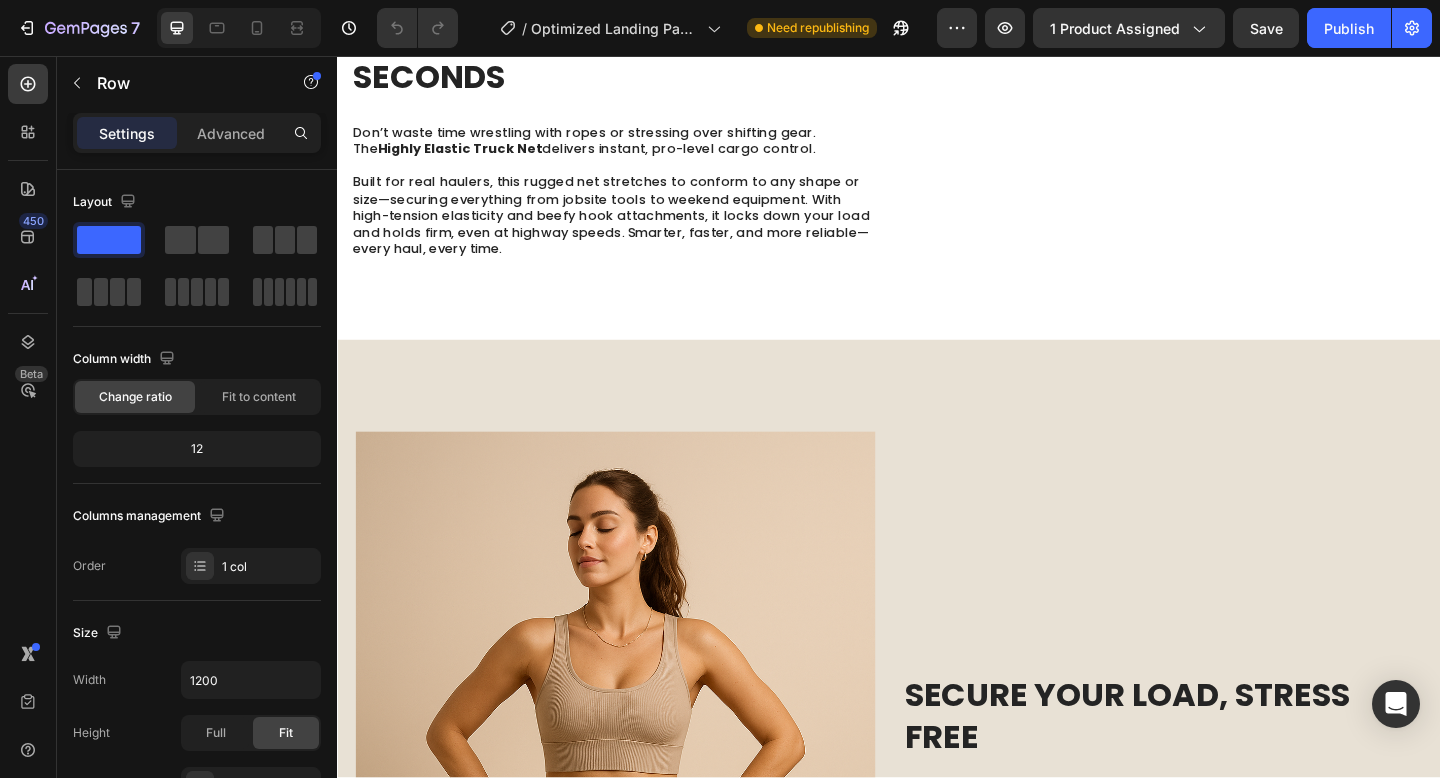 scroll, scrollTop: 1671, scrollLeft: 0, axis: vertical 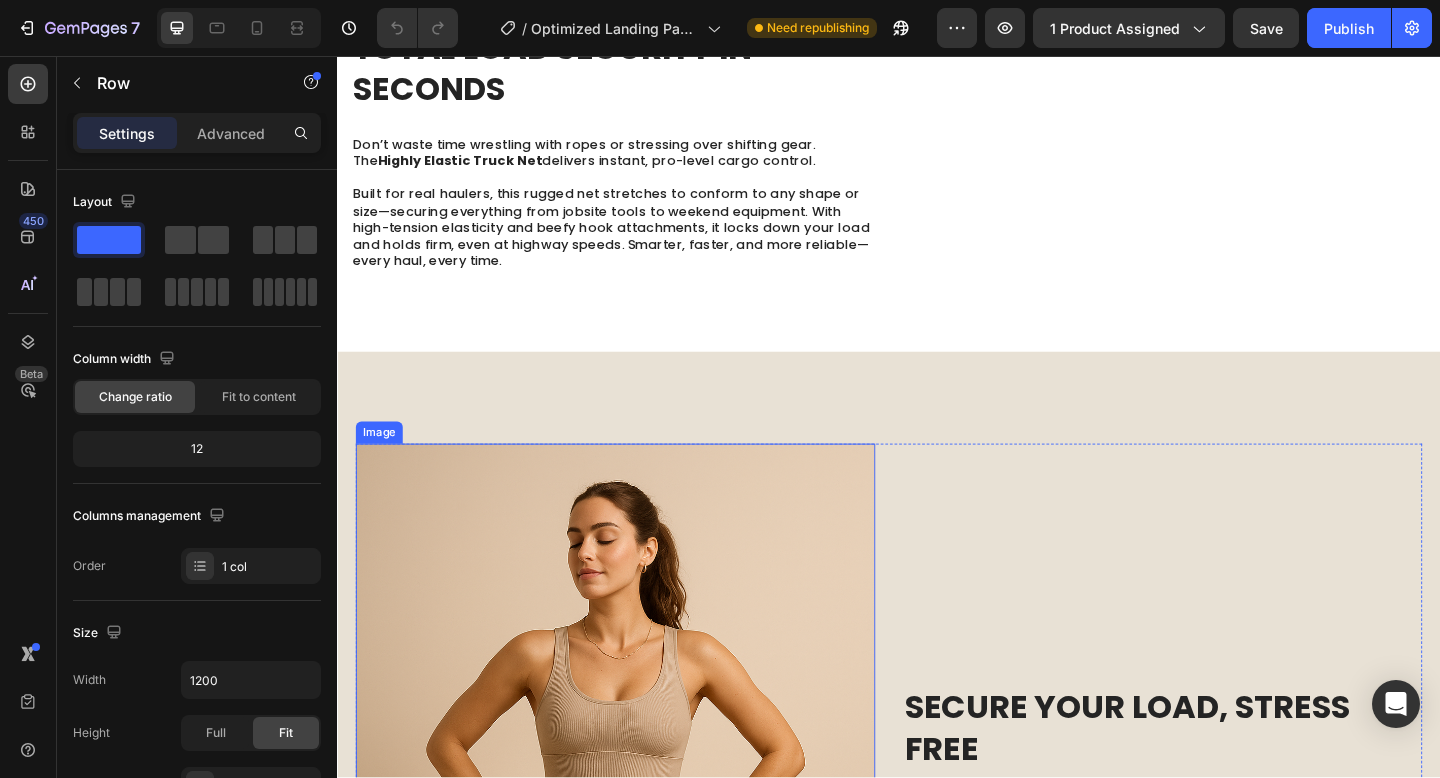 click at bounding box center [639, 902] 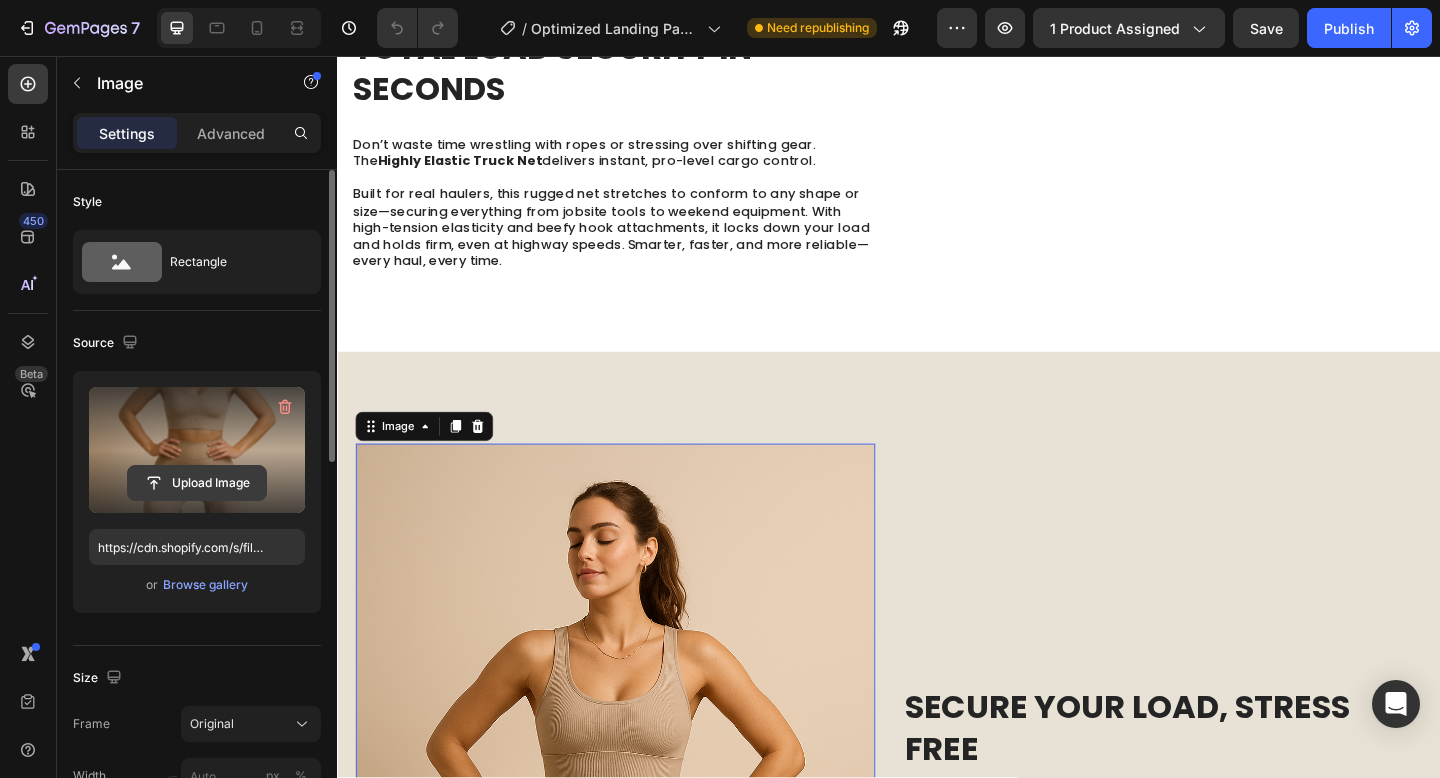 click 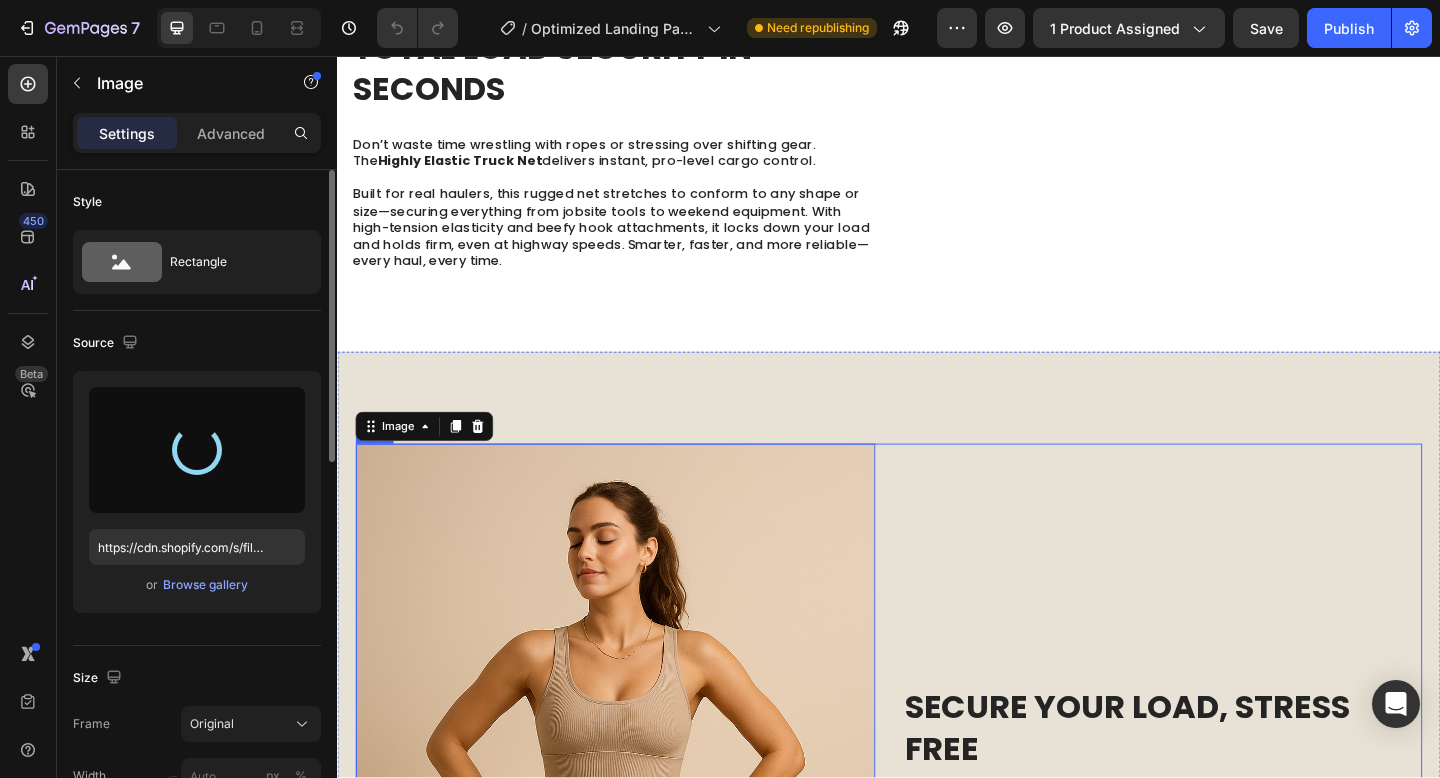 type on "https://cdn.shopify.com/s/files/1/0726/2430/8324/files/gempages_577700075703108549-a9a8c7ac-06a5-47be-99f5-3deb5b25e87c.webp" 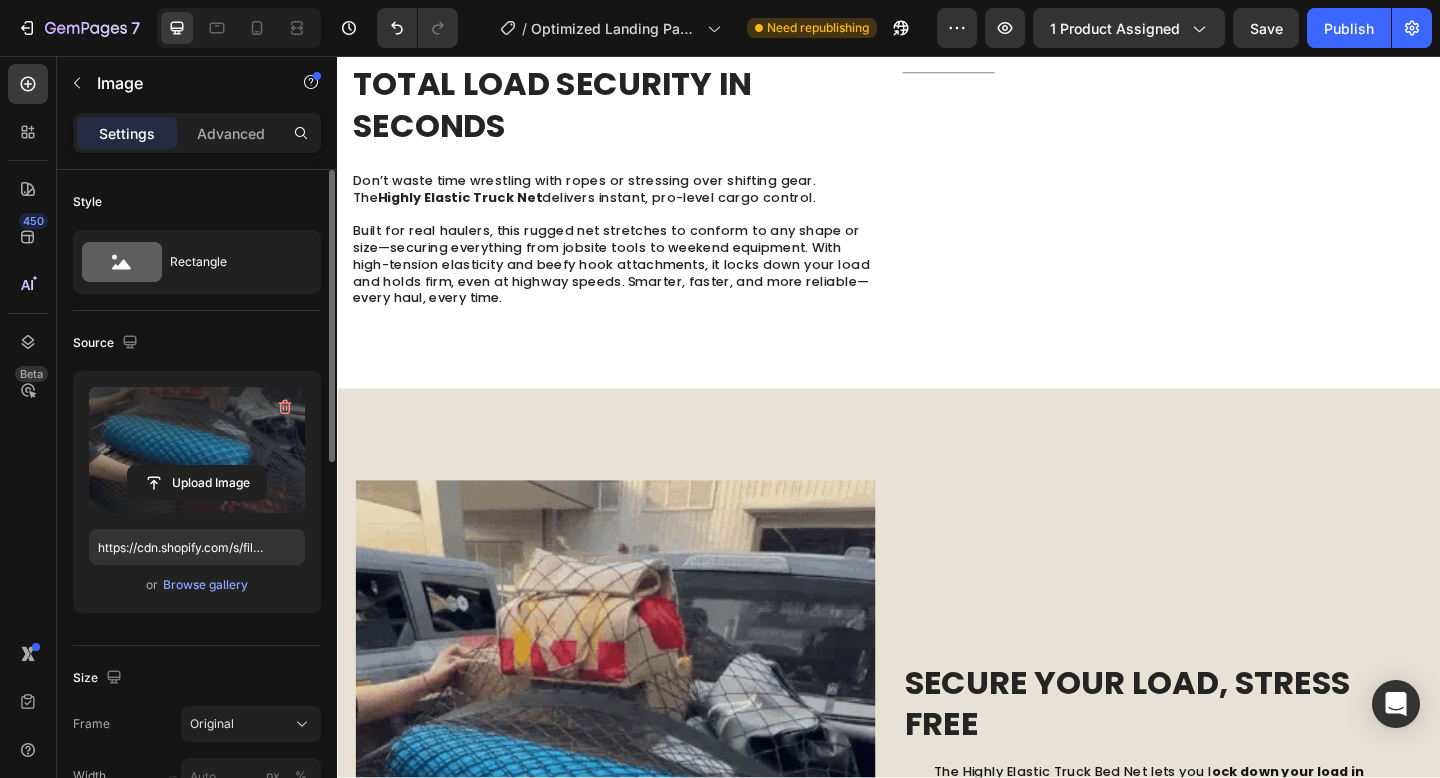 scroll, scrollTop: 1635, scrollLeft: 0, axis: vertical 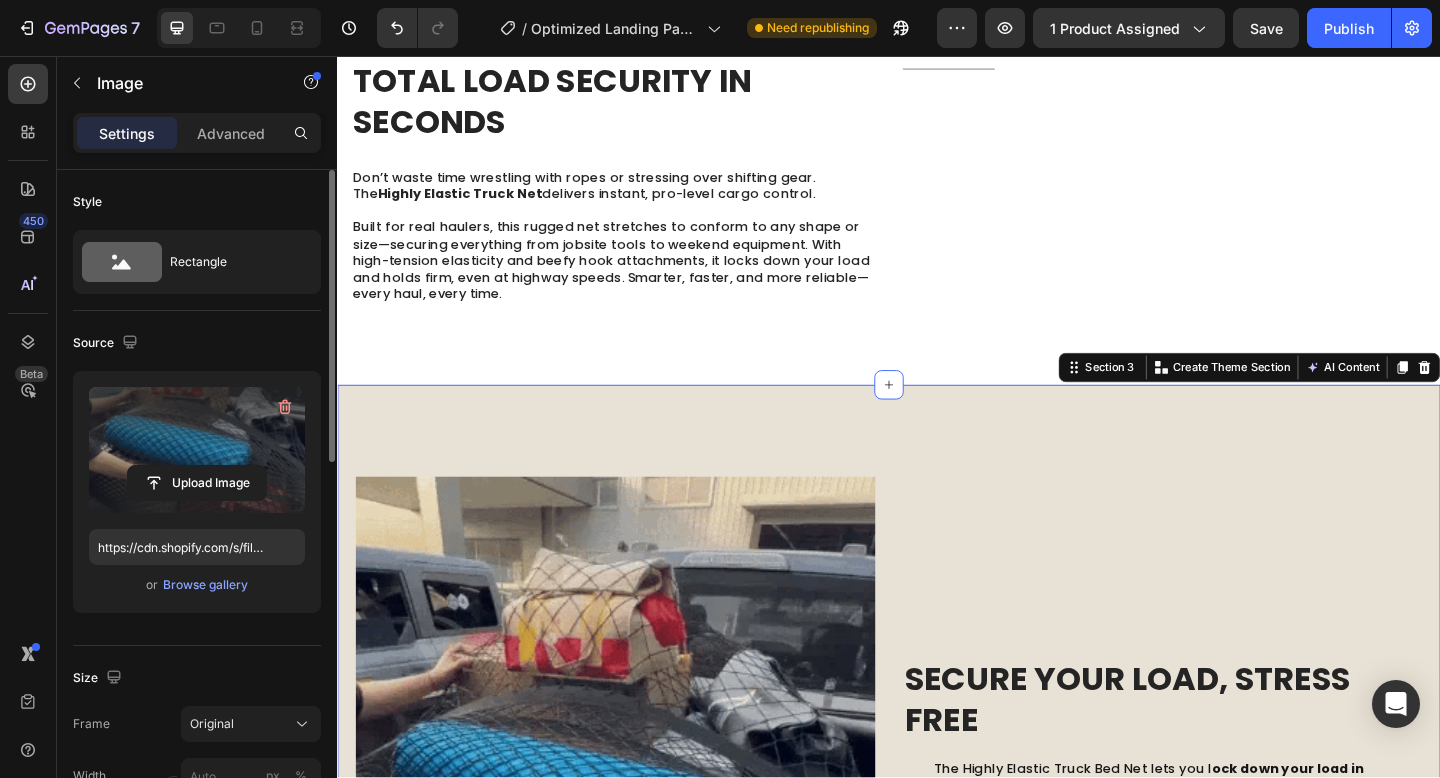 click on "Image SECURE YOUR LOAD, STRESS FREE Heading The Highly Elastic Truck Bed Net lets you l ock down your load in seconds —no tying, no fuss, no movement. From tools and furniture to camping kits and debris, its stretch-fit design keeps everything tightly secured so you drive with confidence. Stay organized and avoid damage, fines, or accidents. Built to last with weather-resistant materials and a compact profile, it’s the smarter, safer way to haul. Text Block Buy It Now Button
Icon Chat Us Anytime Text Block [EMAIL] Text Block Row Row Row Row Section 3   You can create reusable sections Create Theme Section AI Content Write with GemAI What would you like to describe here? Tone and Voice Persuasive Product Getting products... Show more Generate" at bounding box center [937, 871] 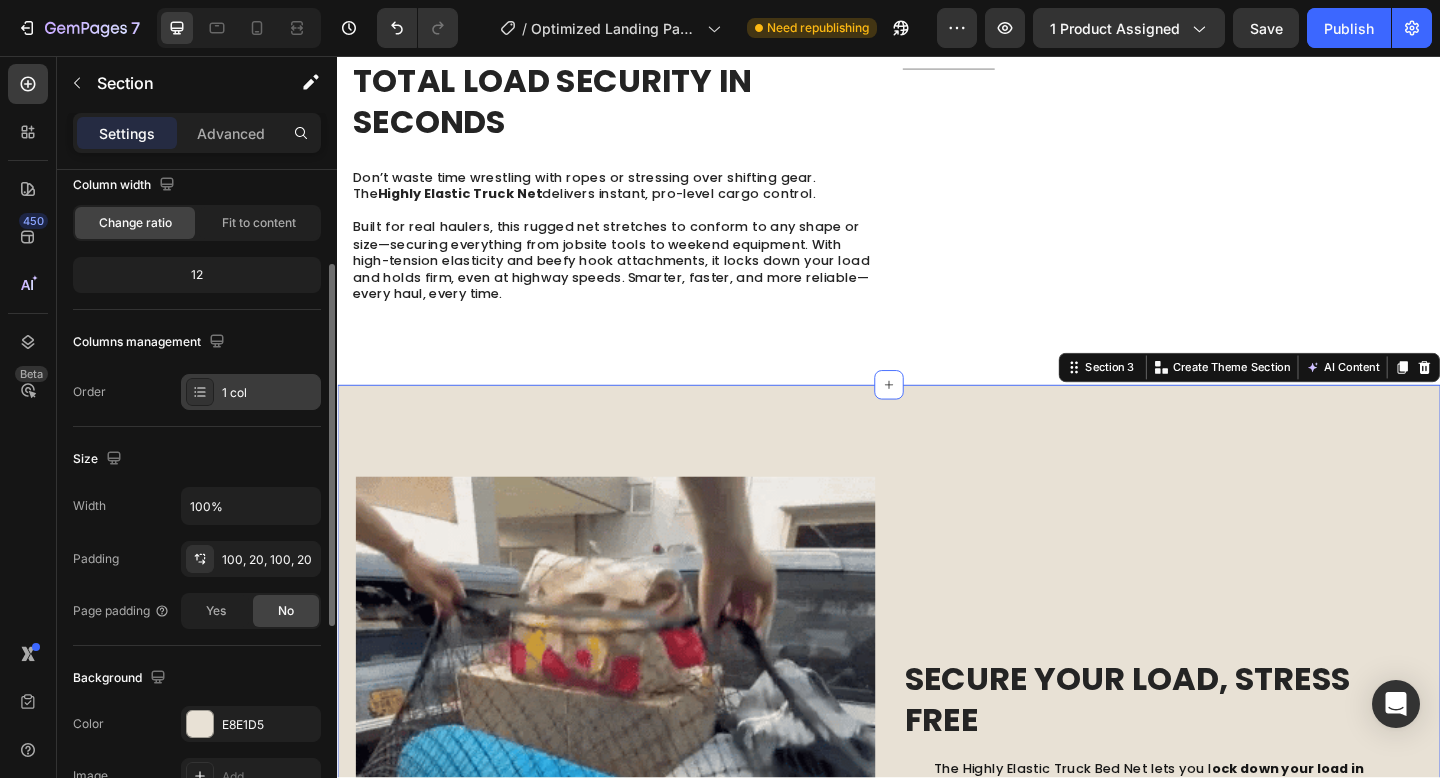 scroll, scrollTop: 555, scrollLeft: 0, axis: vertical 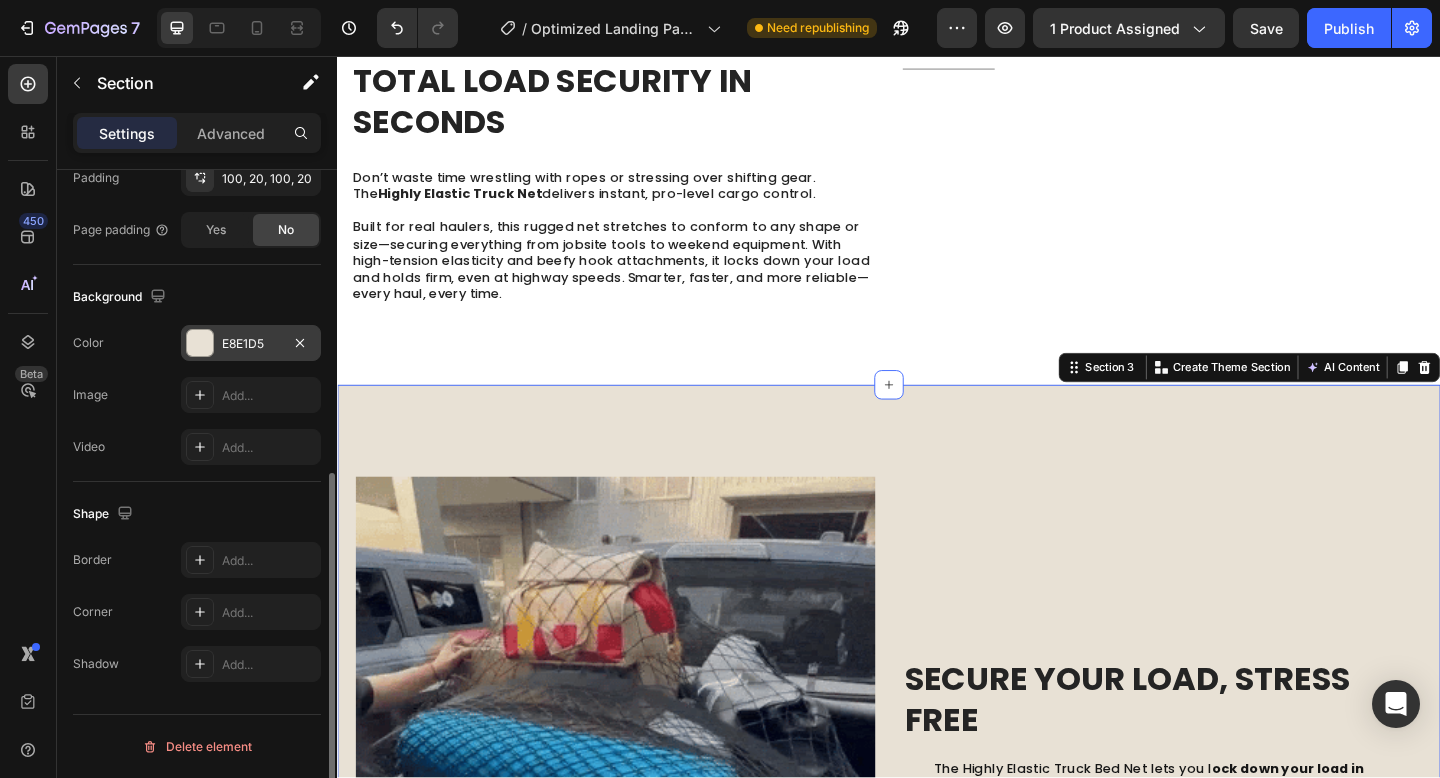 click on "E8E1D5" at bounding box center [251, 344] 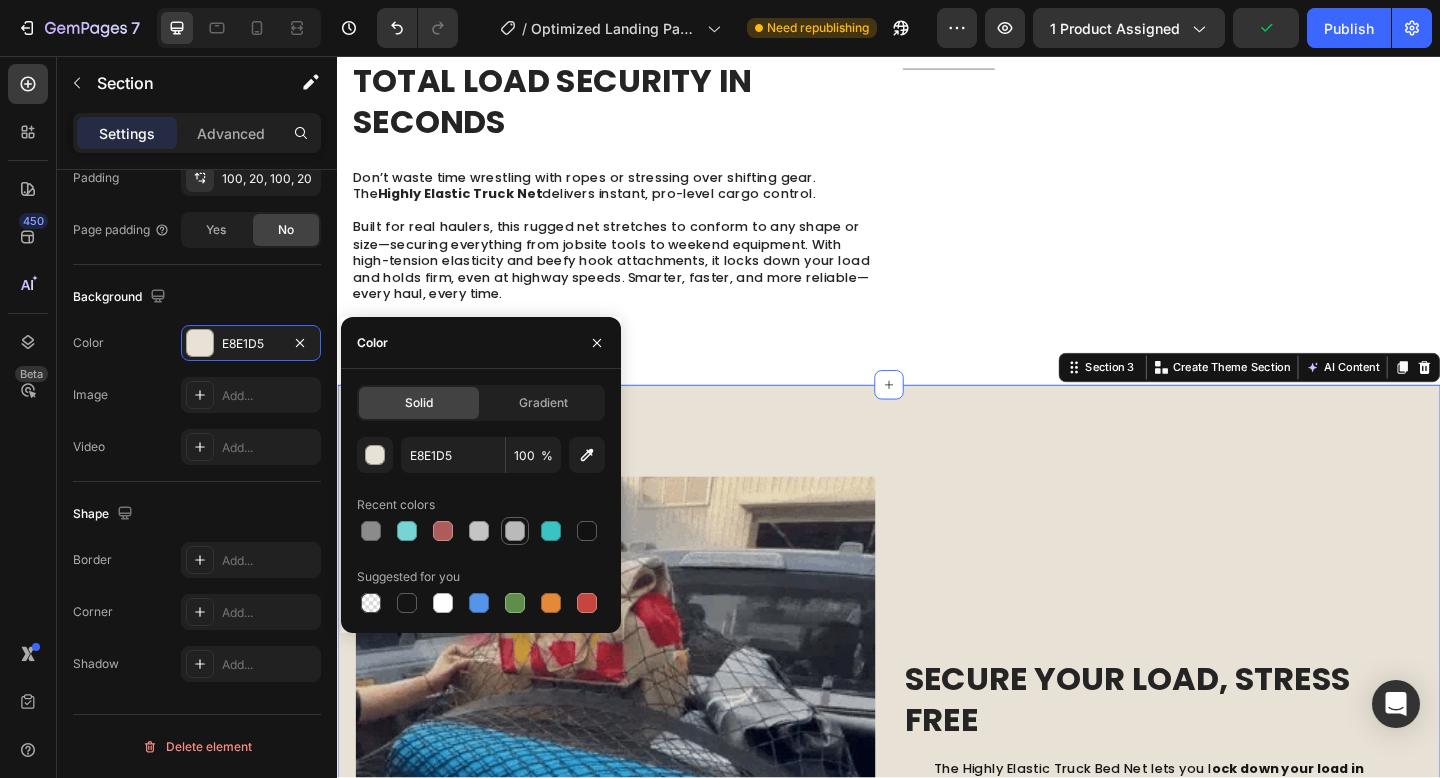 click at bounding box center (515, 531) 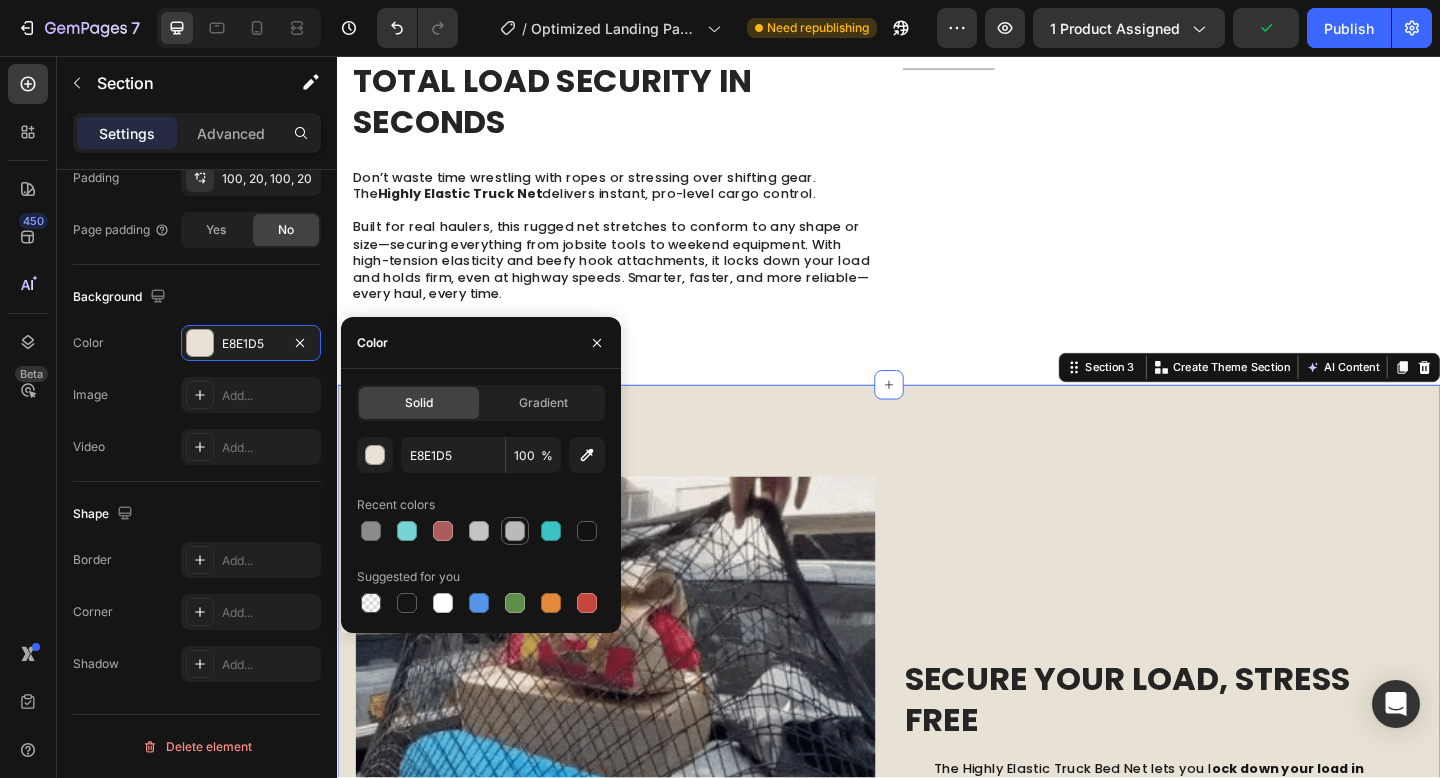 type on "BABABA" 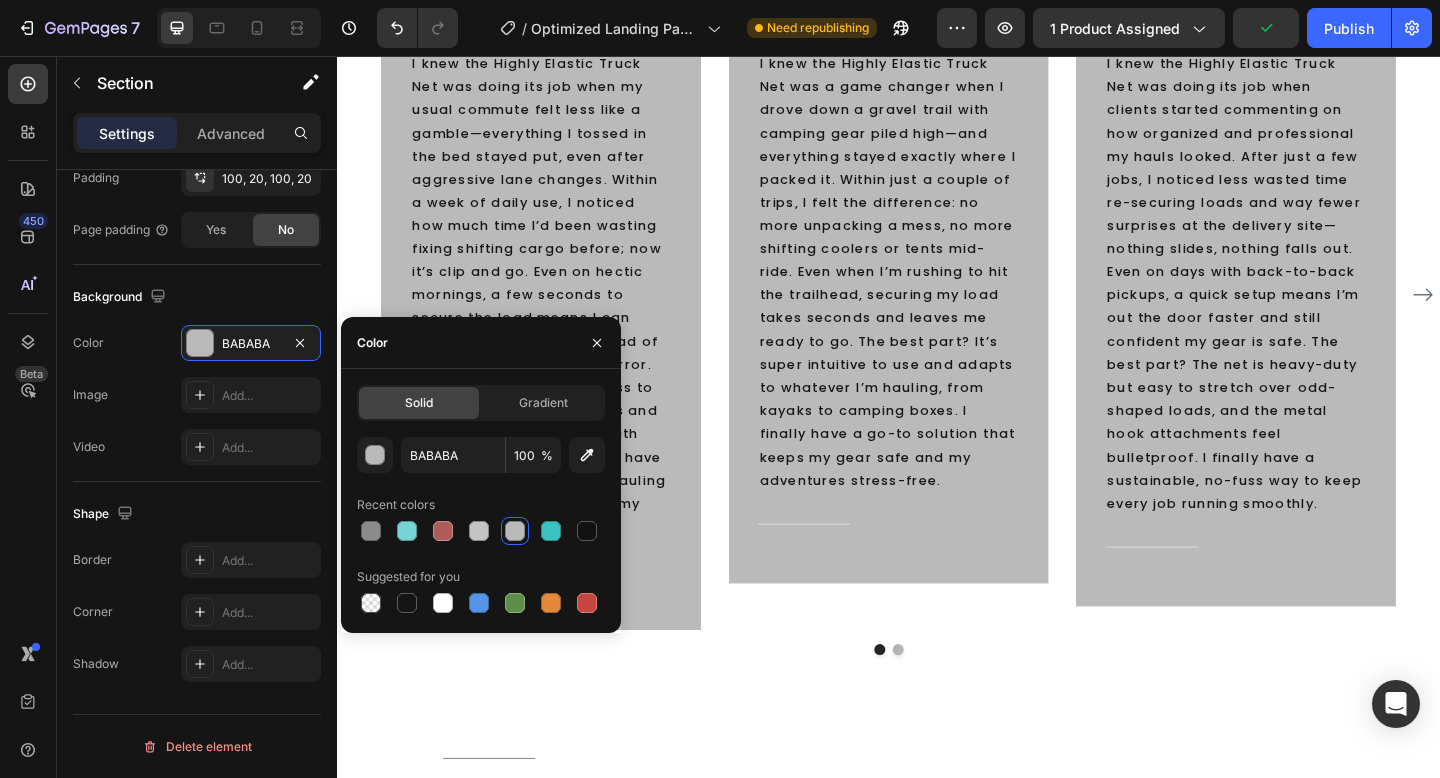 scroll, scrollTop: 3820, scrollLeft: 0, axis: vertical 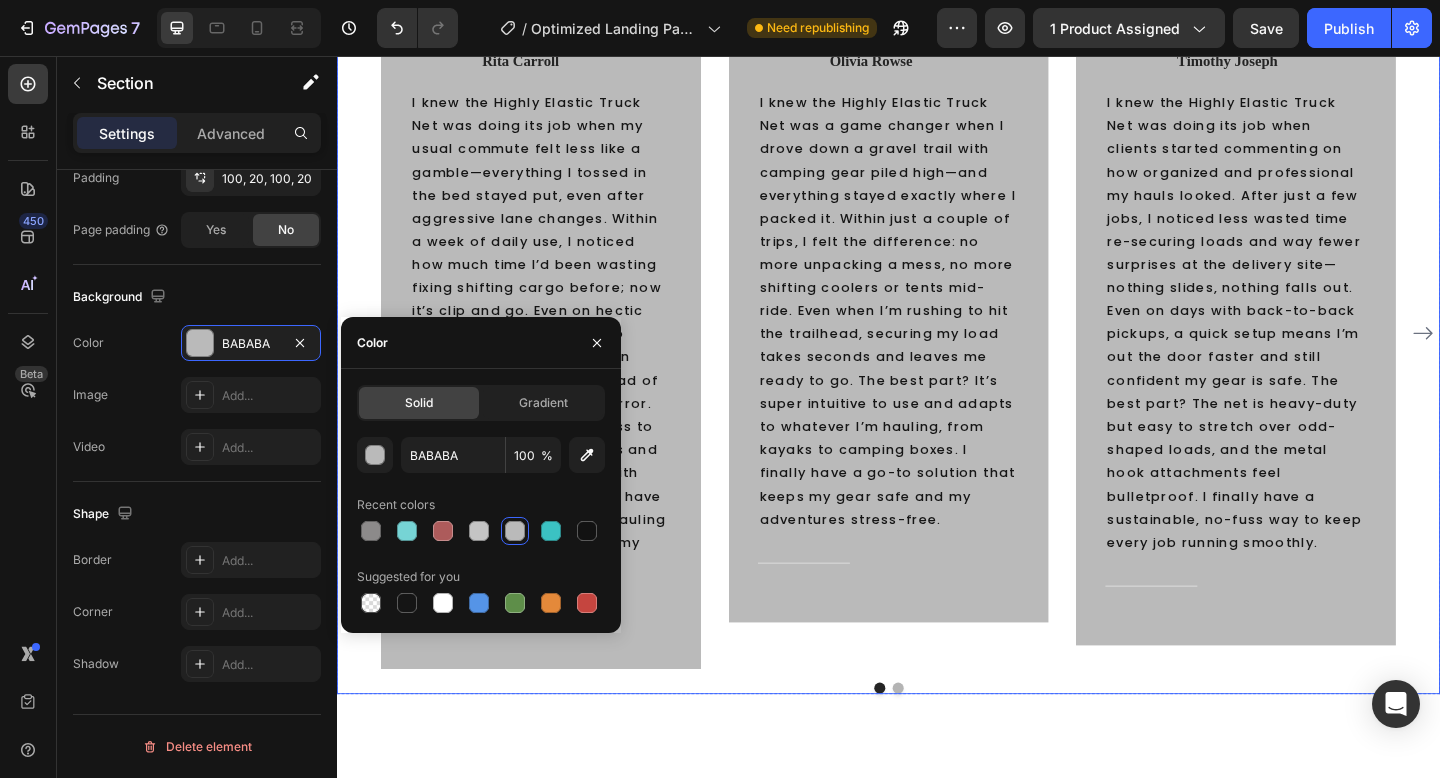 click on "Image
Icon
Icon
Icon
Icon
Icon Row [FIRST] [LAST] Text block Row I knew the Highly Elastic Truck Net was doing its job when my usual commute felt less like a gamble—everything I tossed in the bed stayed put, even after aggressive lane changes. Within a week of daily use, I noticed how much time I’d been wasting fixing shifting cargo before; now it’s clip and go. Even on hectic mornings, a few seconds to secure the load means I can drive with confidence instead of constantly checking the mirror. The best part? It’s effortless to stretch over different items and doesn’t require wrestling with complicated knots. I finally have a dependable routine for hauling that doesn’t add stress to my day. Text block                Title Line Row Image
Icon
Icon
Icon
Icon
Icon Row [FIRST] [LAST] Text block Row Text block                Title Line Row" at bounding box center (937, 358) 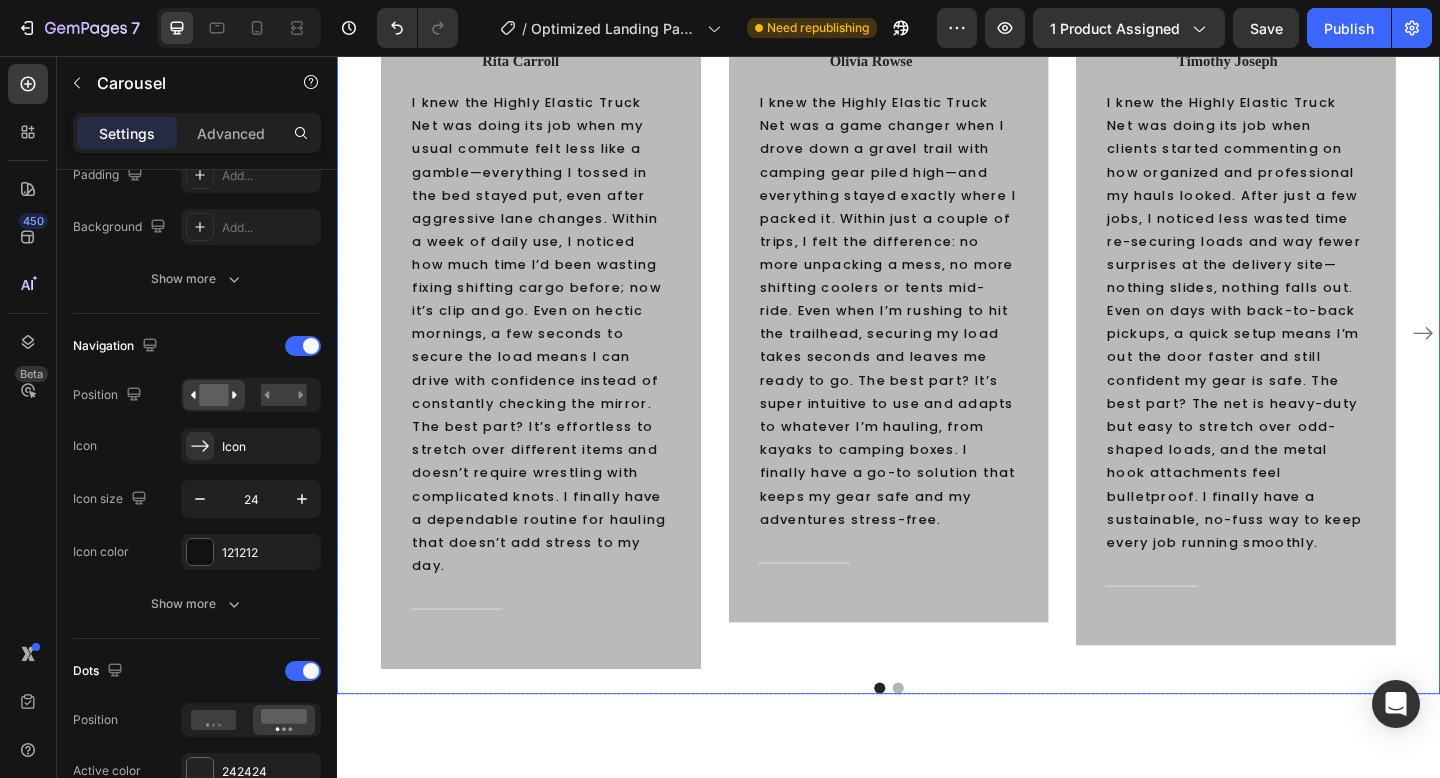 scroll, scrollTop: 0, scrollLeft: 0, axis: both 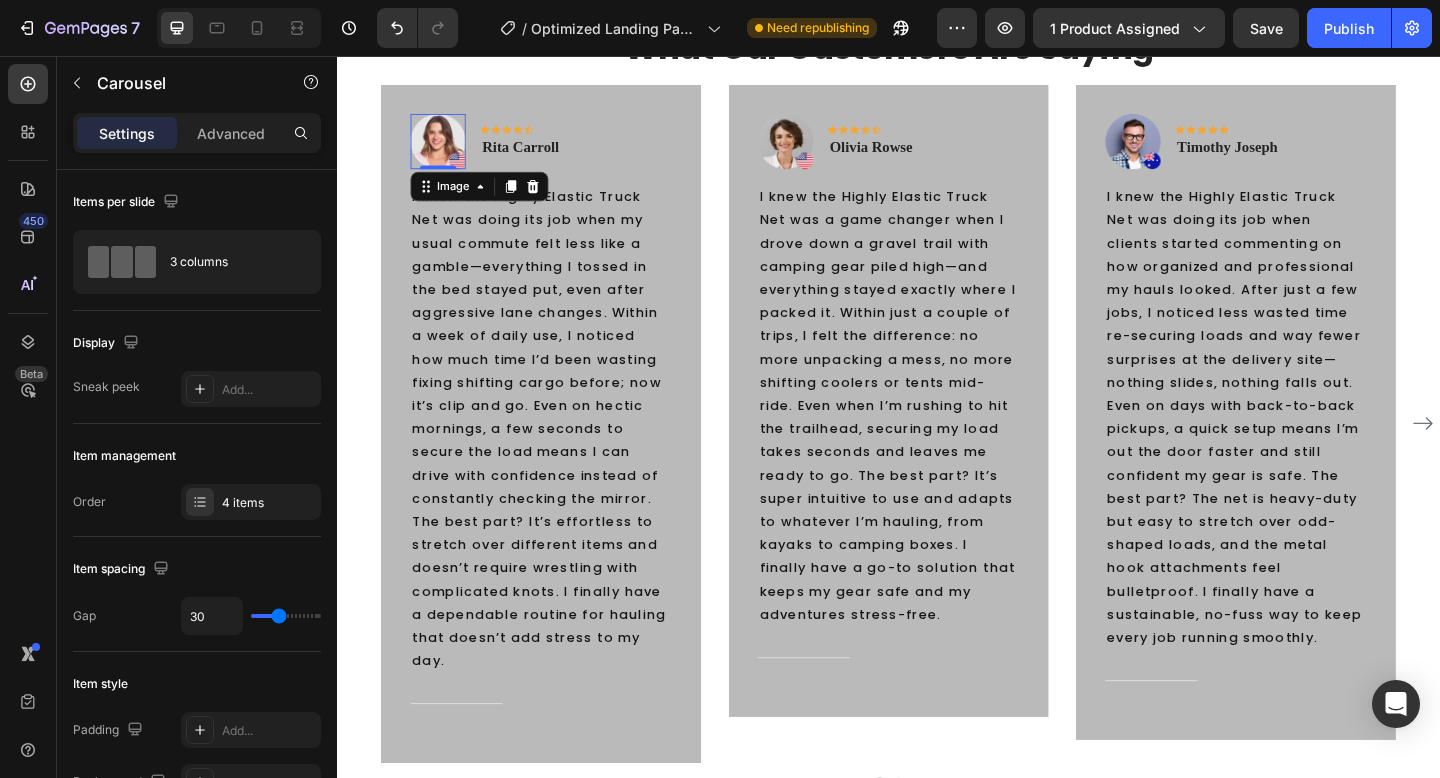 click at bounding box center (447, 149) 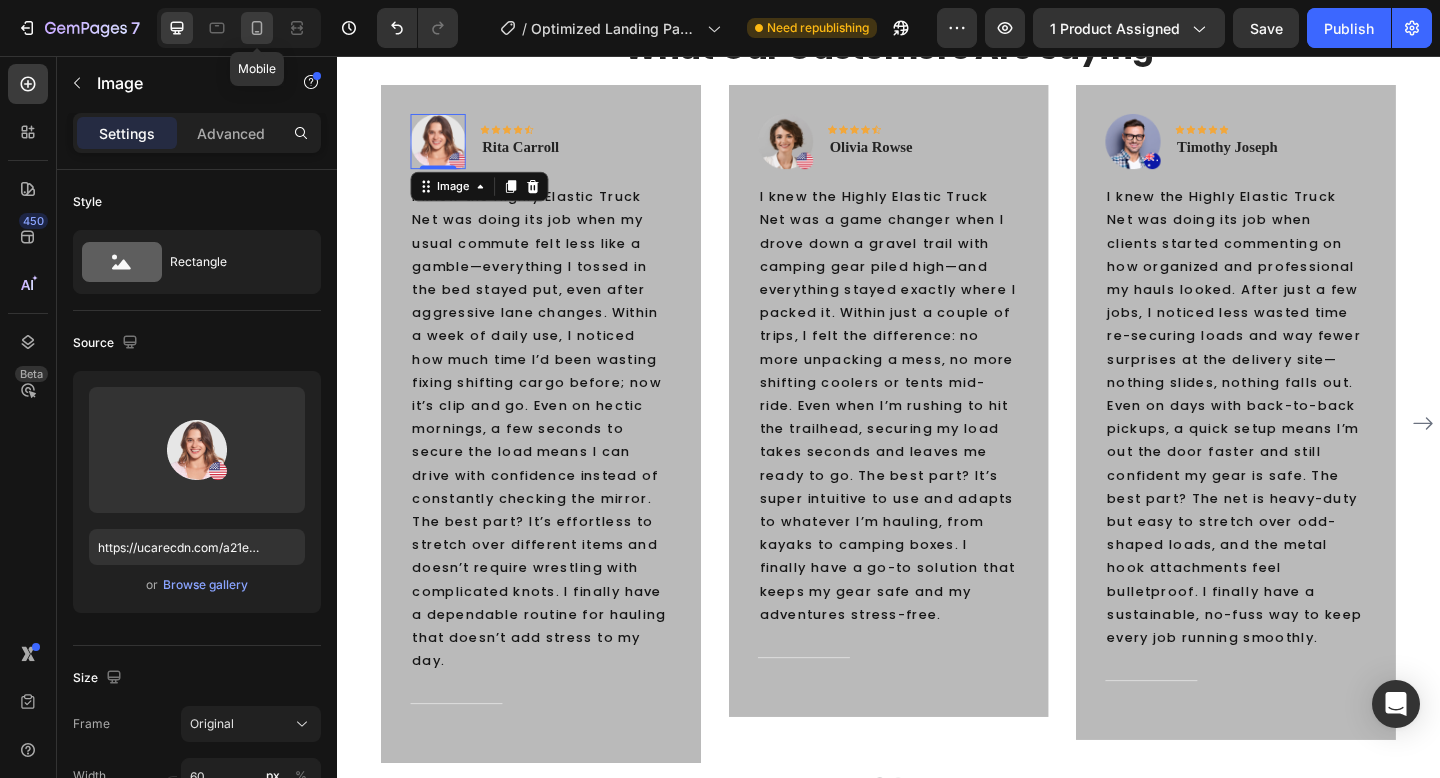 click 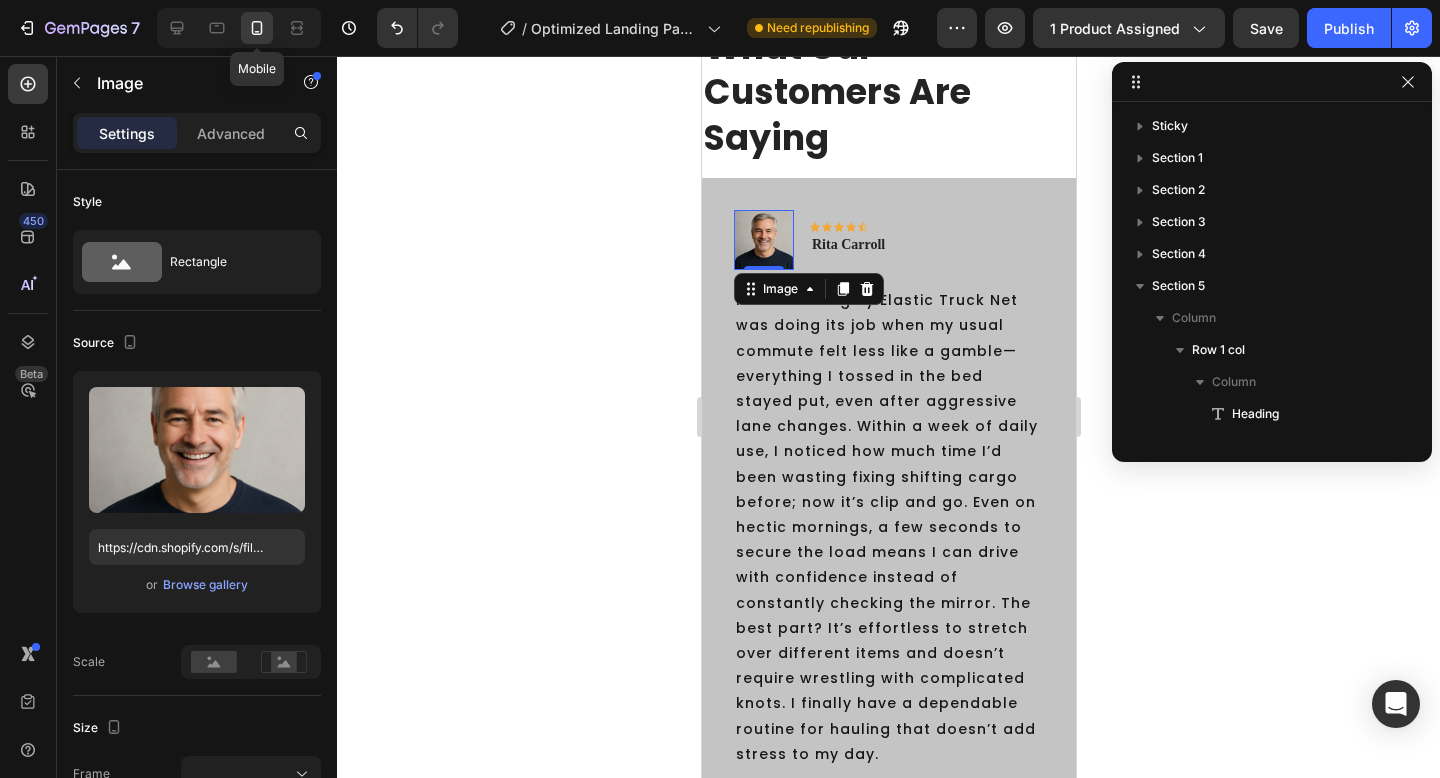 scroll, scrollTop: 3162, scrollLeft: 0, axis: vertical 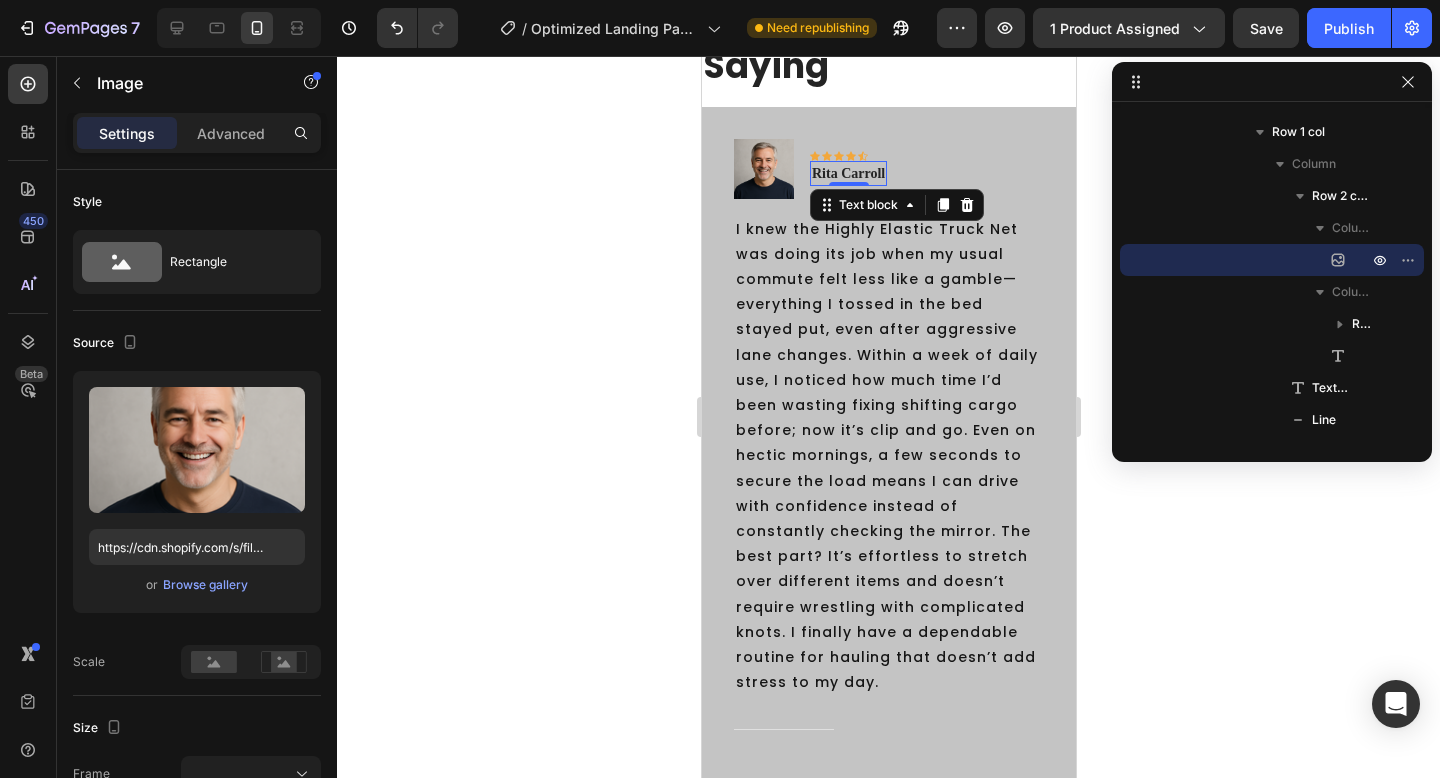 click on "Rita Carroll" at bounding box center [847, 173] 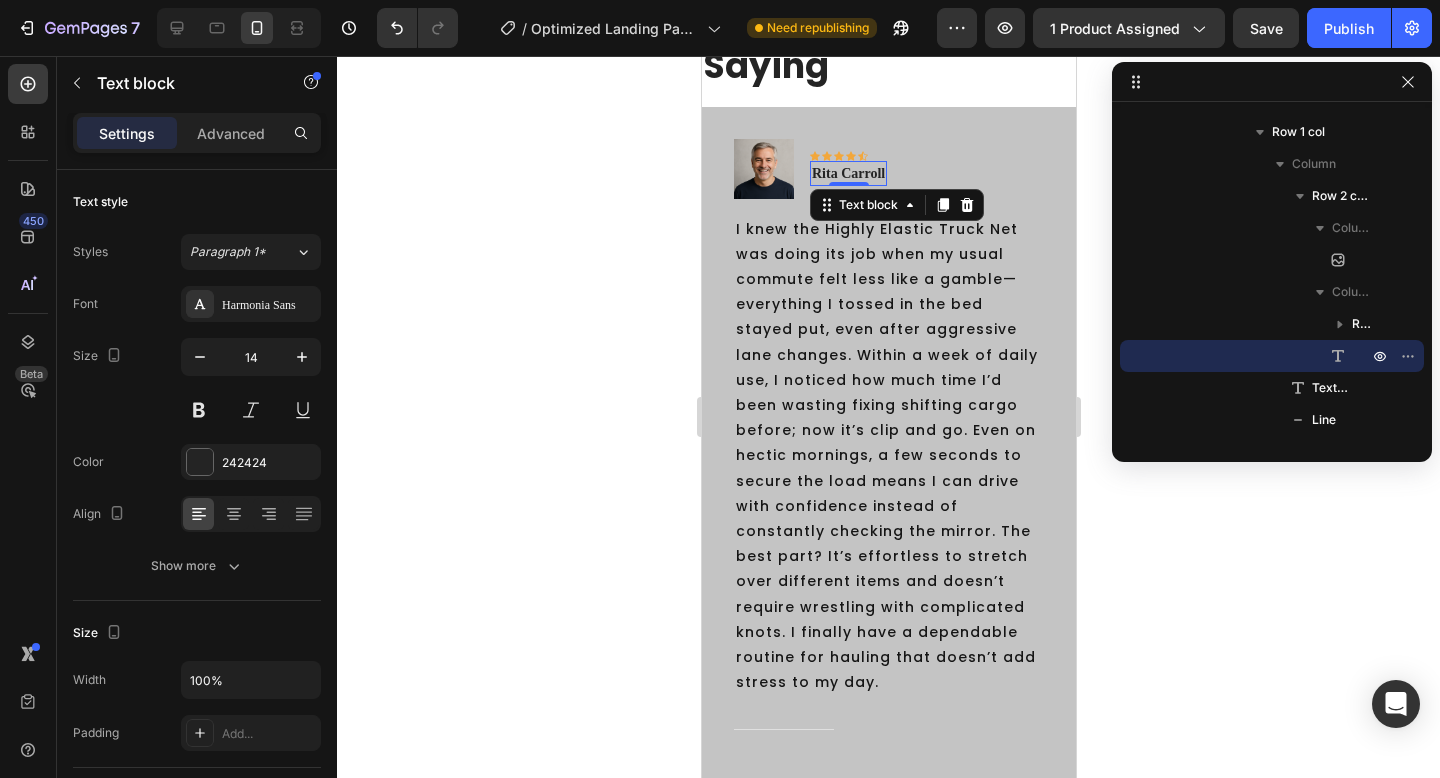 click on "Rita Carroll" at bounding box center [847, 173] 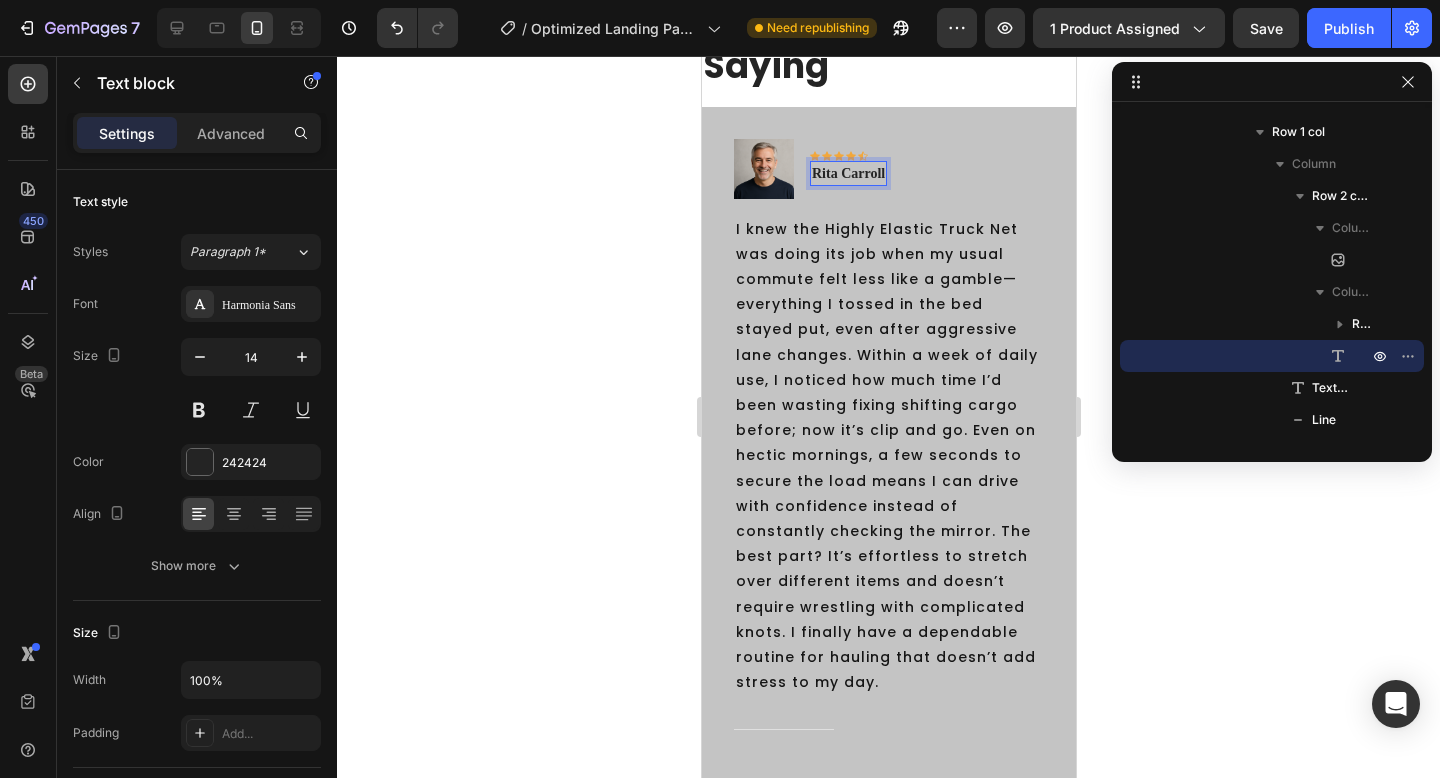 click on "Rita Carroll" at bounding box center (847, 173) 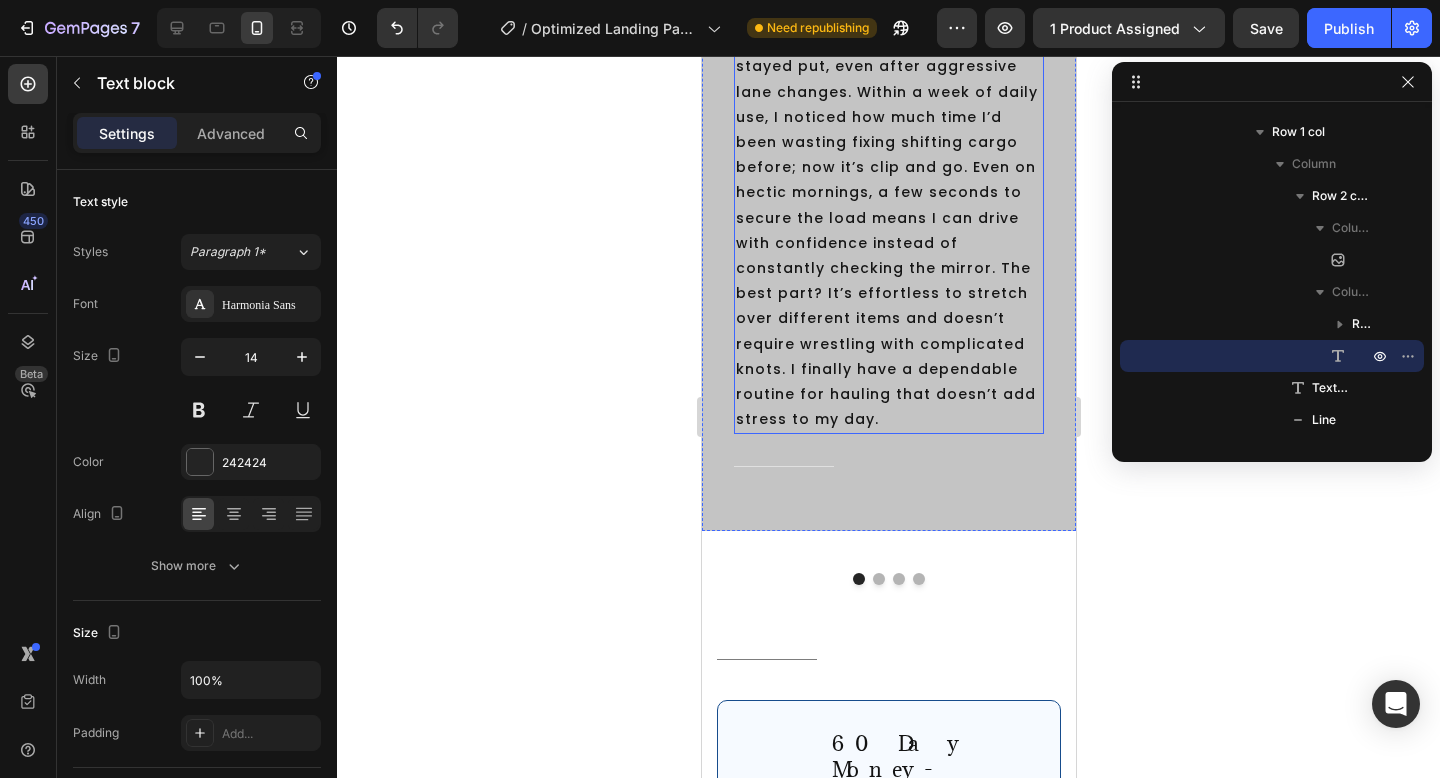 scroll, scrollTop: 3973, scrollLeft: 0, axis: vertical 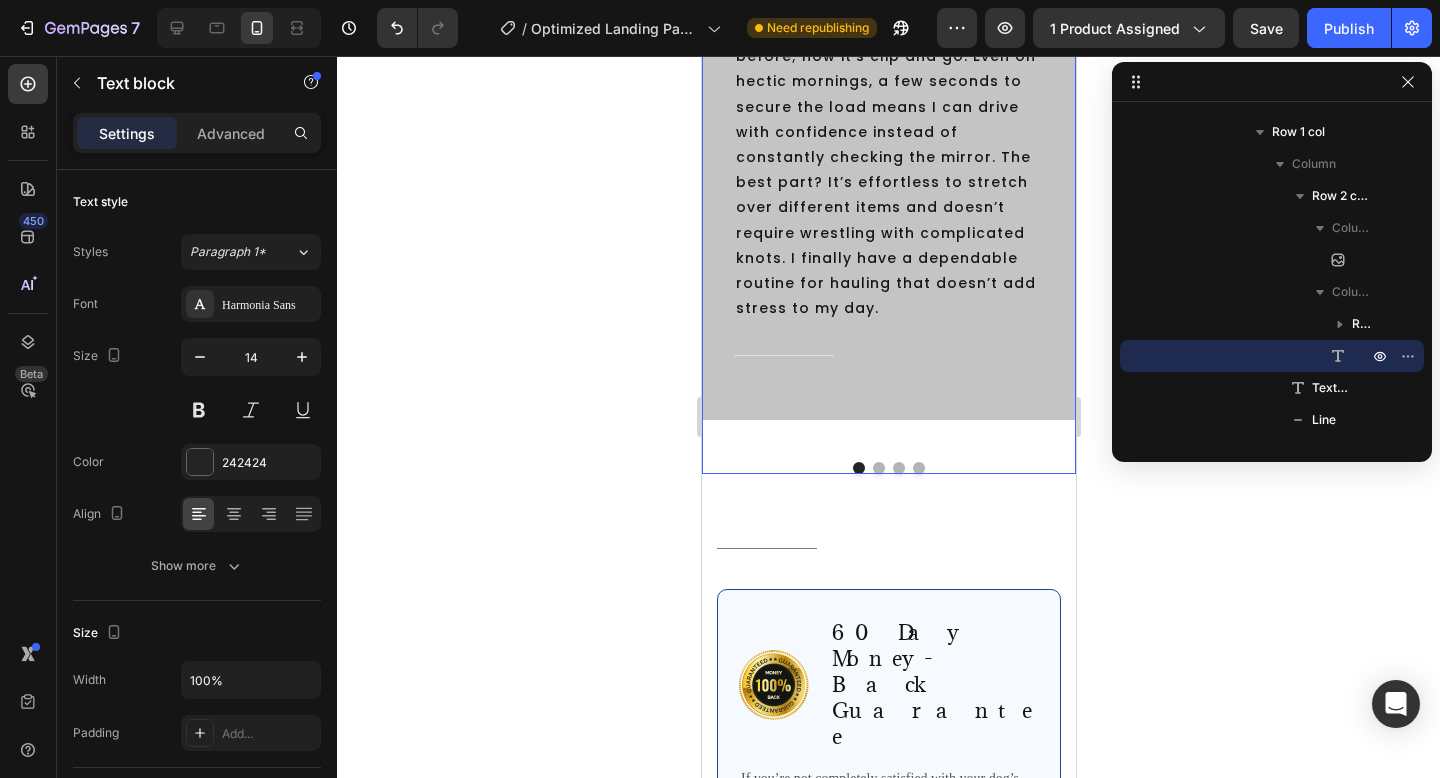 click at bounding box center [878, 468] 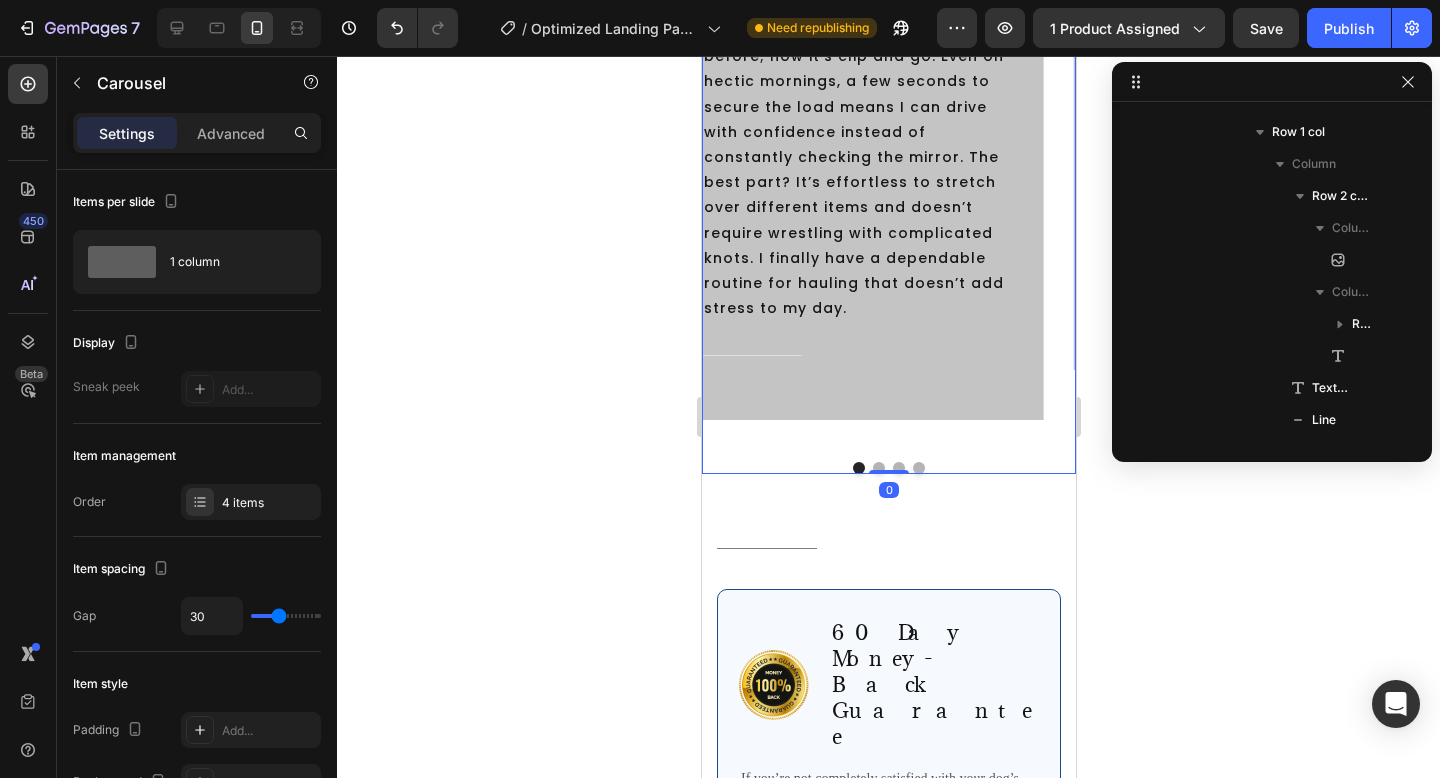 scroll, scrollTop: 186, scrollLeft: 0, axis: vertical 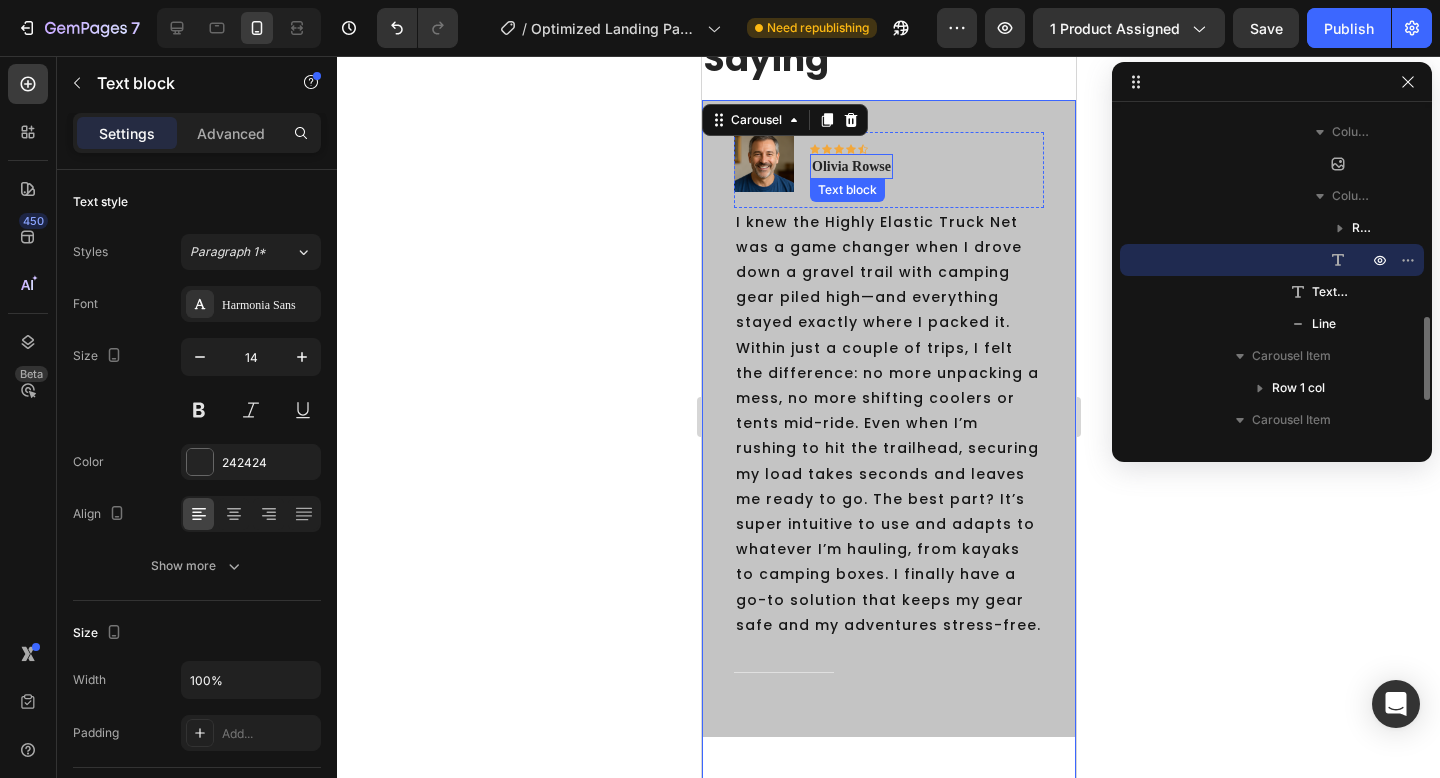 click on "Olivia Rowse" at bounding box center (850, 166) 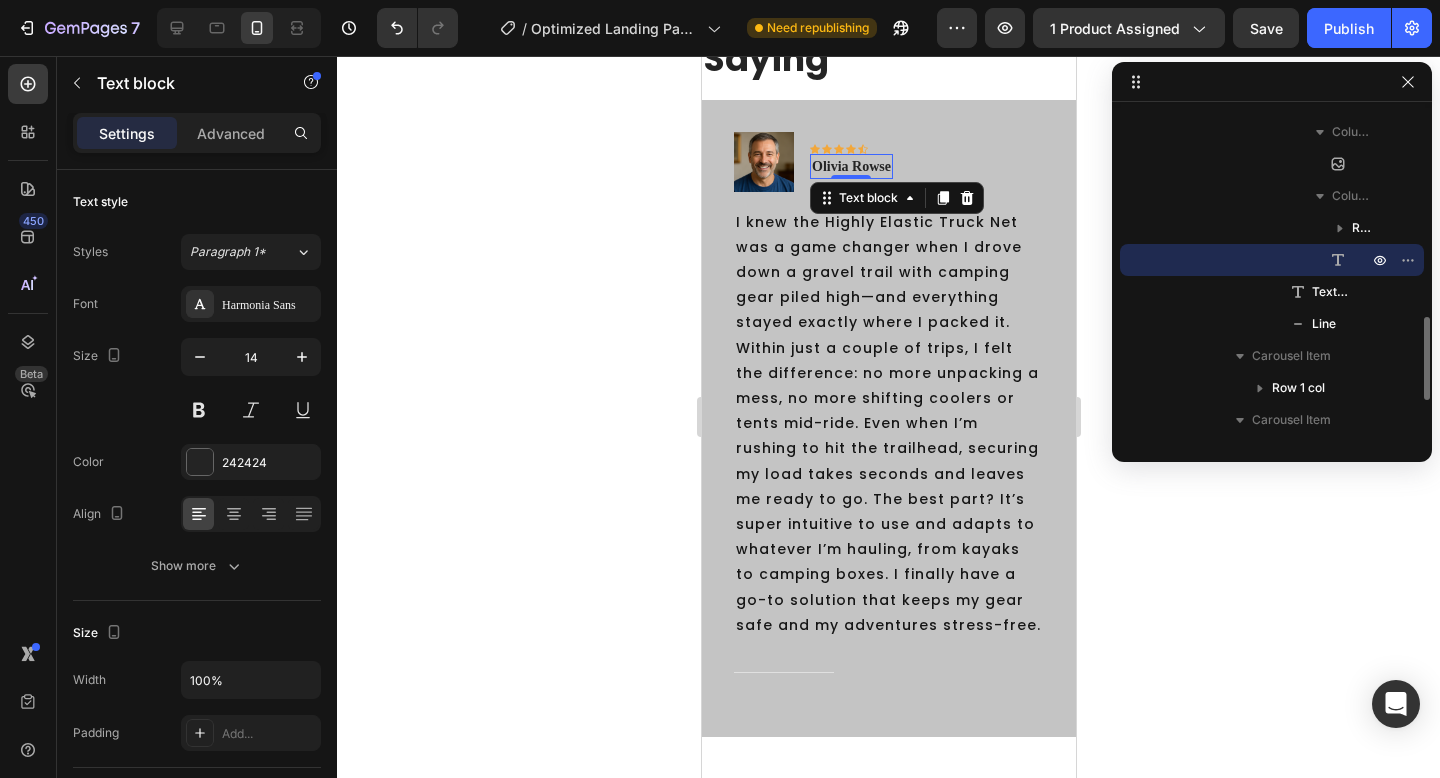 click on "Olivia Rowse" at bounding box center (850, 166) 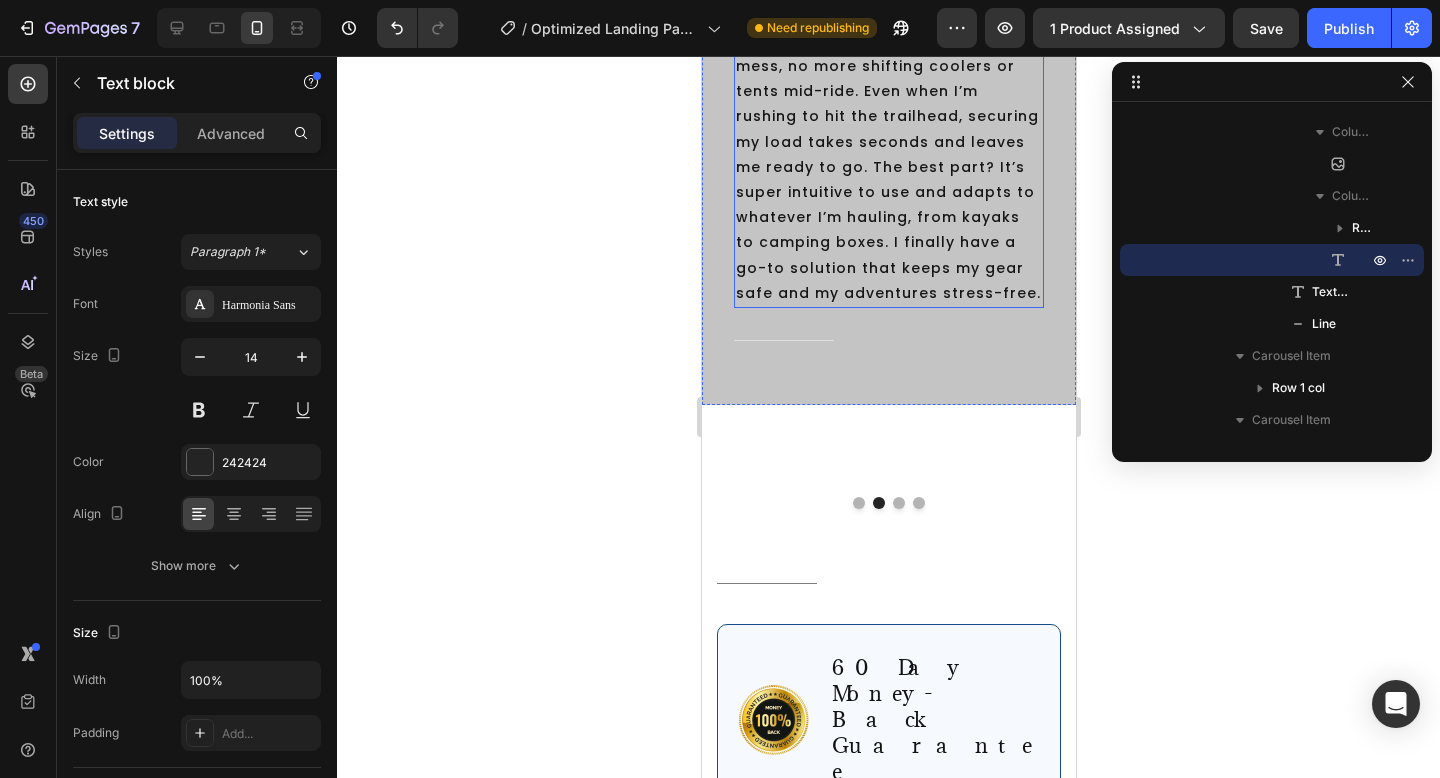 scroll, scrollTop: 4049, scrollLeft: 0, axis: vertical 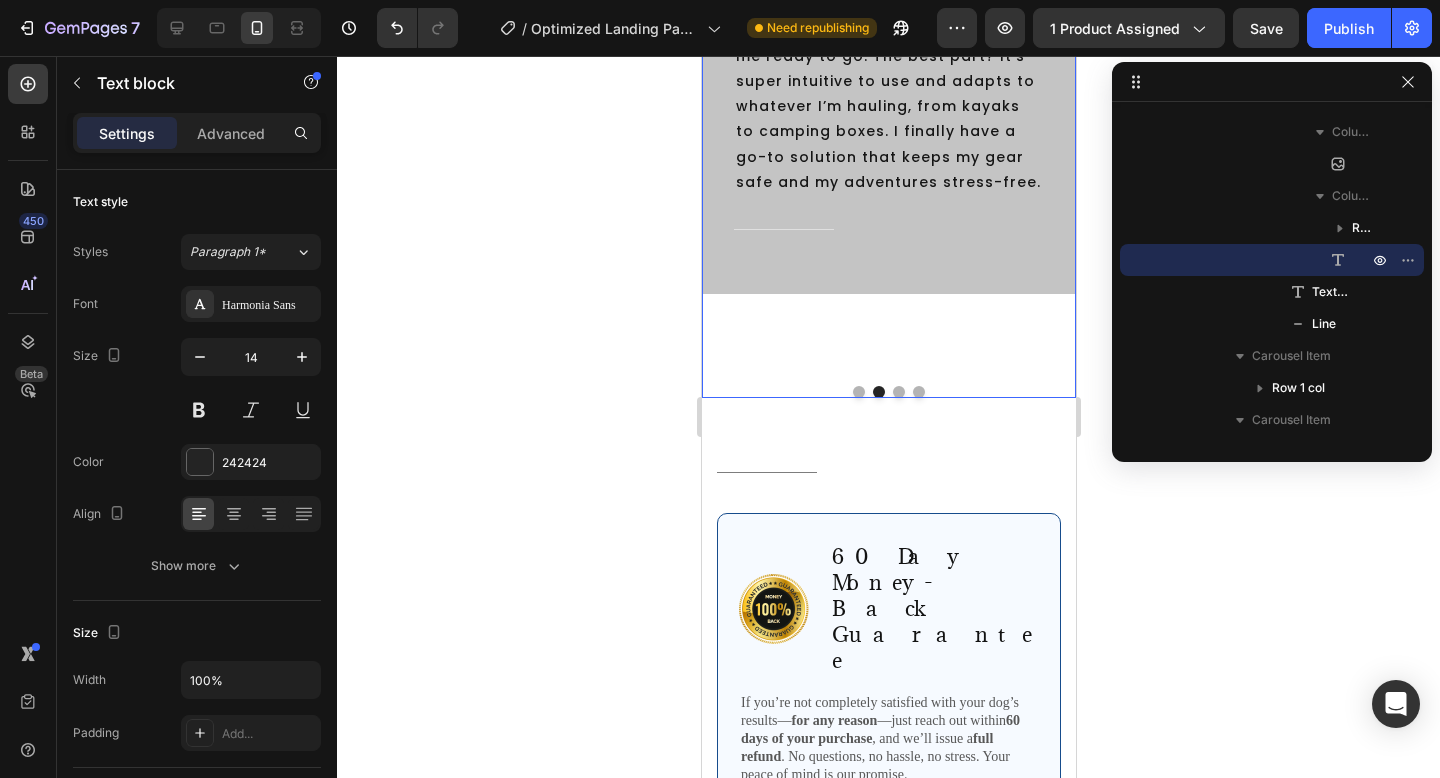 click at bounding box center (898, 392) 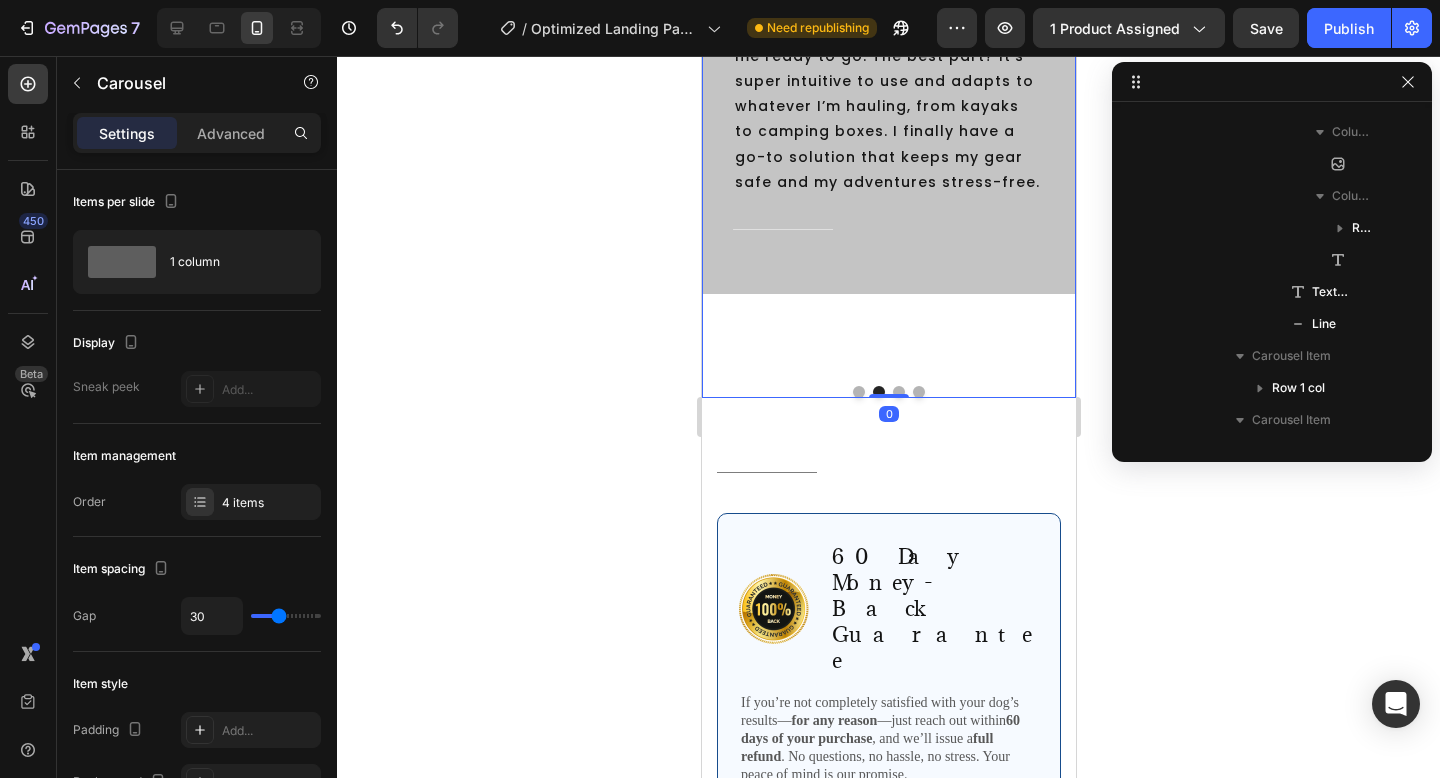 scroll, scrollTop: 186, scrollLeft: 0, axis: vertical 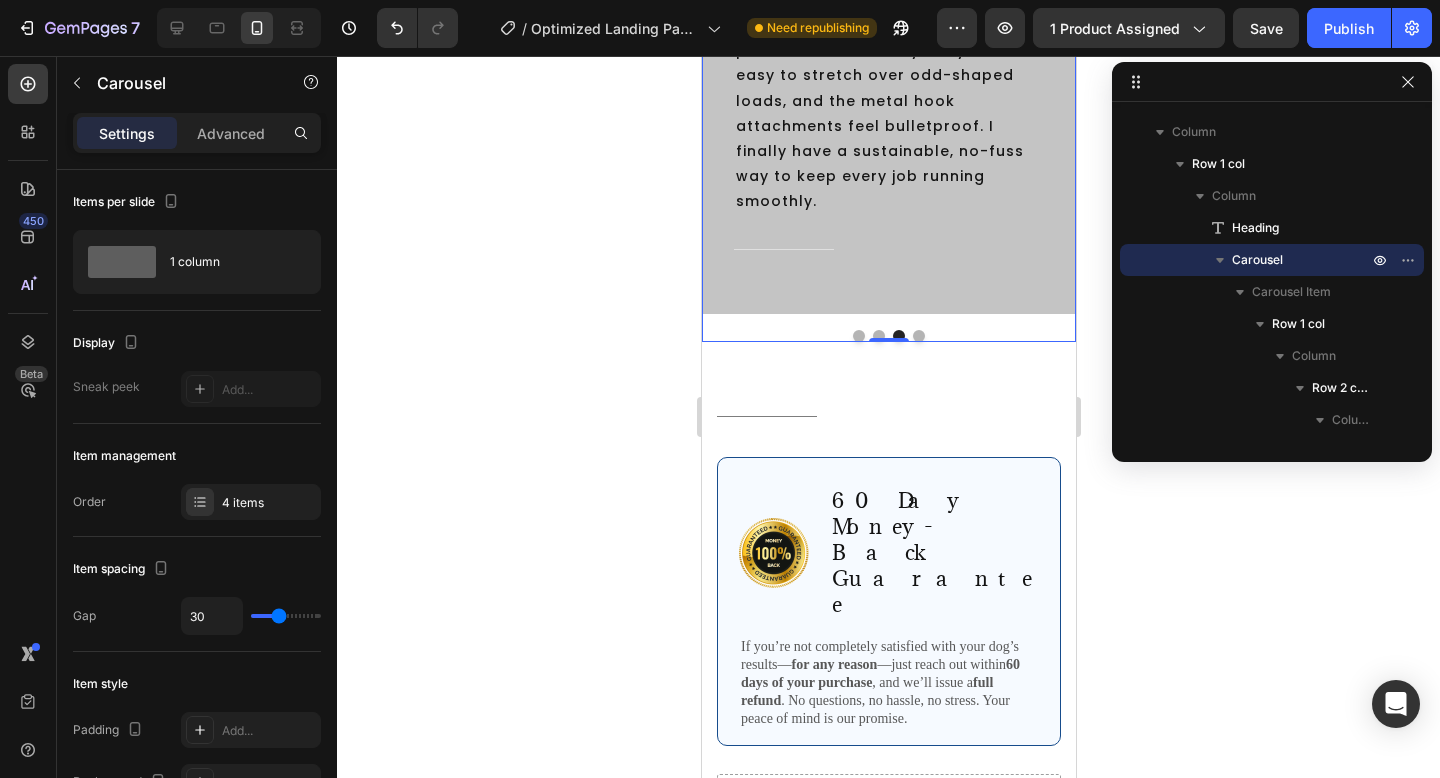 click at bounding box center (918, 336) 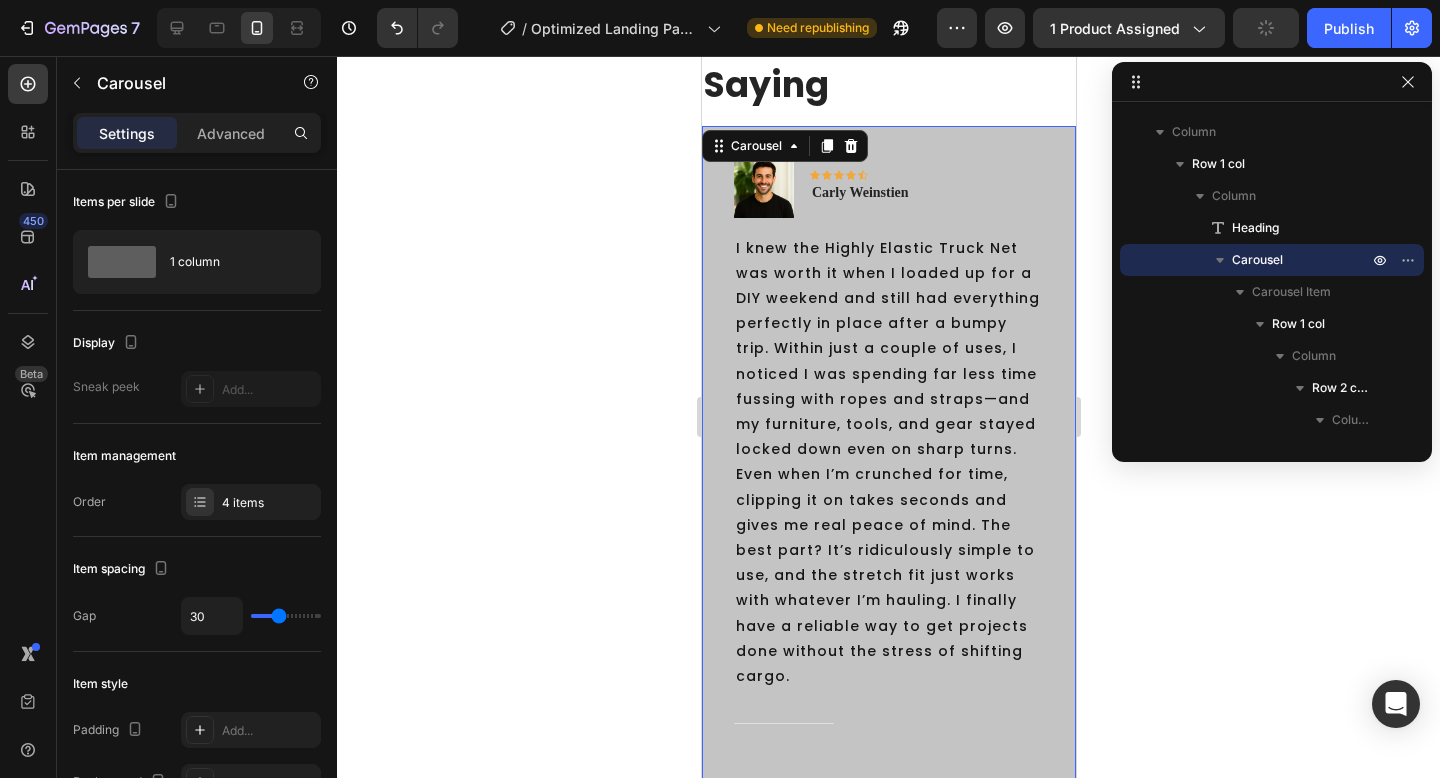 scroll, scrollTop: 3576, scrollLeft: 0, axis: vertical 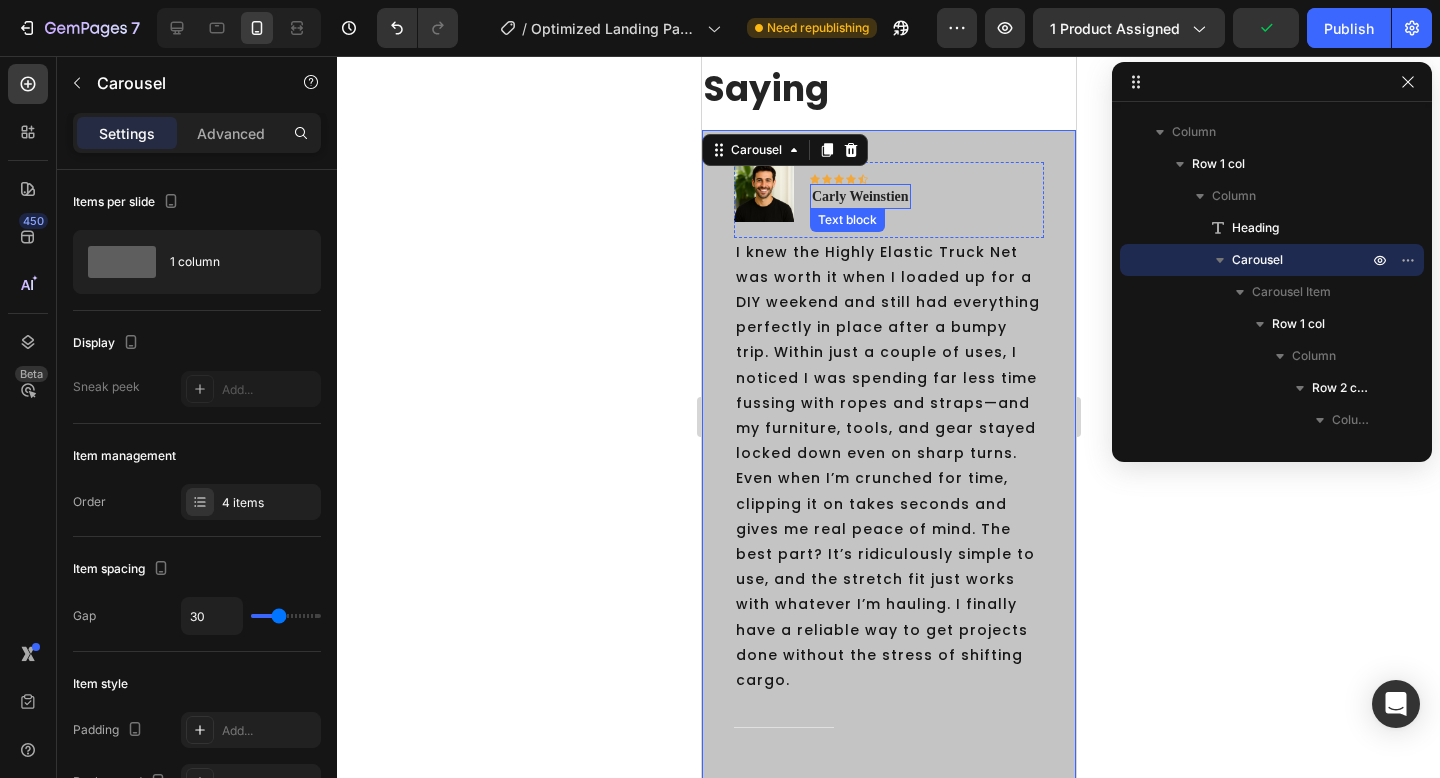 click on "Carly Weinstien" at bounding box center (859, 196) 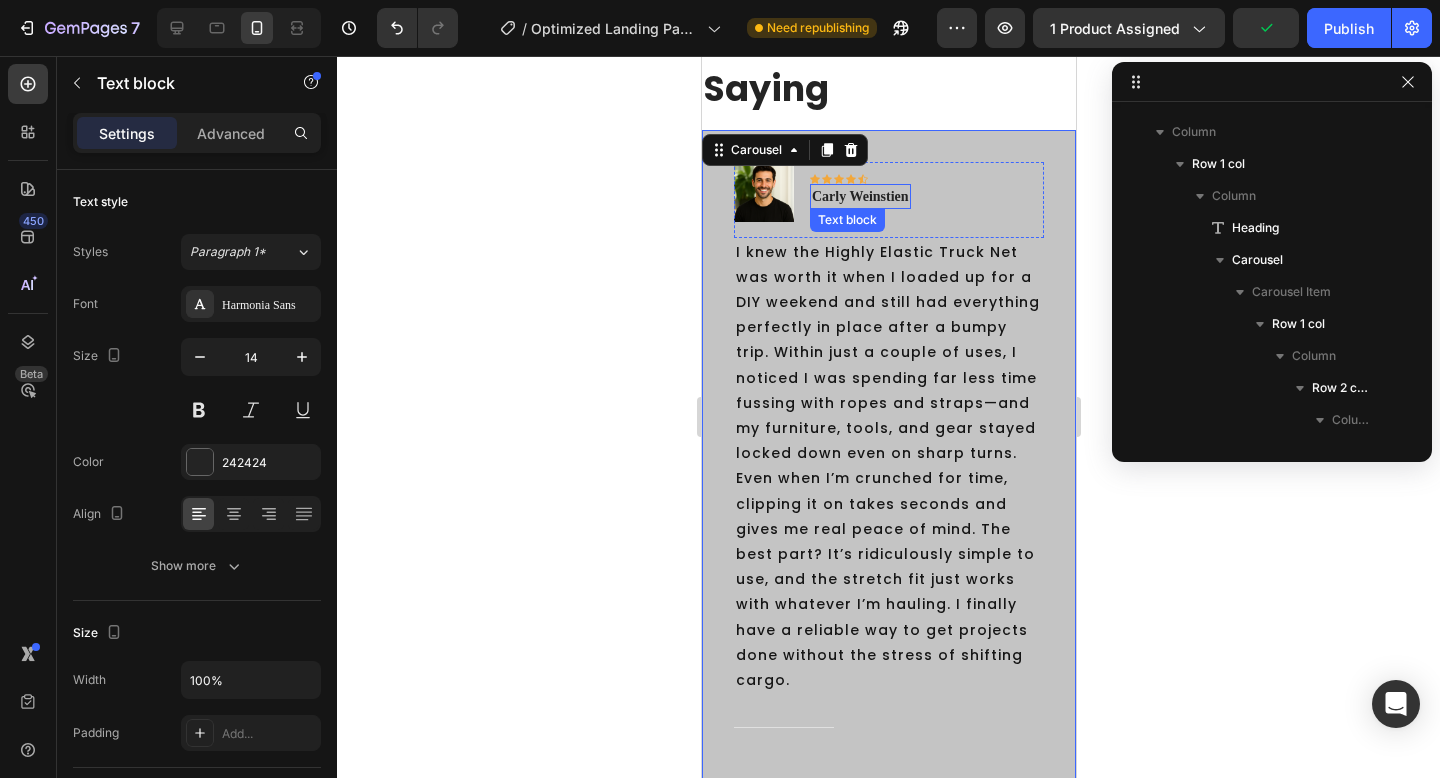 scroll, scrollTop: 1242, scrollLeft: 0, axis: vertical 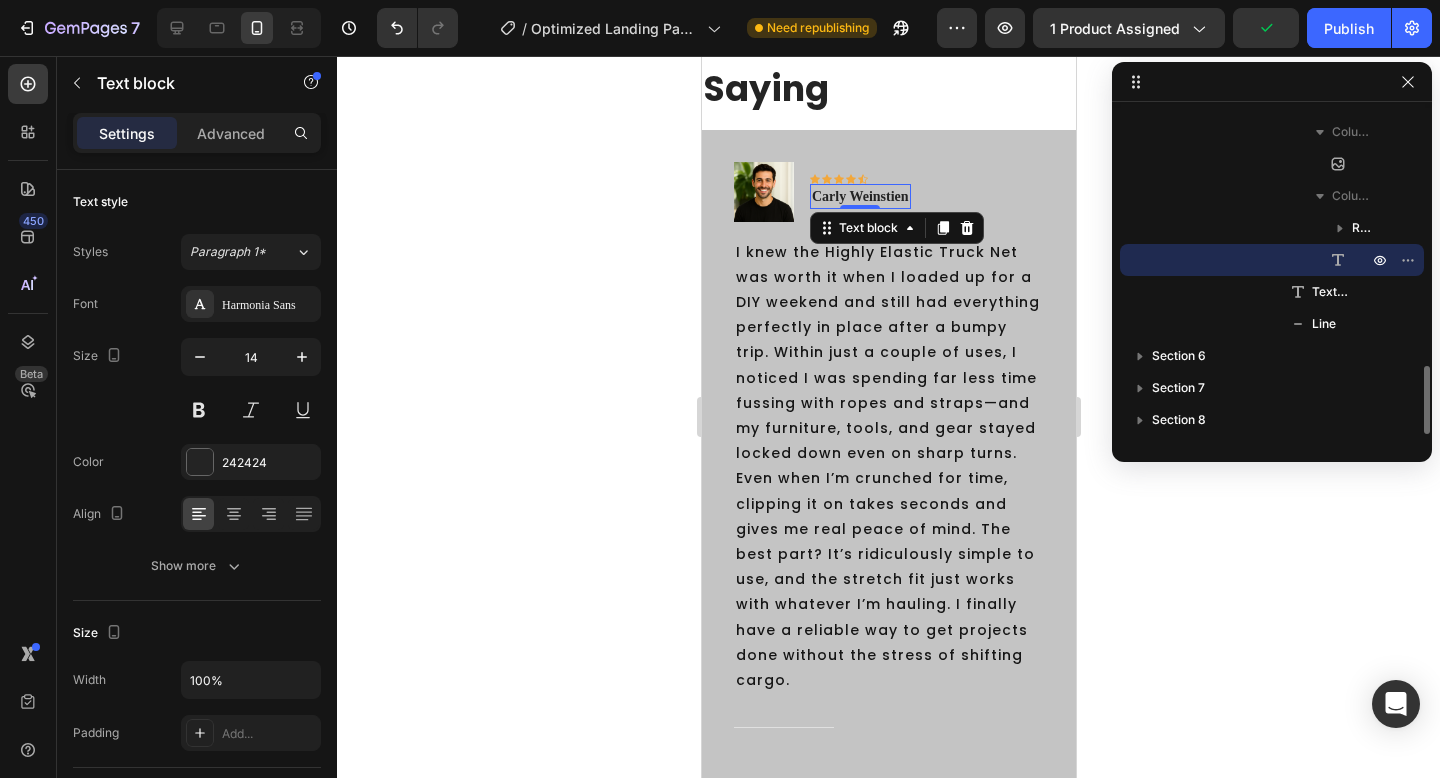 click on "Carly Weinstien" at bounding box center [859, 196] 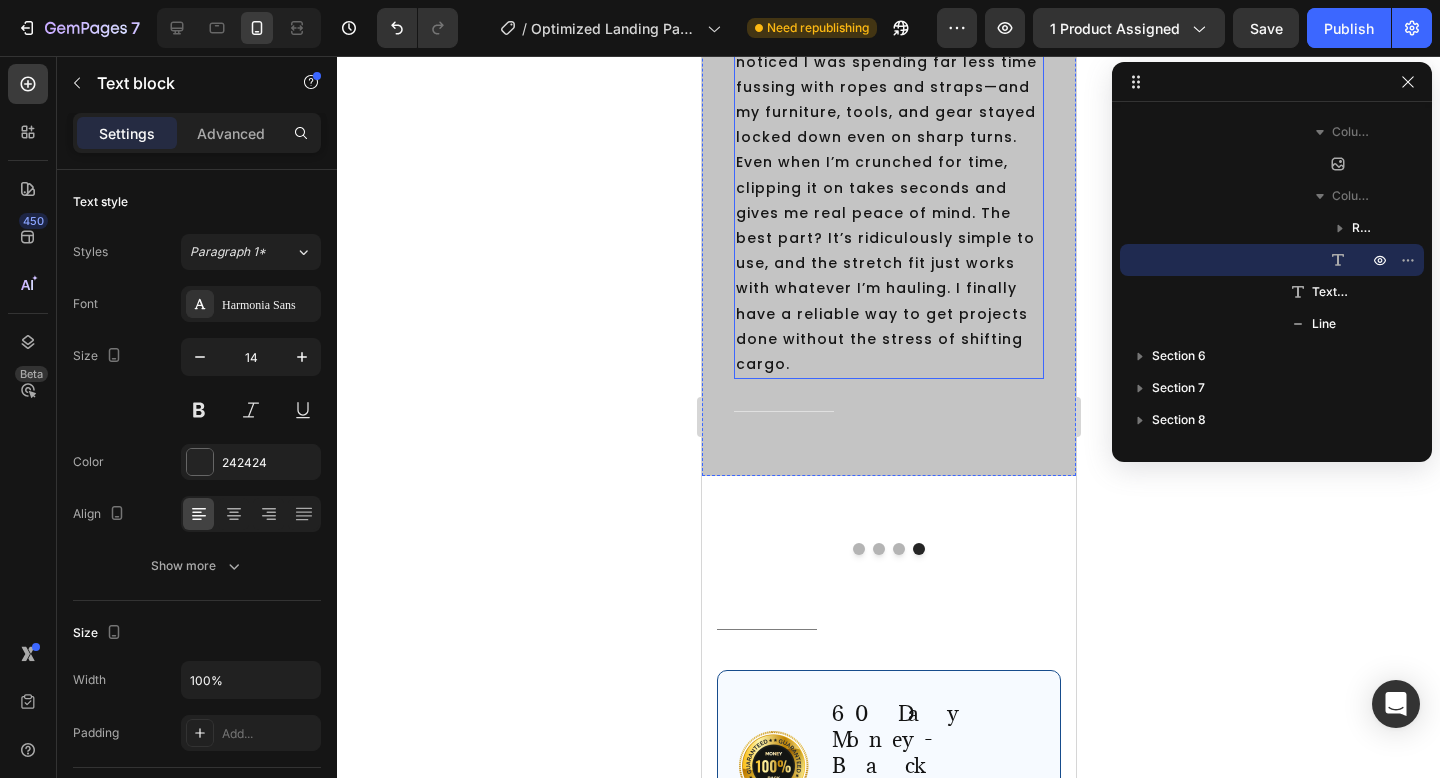 scroll, scrollTop: 3958, scrollLeft: 0, axis: vertical 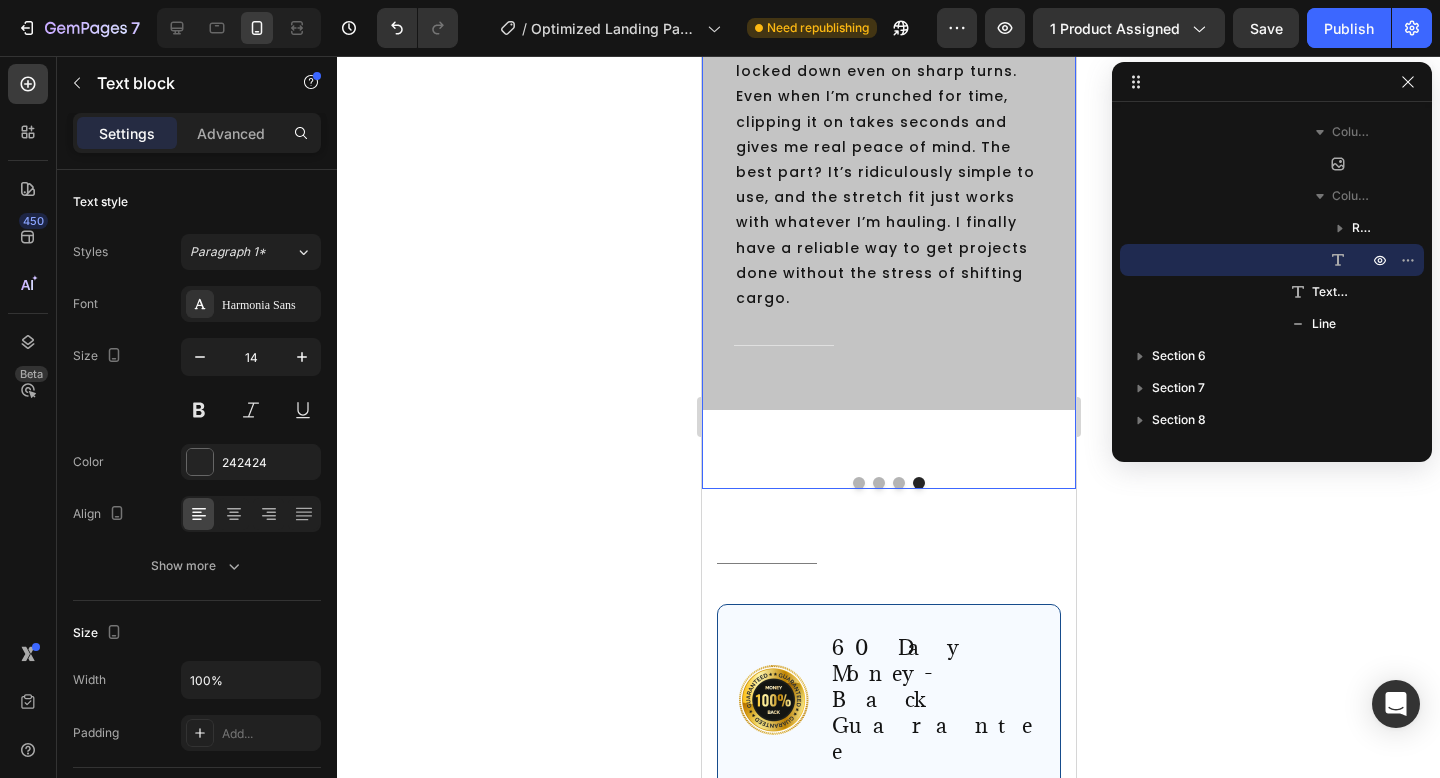 click at bounding box center [898, 483] 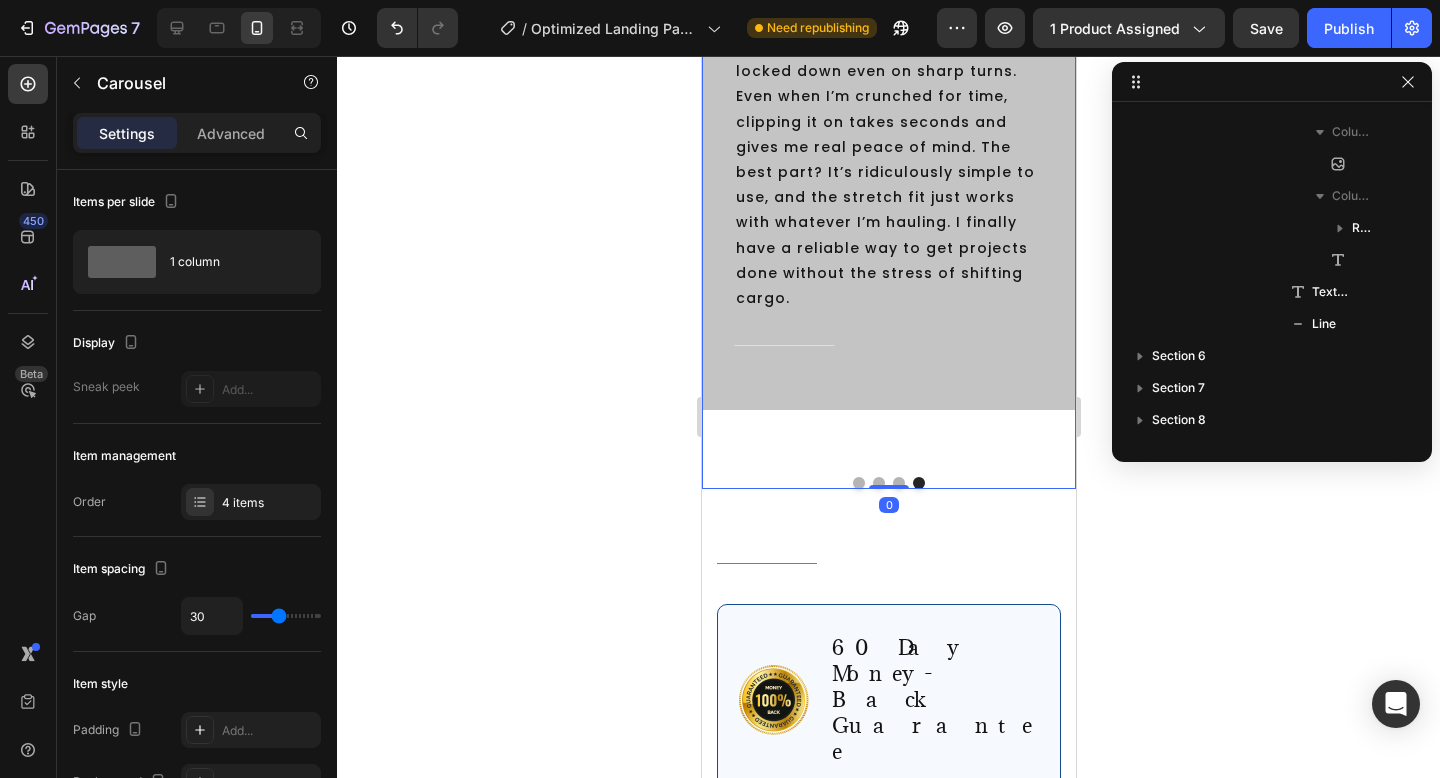 scroll, scrollTop: 186, scrollLeft: 0, axis: vertical 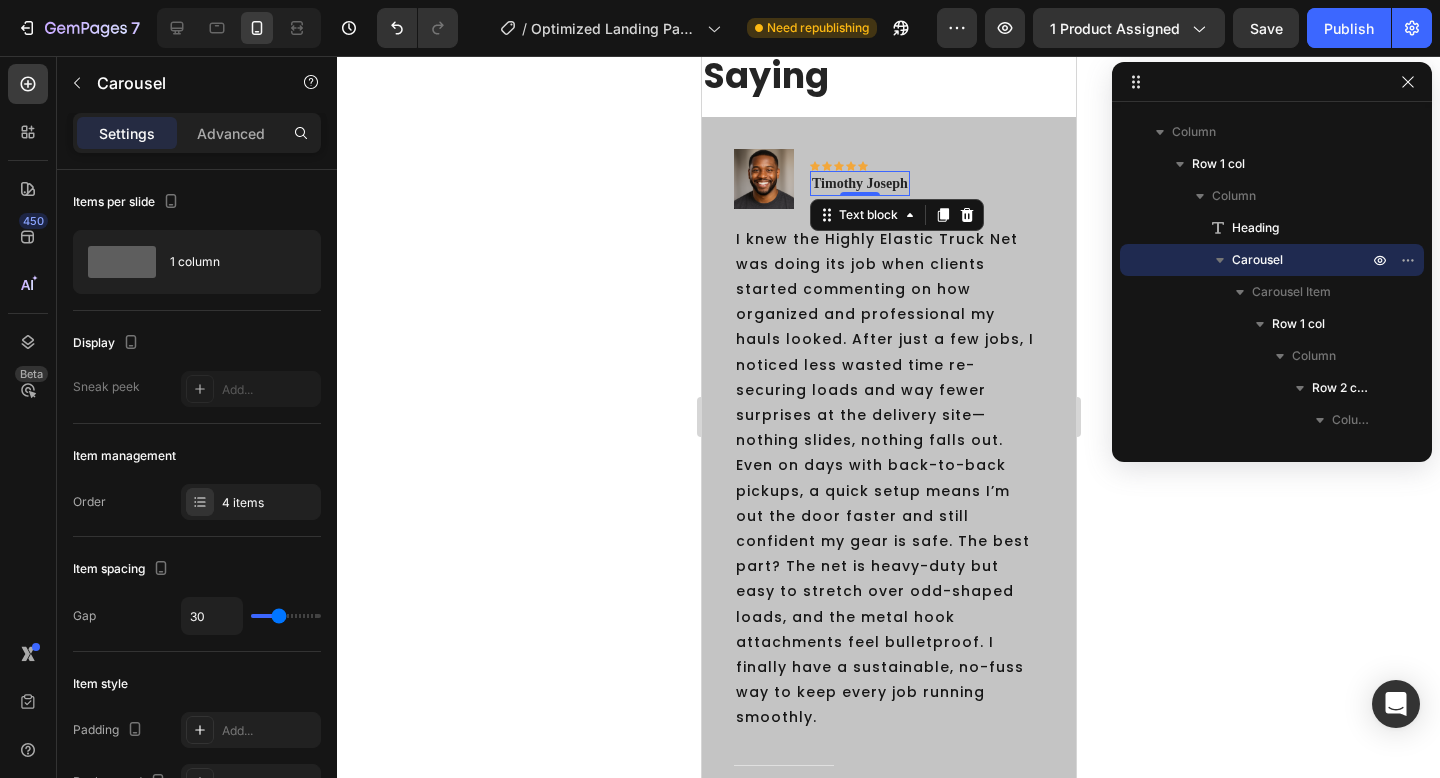 click on "Timothy Joseph" at bounding box center [859, 183] 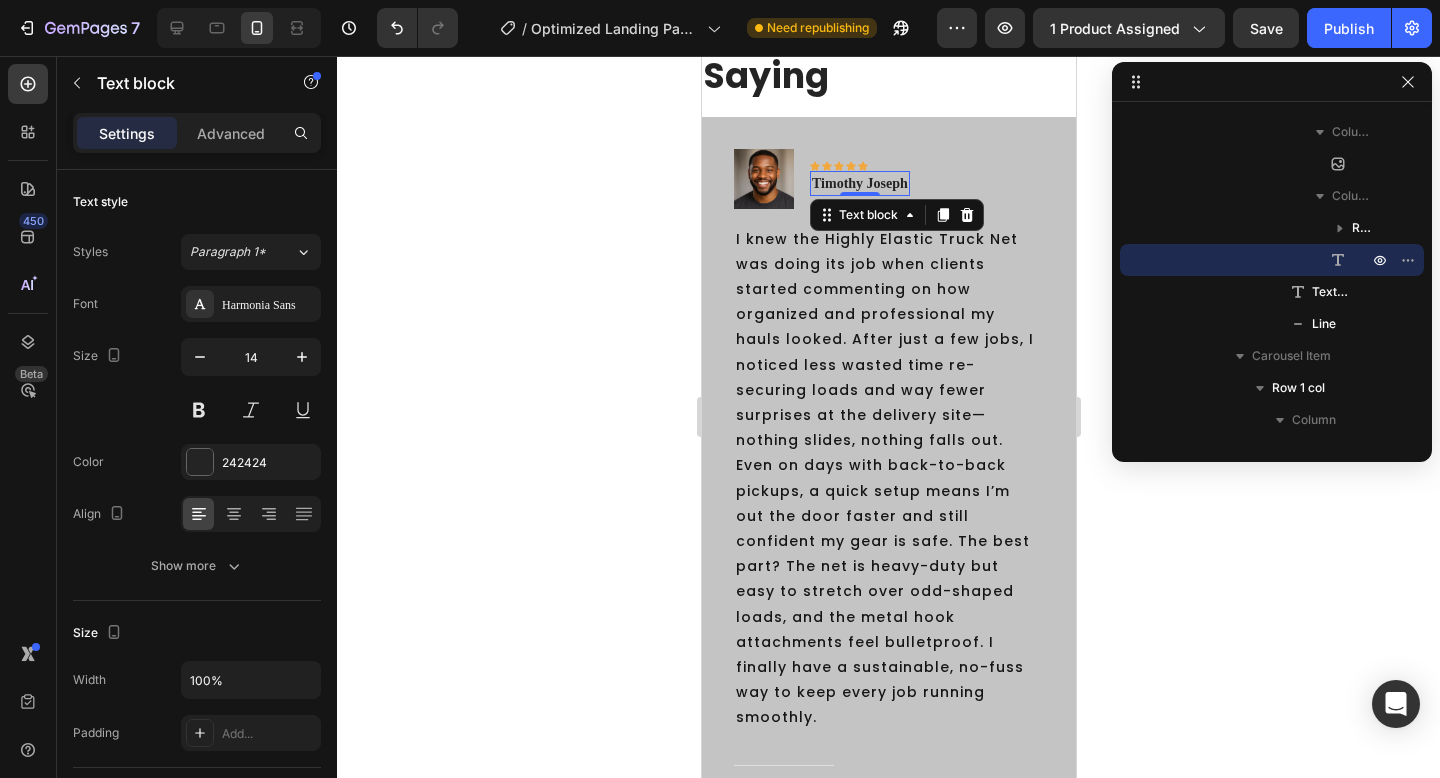 click on "Timothy Joseph" at bounding box center (859, 183) 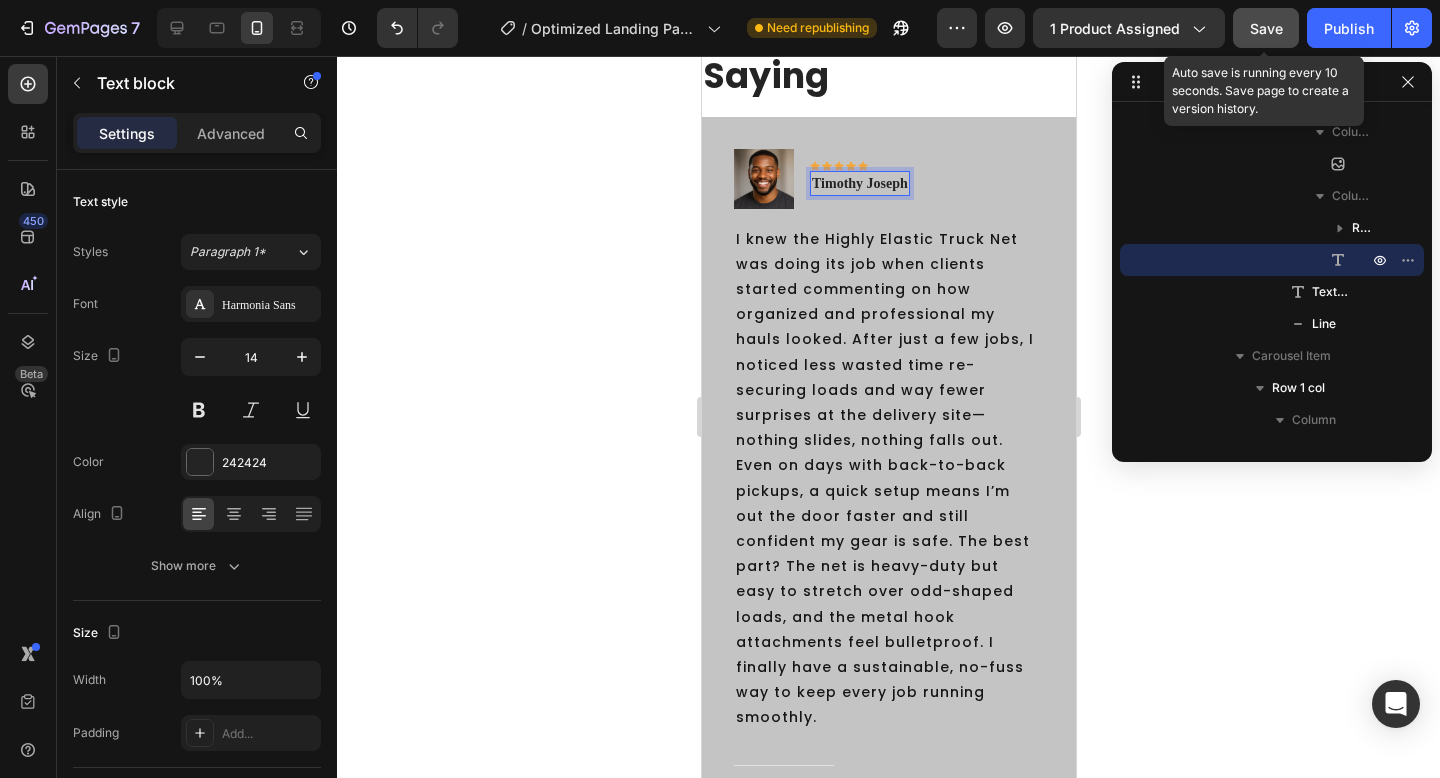 click on "Save" at bounding box center (1266, 28) 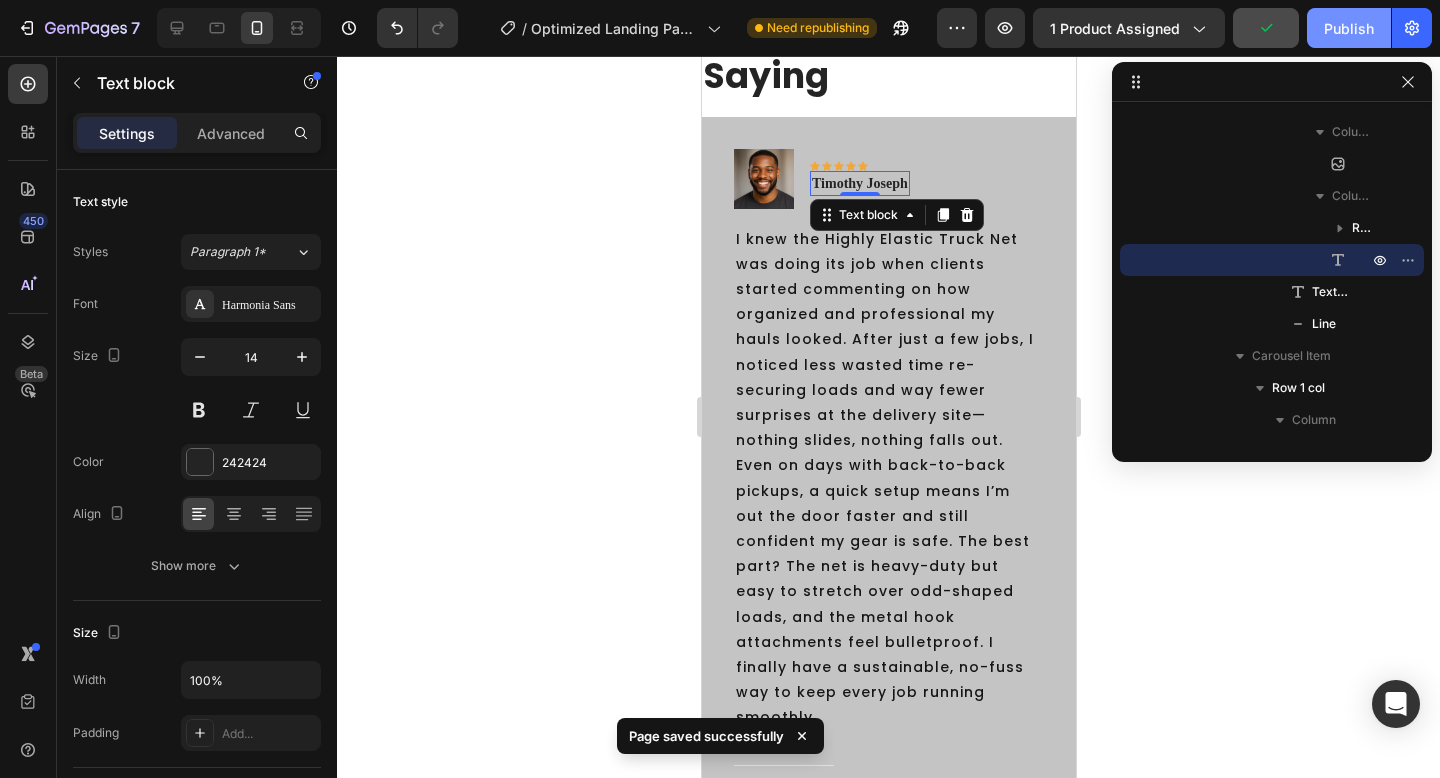 click on "Publish" at bounding box center (1349, 28) 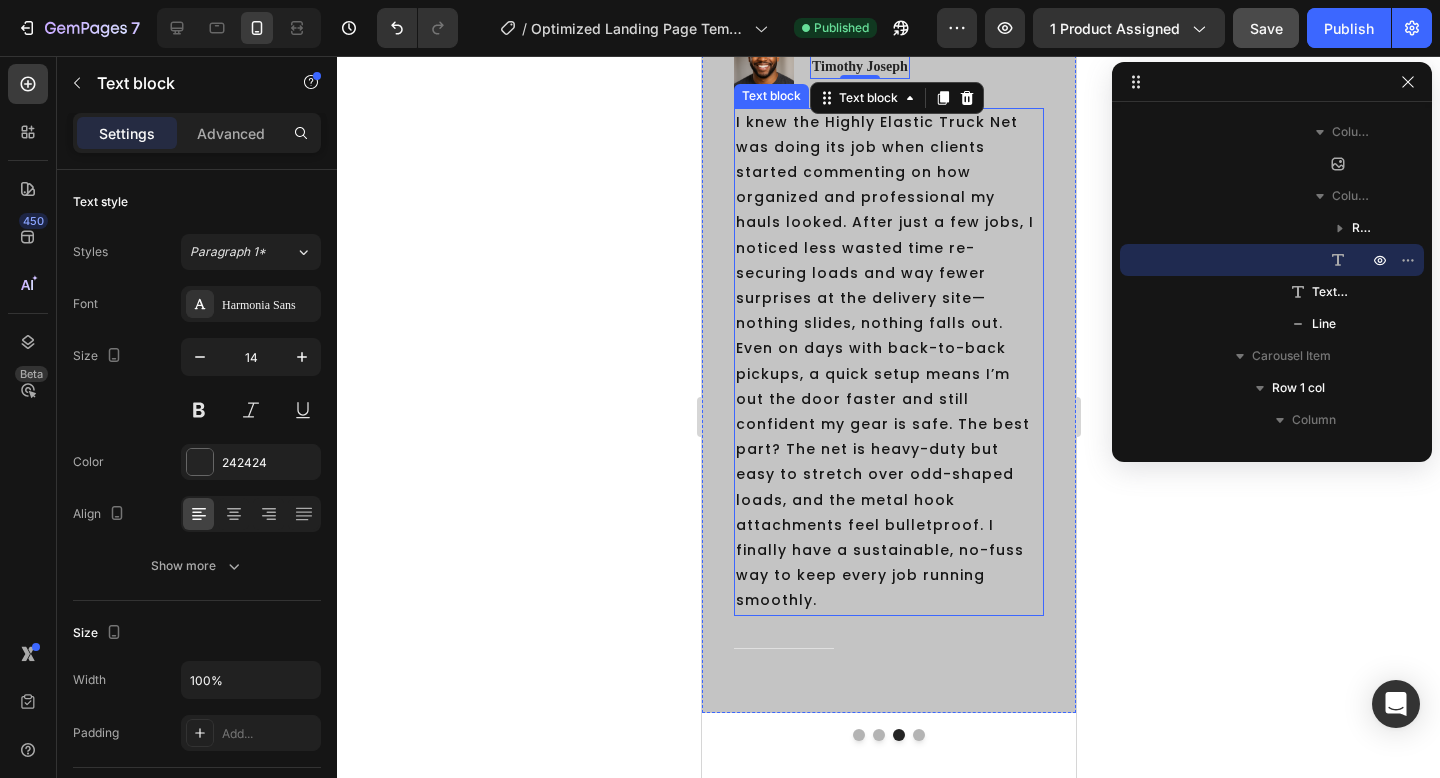 scroll, scrollTop: 3934, scrollLeft: 0, axis: vertical 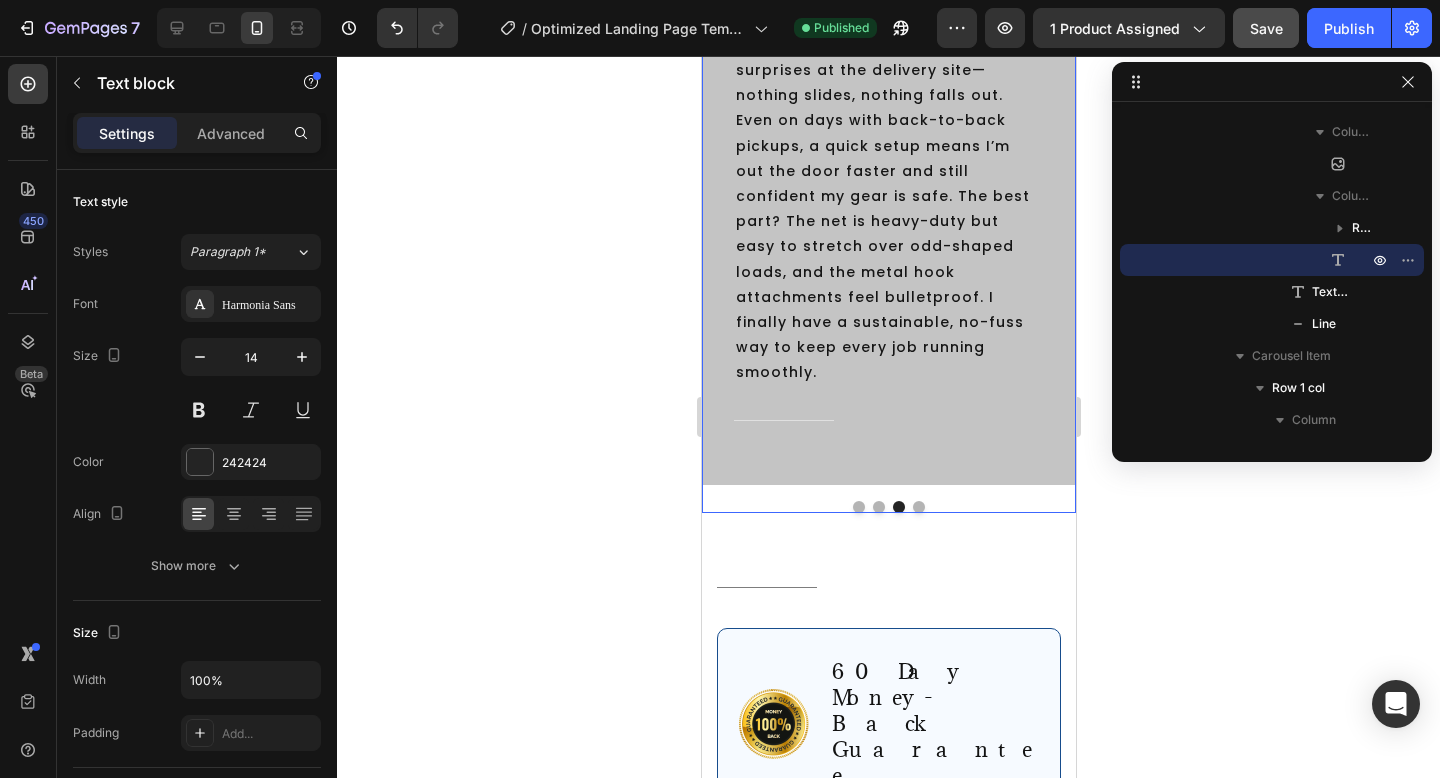 click at bounding box center [878, 507] 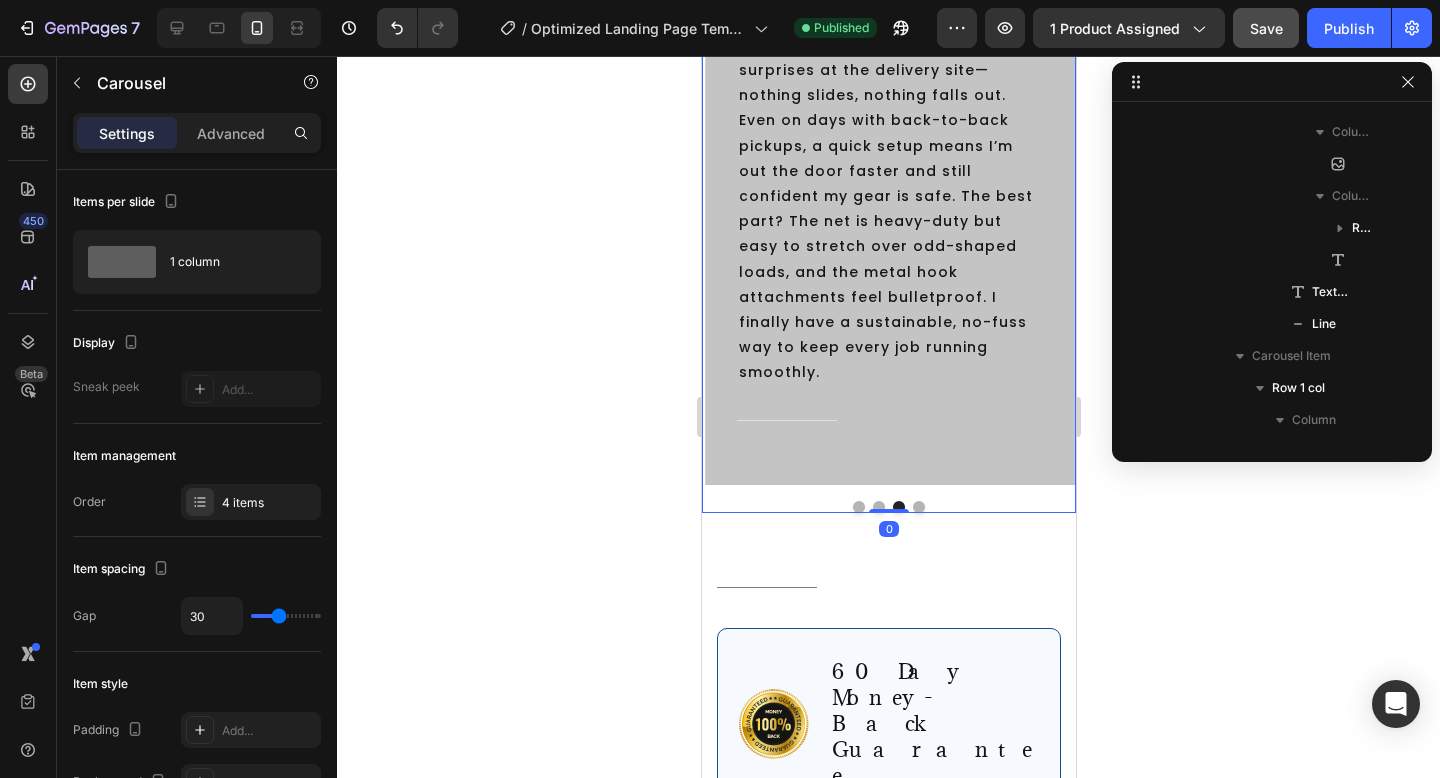 scroll, scrollTop: 186, scrollLeft: 0, axis: vertical 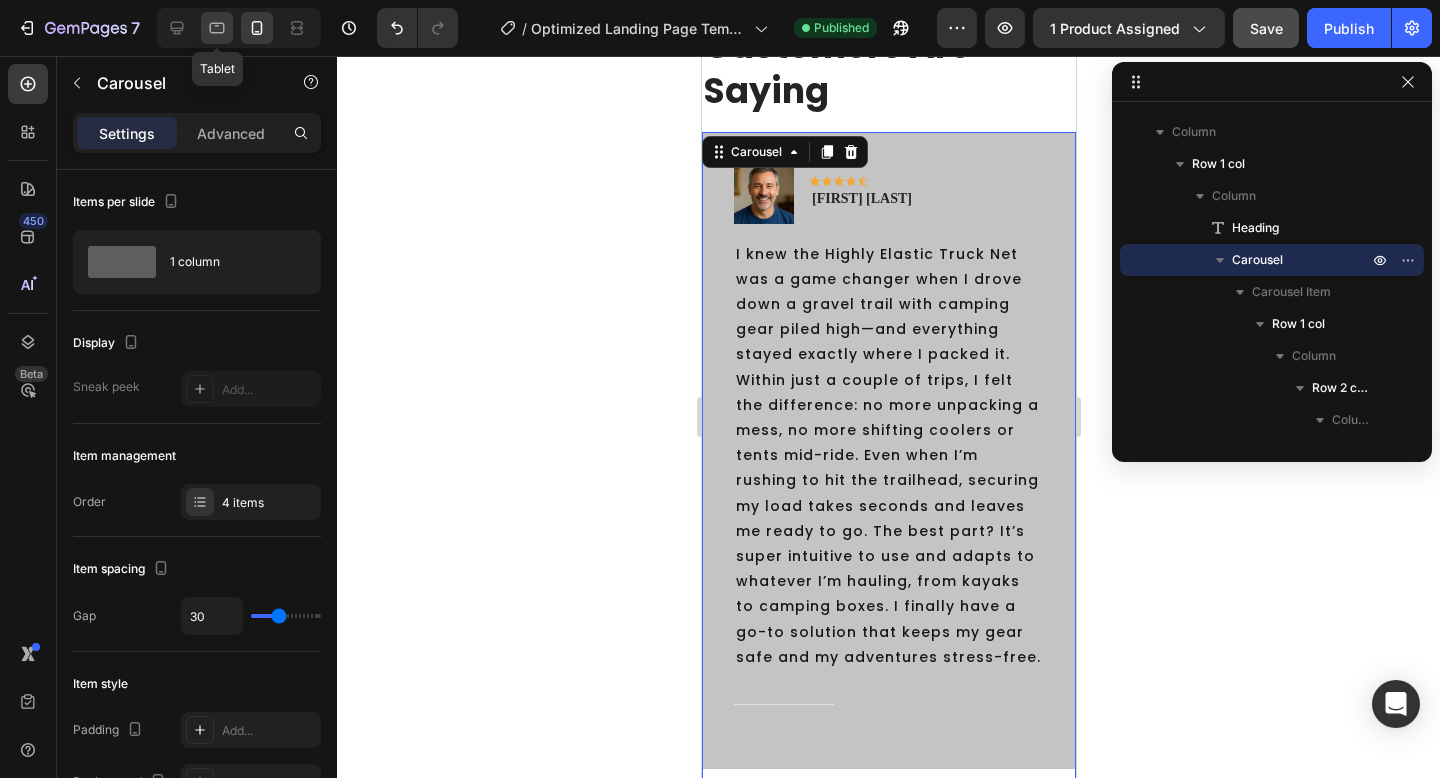 click 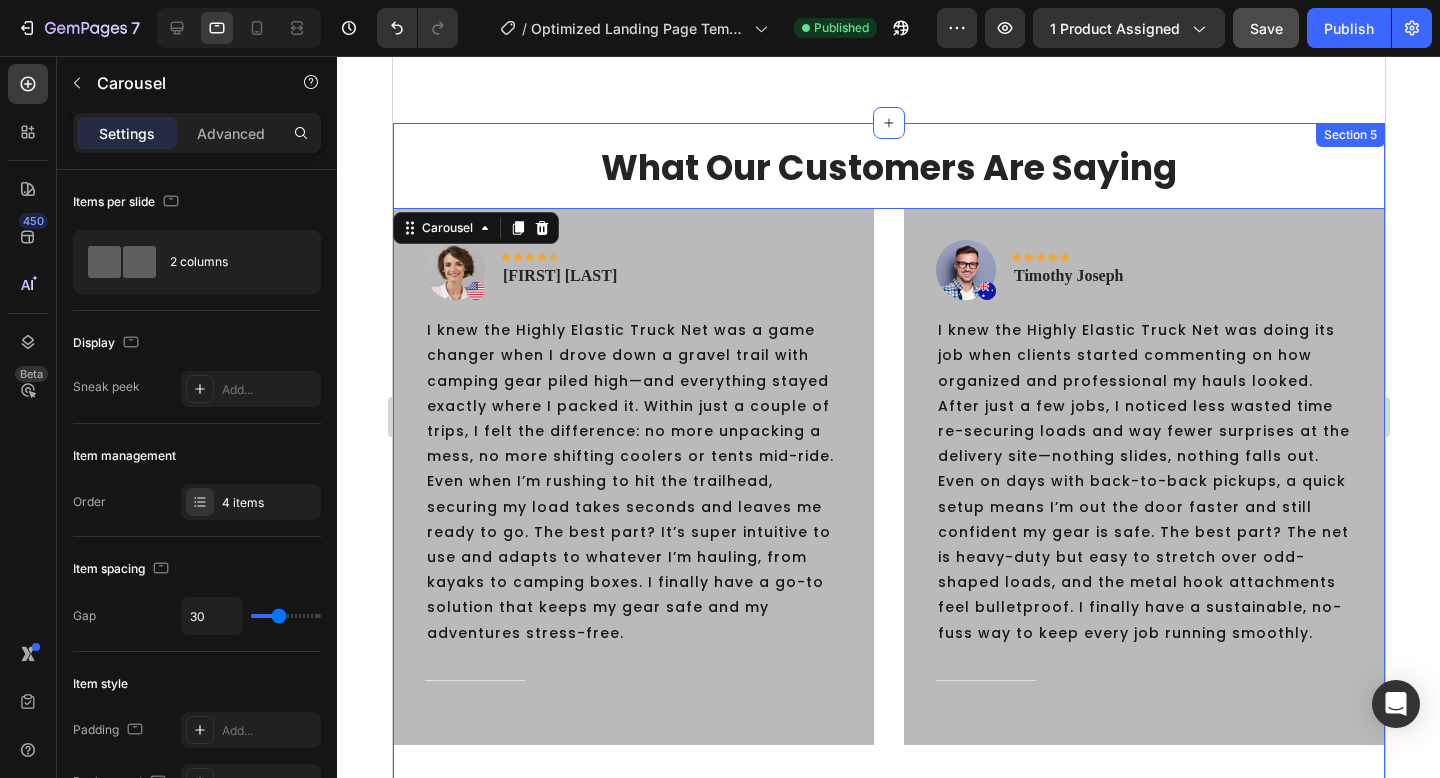 scroll, scrollTop: 3430, scrollLeft: 0, axis: vertical 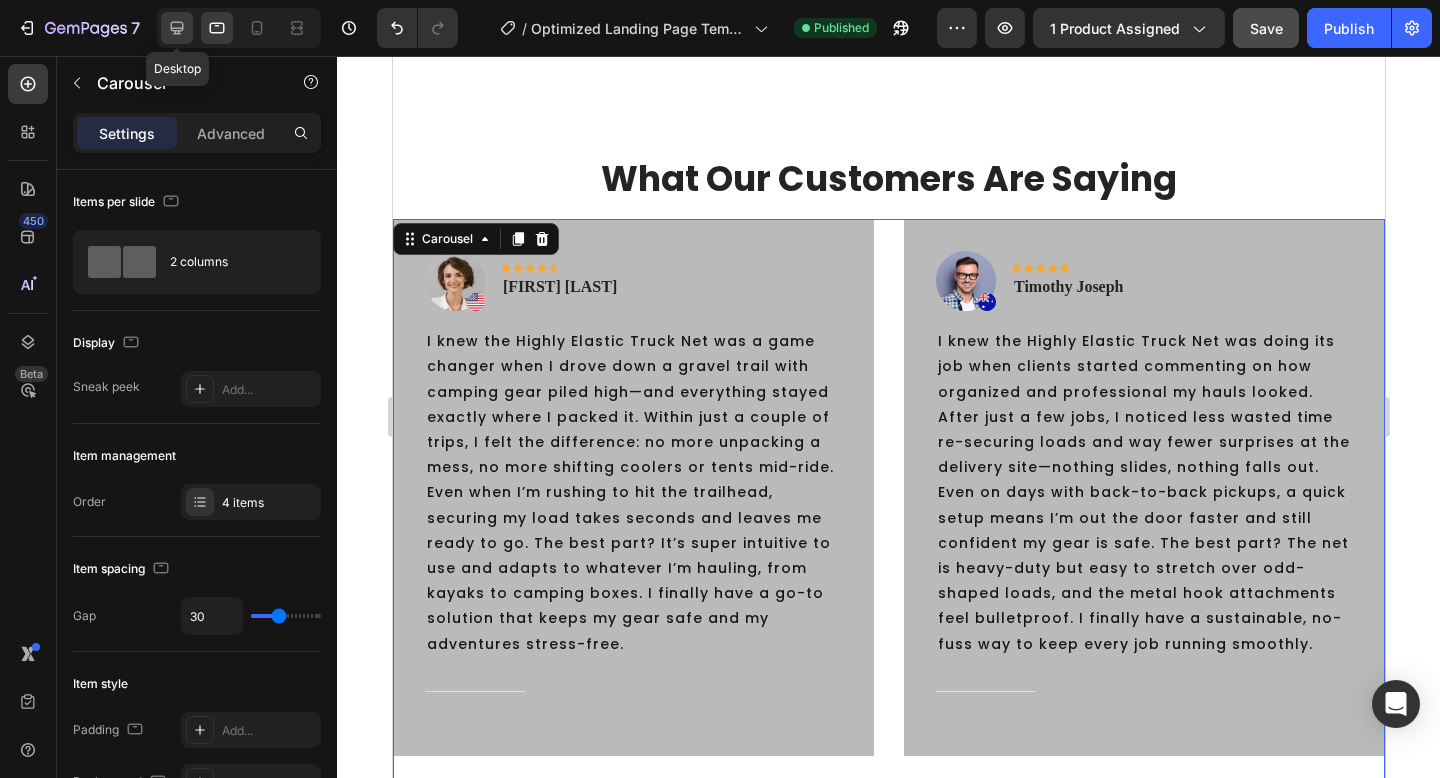 click 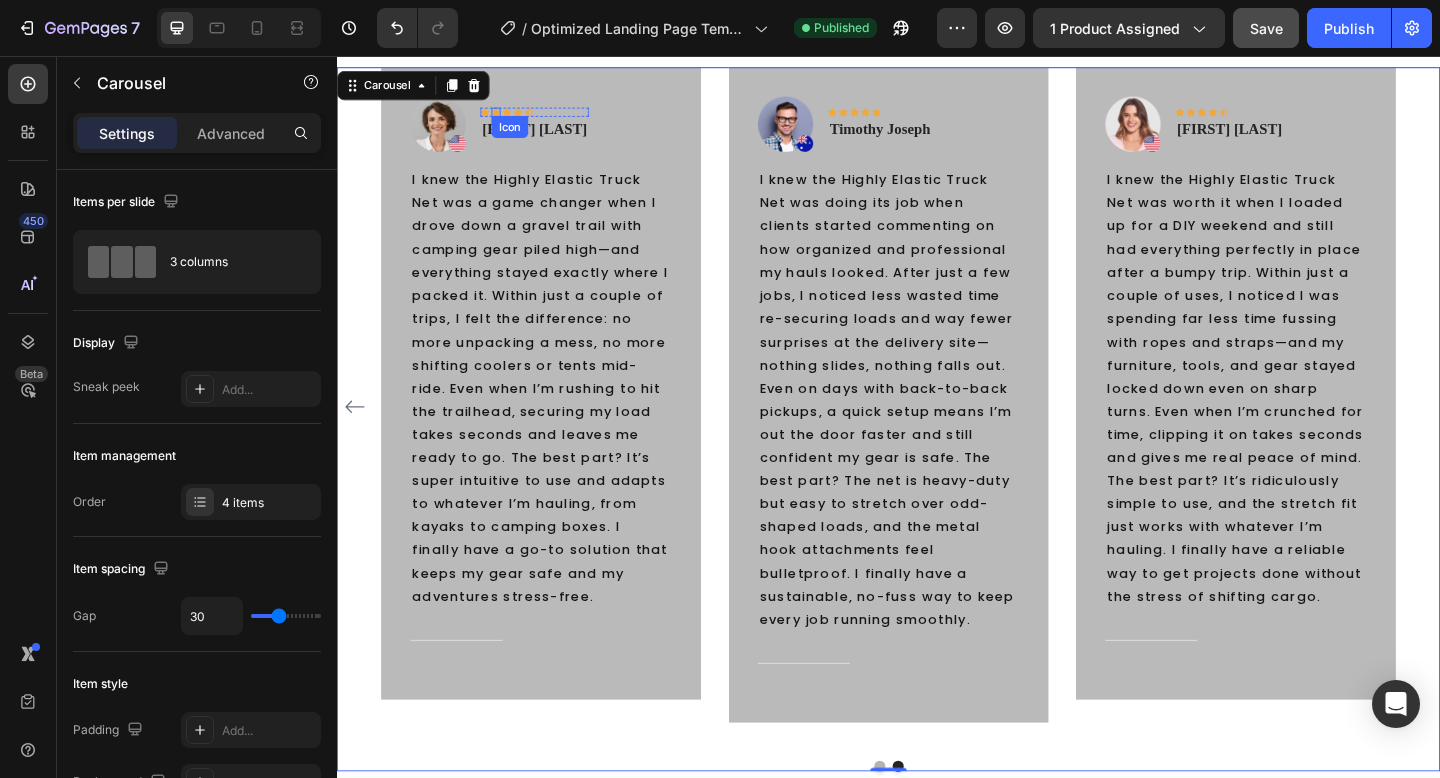 scroll, scrollTop: 3739, scrollLeft: 0, axis: vertical 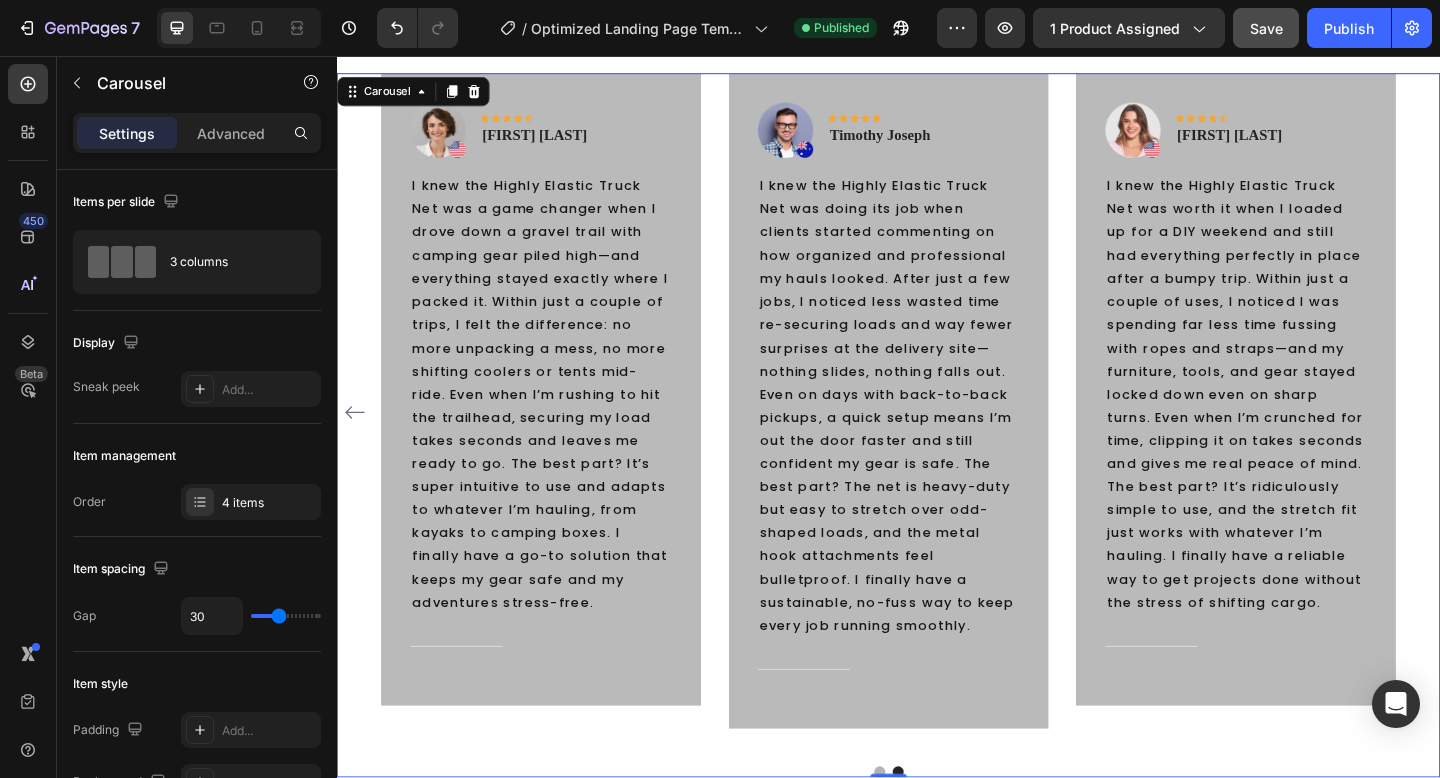 click at bounding box center [927, 835] 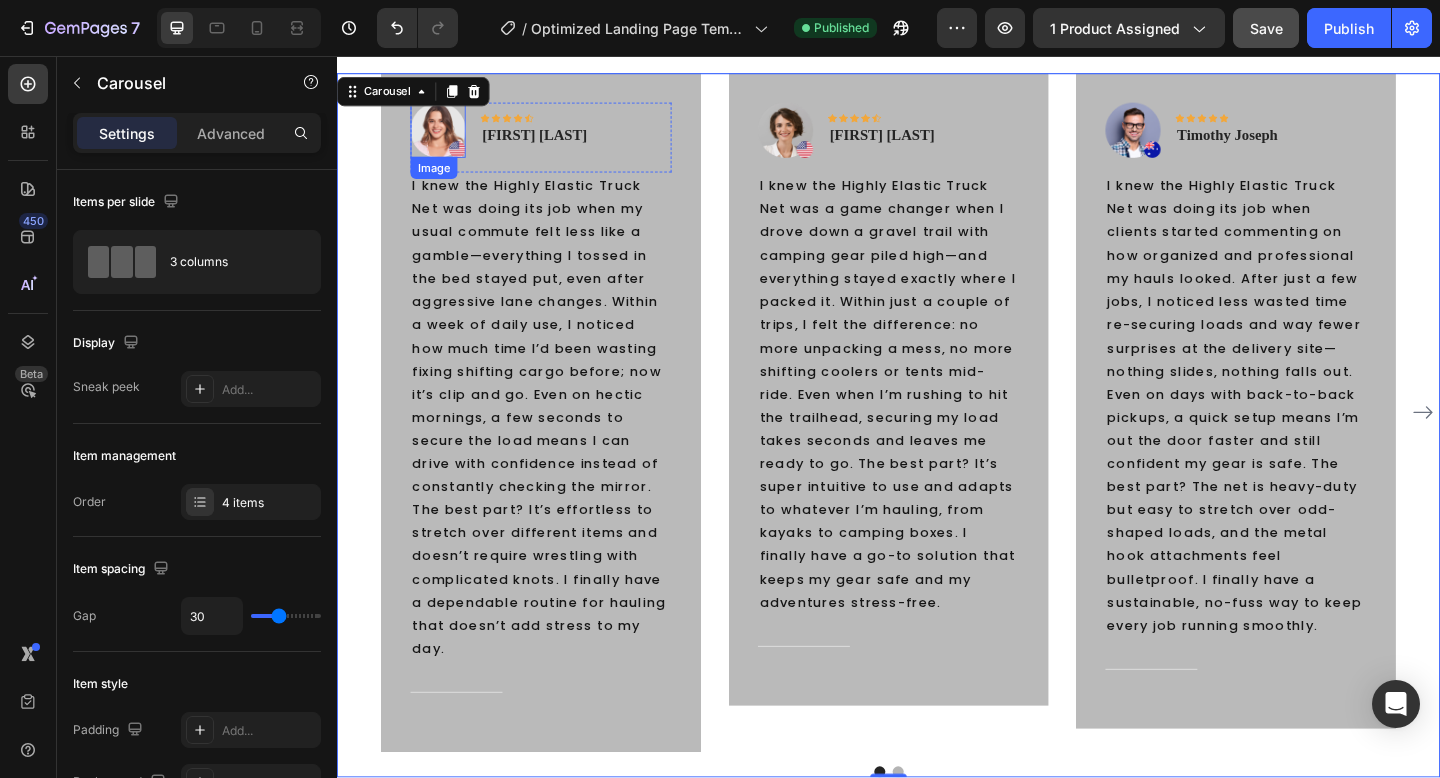 click at bounding box center (447, 137) 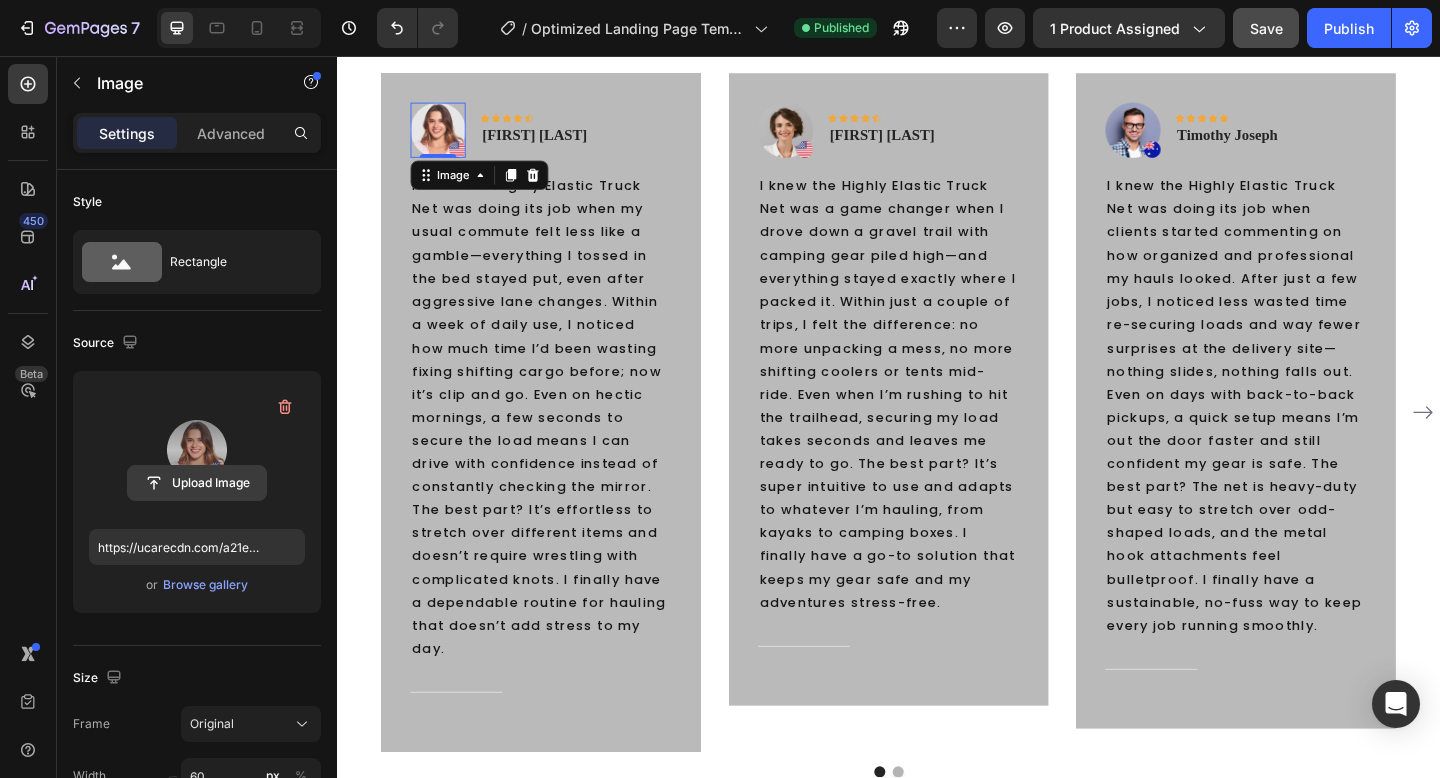 click 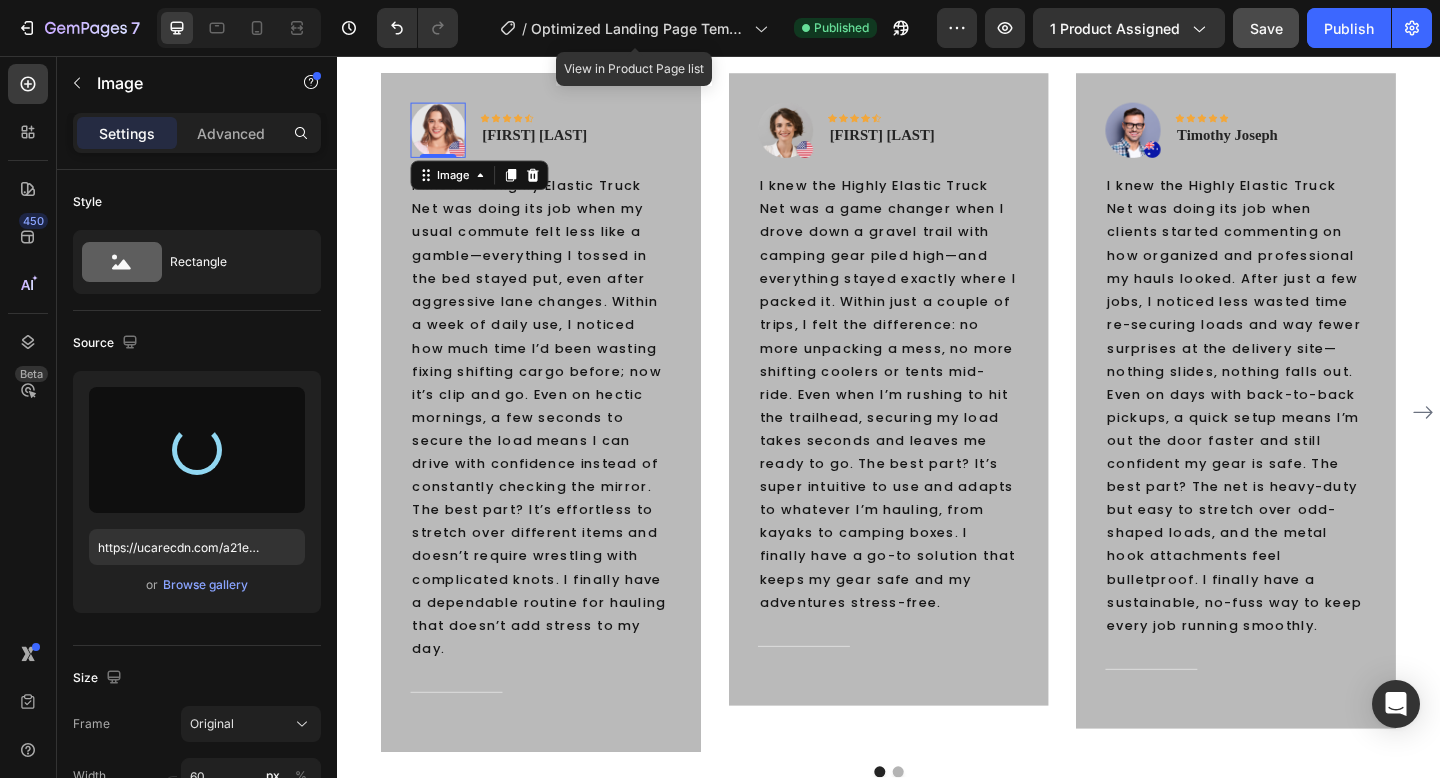 type on "https://cdn.shopify.com/s/files/1/0726/2430/8324/files/gempages_577700075703108549-0717c9bf-3ef8-46d0-9dd1-19c7d430b424.png" 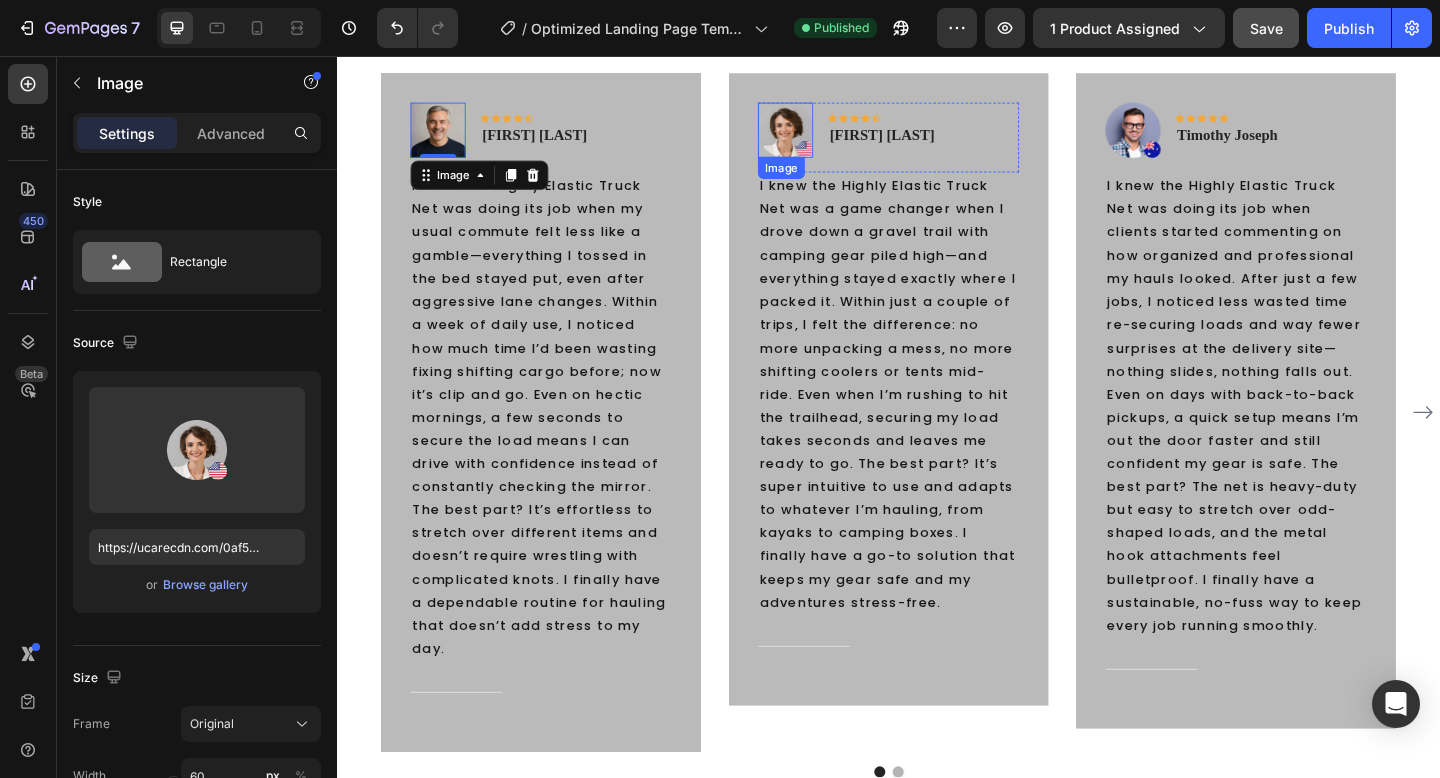 click at bounding box center (825, 137) 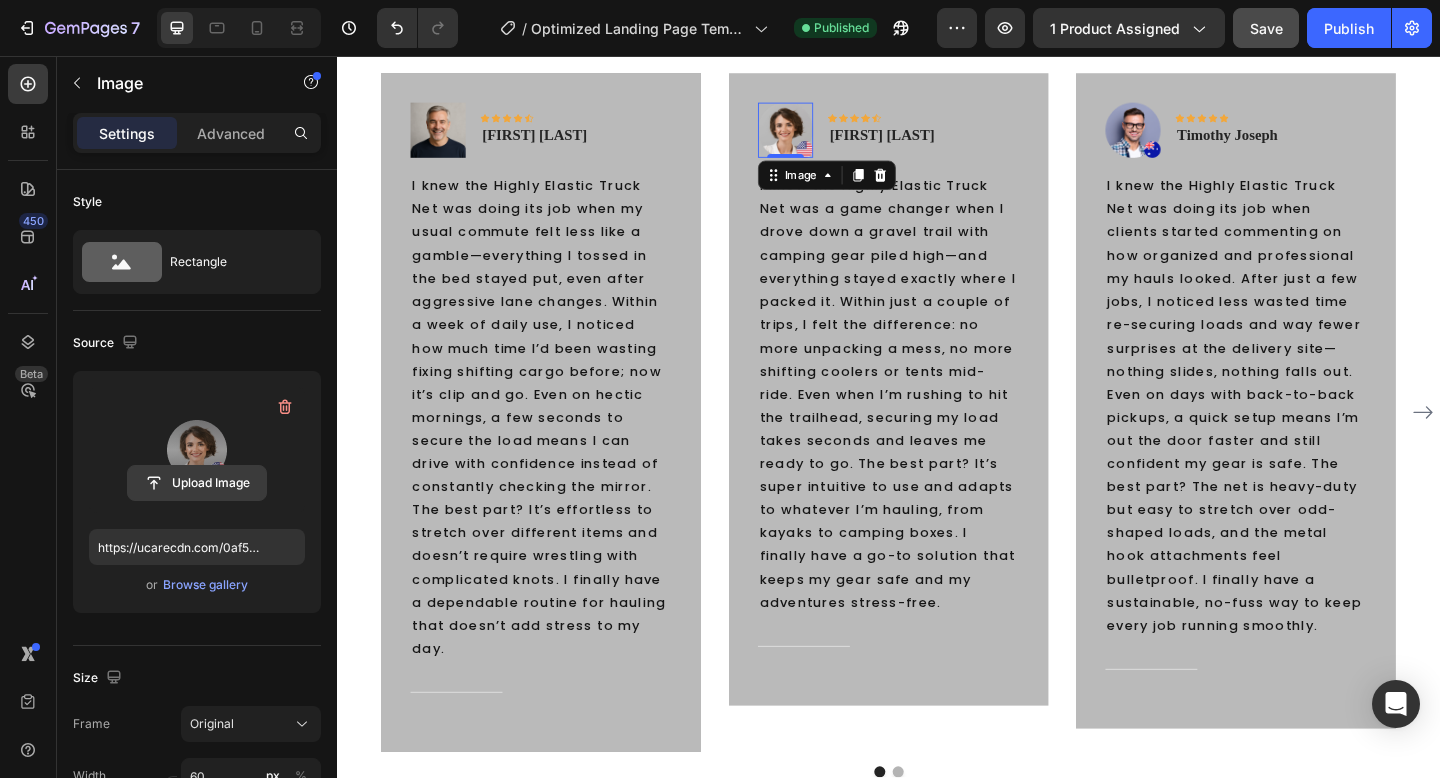 click 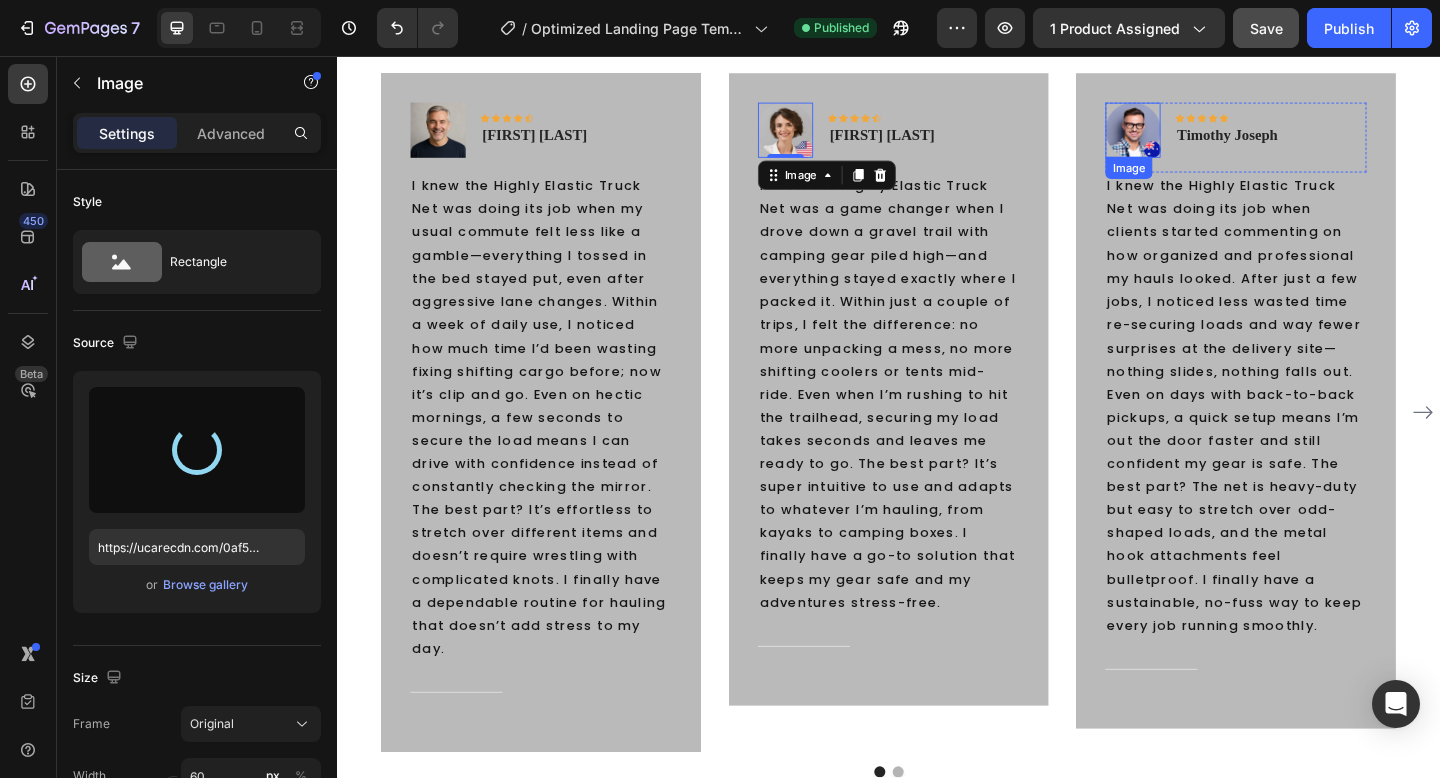 click at bounding box center [1203, 137] 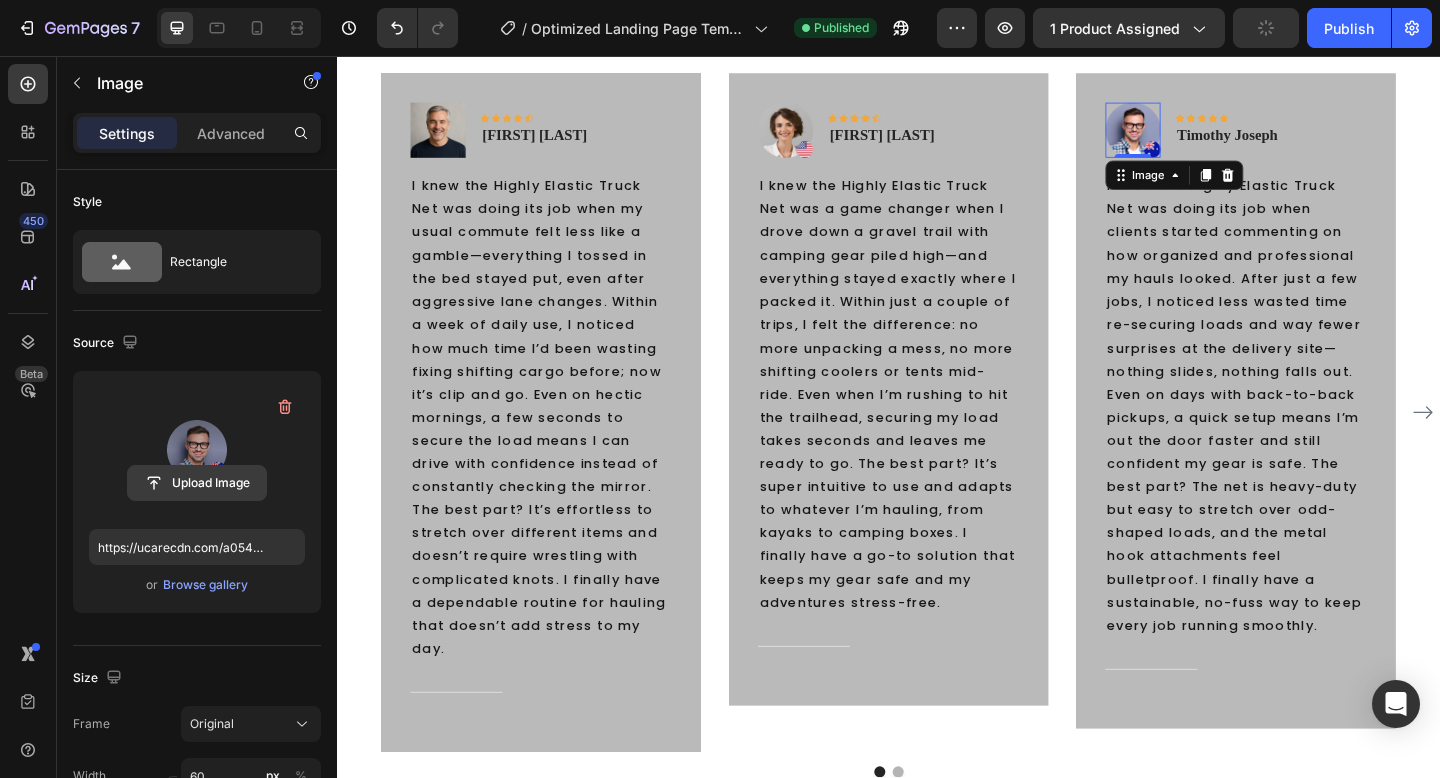 click 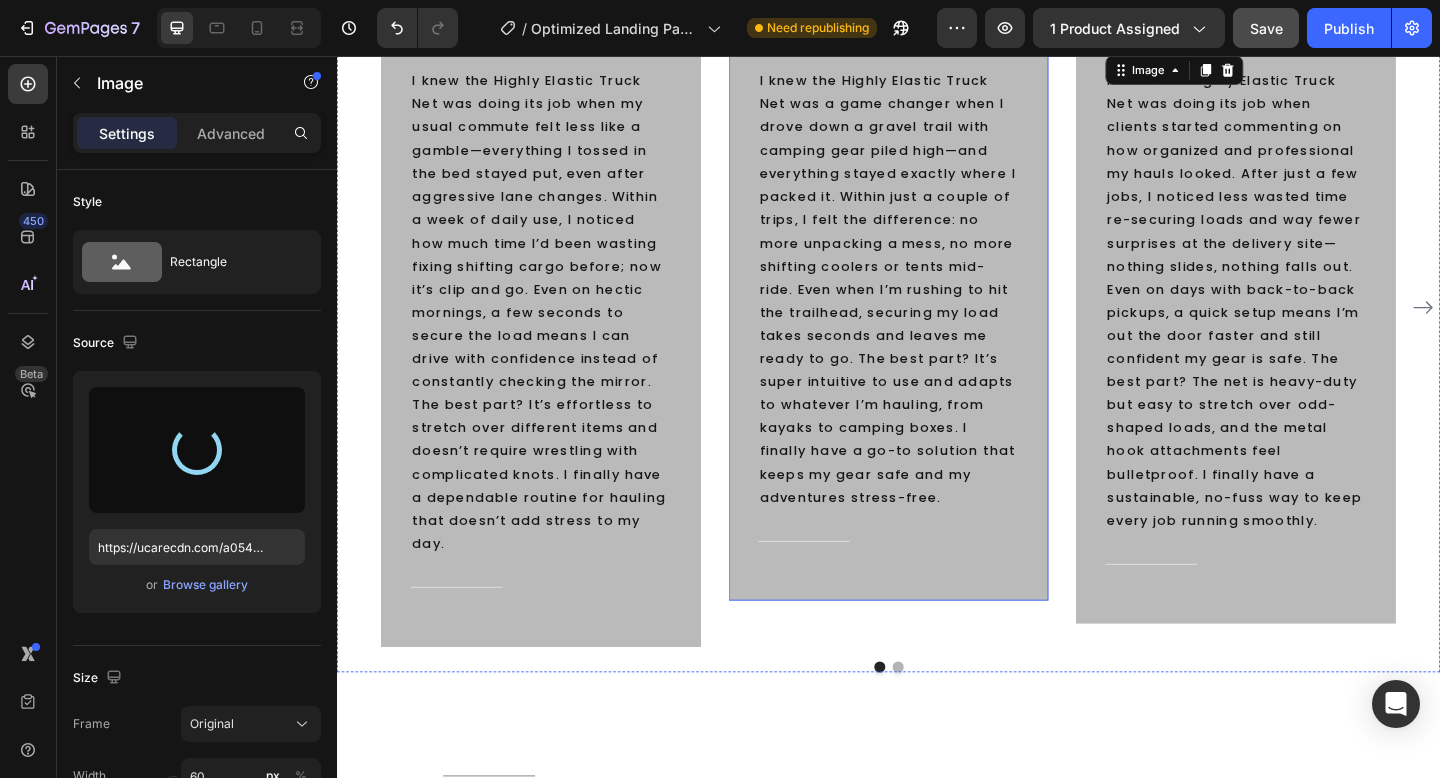 scroll, scrollTop: 3857, scrollLeft: 0, axis: vertical 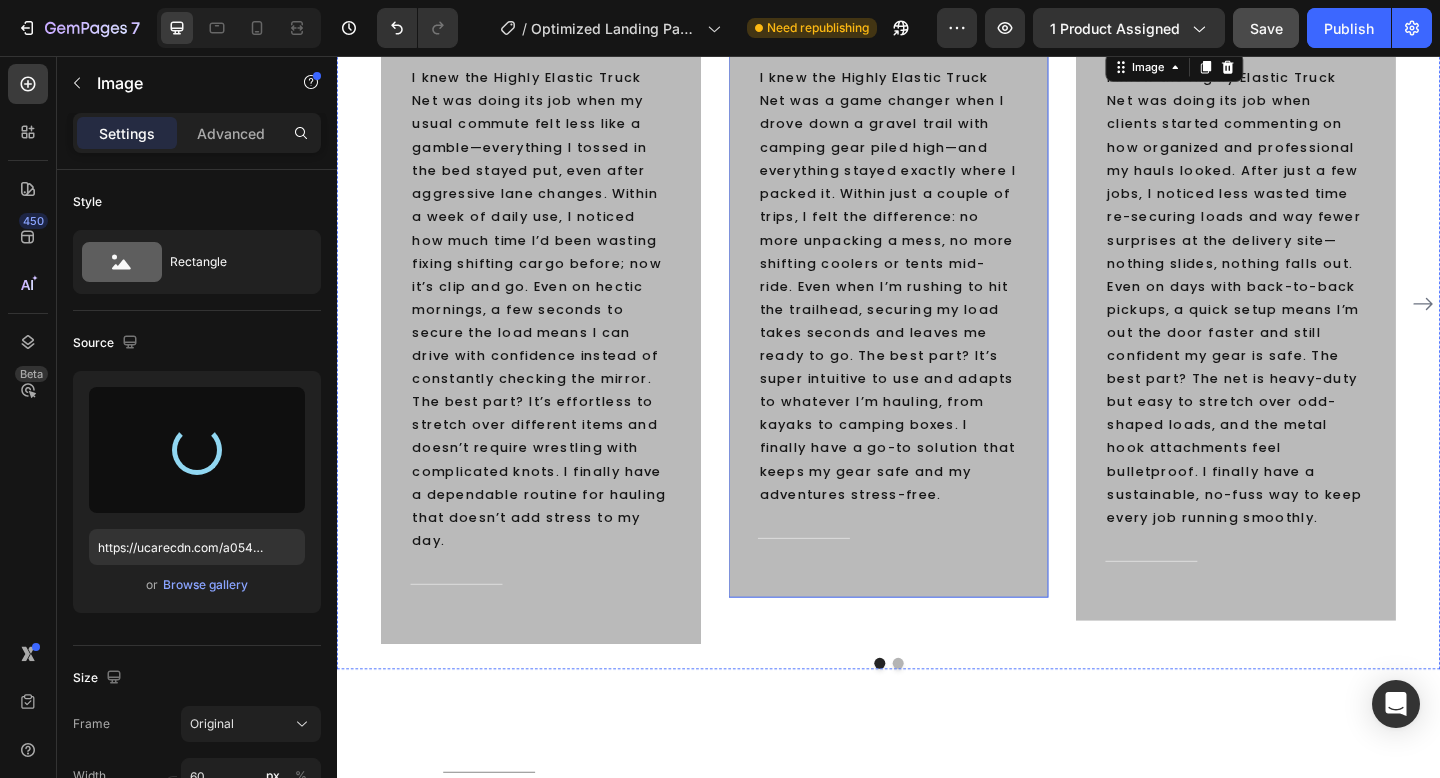 type on "https://cdn.shopify.com/s/files/1/0726/2430/8324/files/gempages_577700075703108549-9f68d63e-4052-4a5f-9294-3f8461ed752d.png" 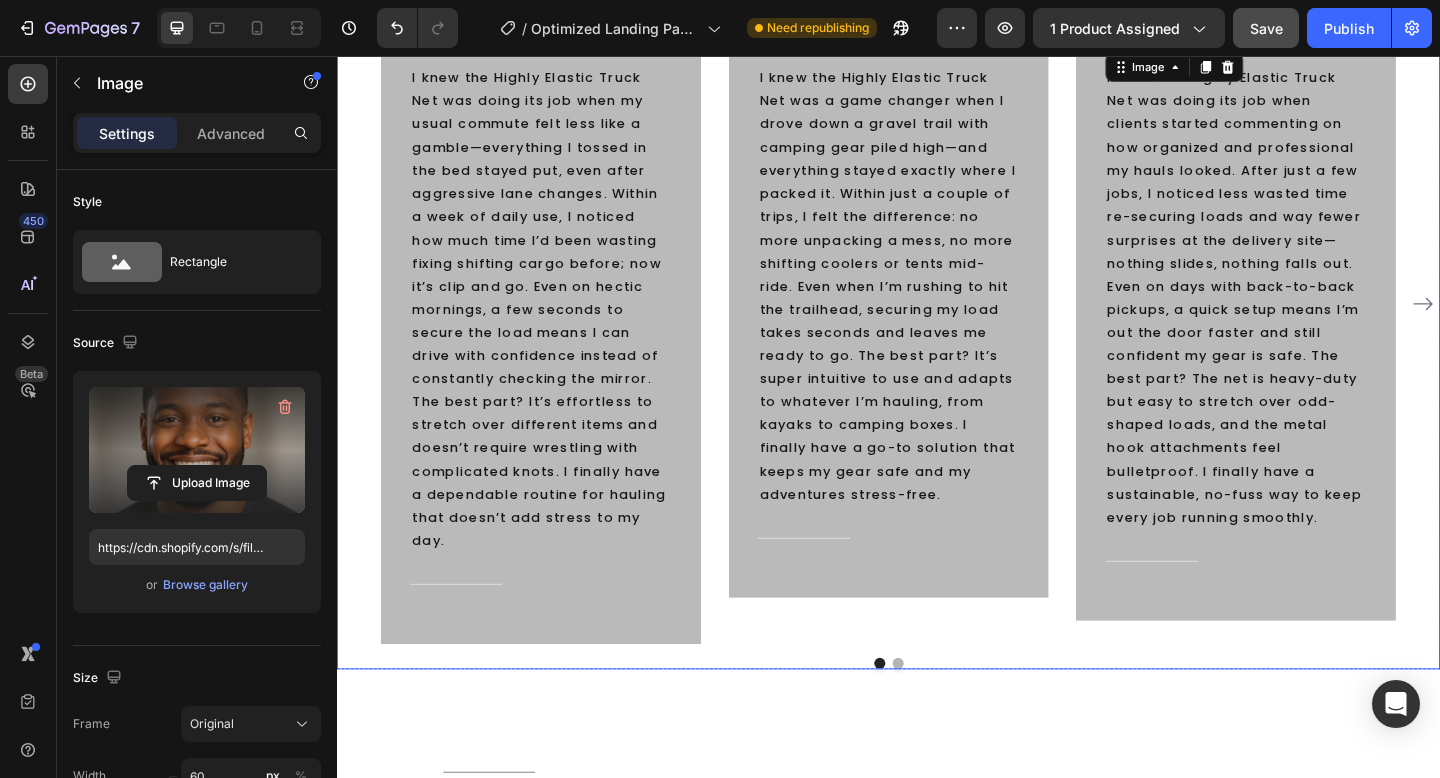 click on "Image
Icon
Icon
Icon
Icon
Icon Row [FIRST] [LAST] Text block Row I knew the Highly Elastic Truck Net was doing its job when my usual commute felt less like a gamble—everything I tossed in the bed stayed put, even after aggressive lane changes. Within a week of daily use, I noticed how much time I’d been wasting fixing shifting cargo before; now it’s clip and go. Even on hectic mornings, a few seconds to secure the load means I can drive with confidence instead of constantly checking the mirror. The best part? It’s effortless to stretch over different items and doesn’t require wrestling with complicated knots. I finally have a dependable routine for hauling that doesn’t add stress to my day. Text block                Title Line Row Image
Icon
Icon
Icon
Icon
Icon Row [FIRST] [LAST] Text block Row Text block                Title Line" at bounding box center (937, 340) 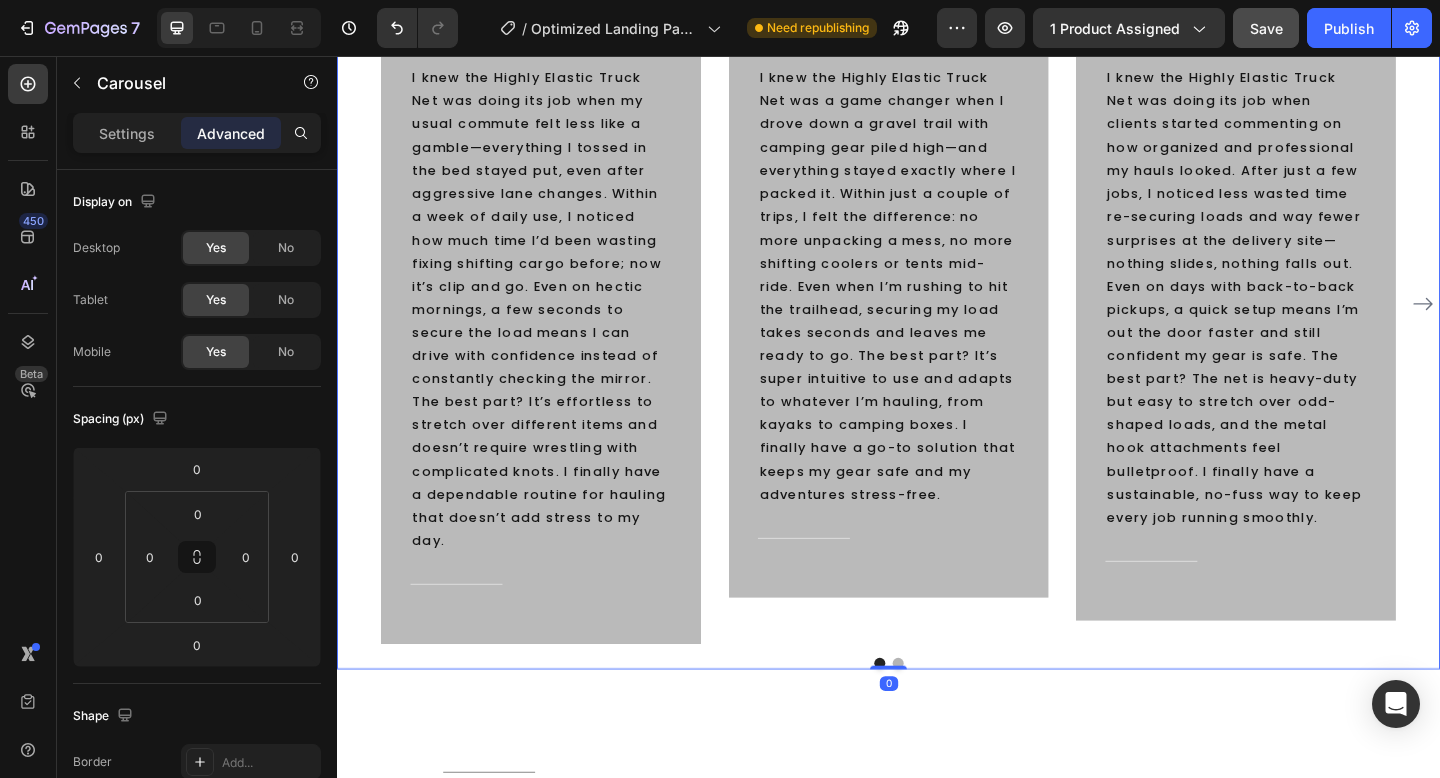 click at bounding box center (947, 717) 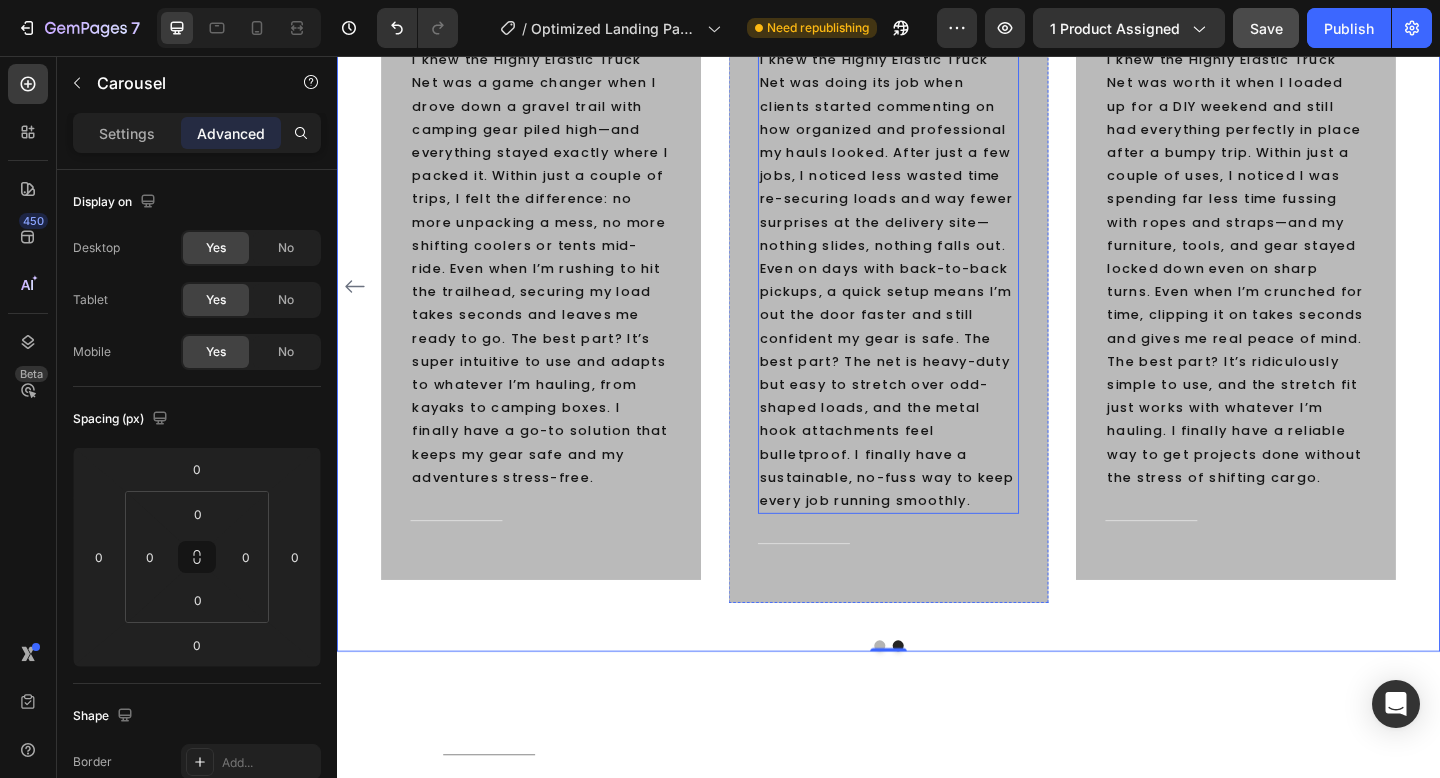 scroll, scrollTop: 3619, scrollLeft: 0, axis: vertical 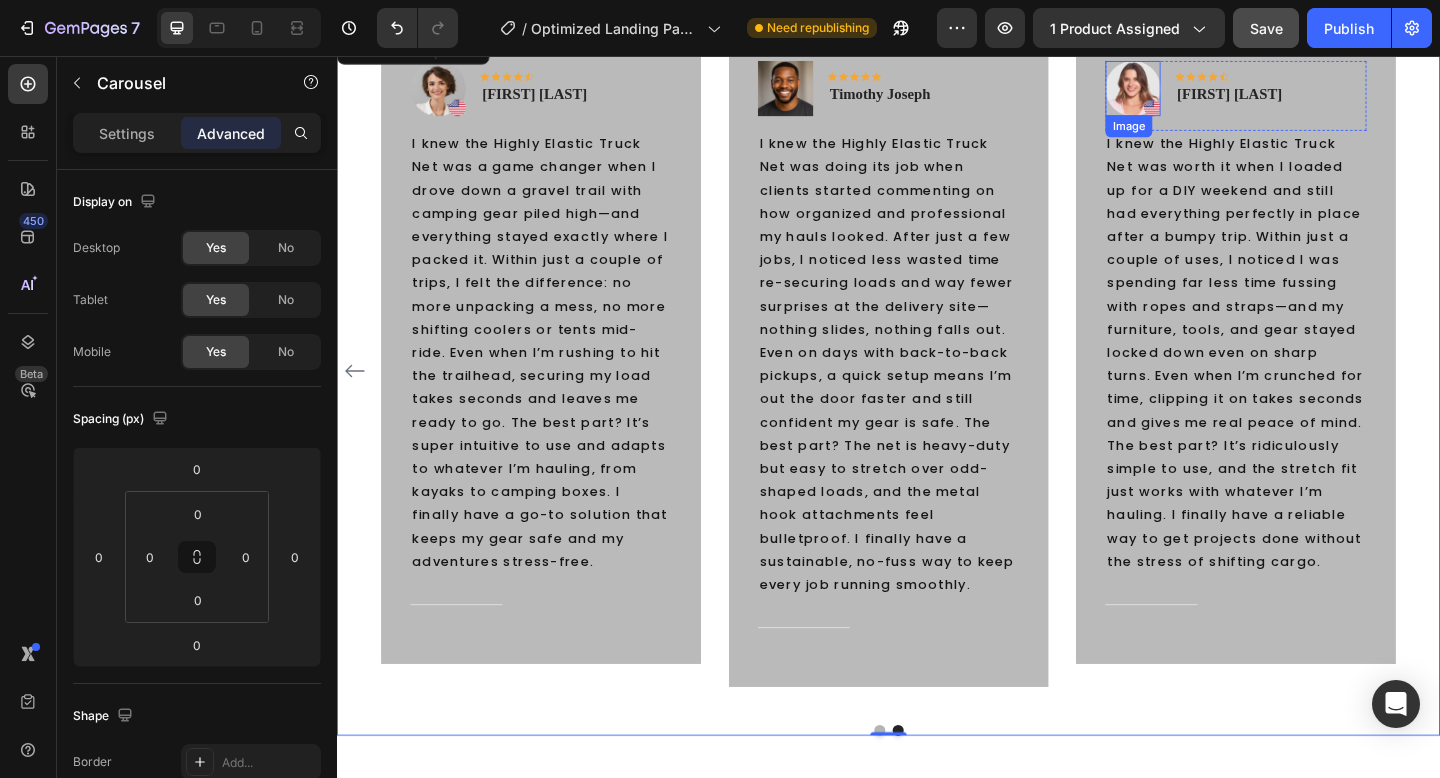 click at bounding box center [1203, 92] 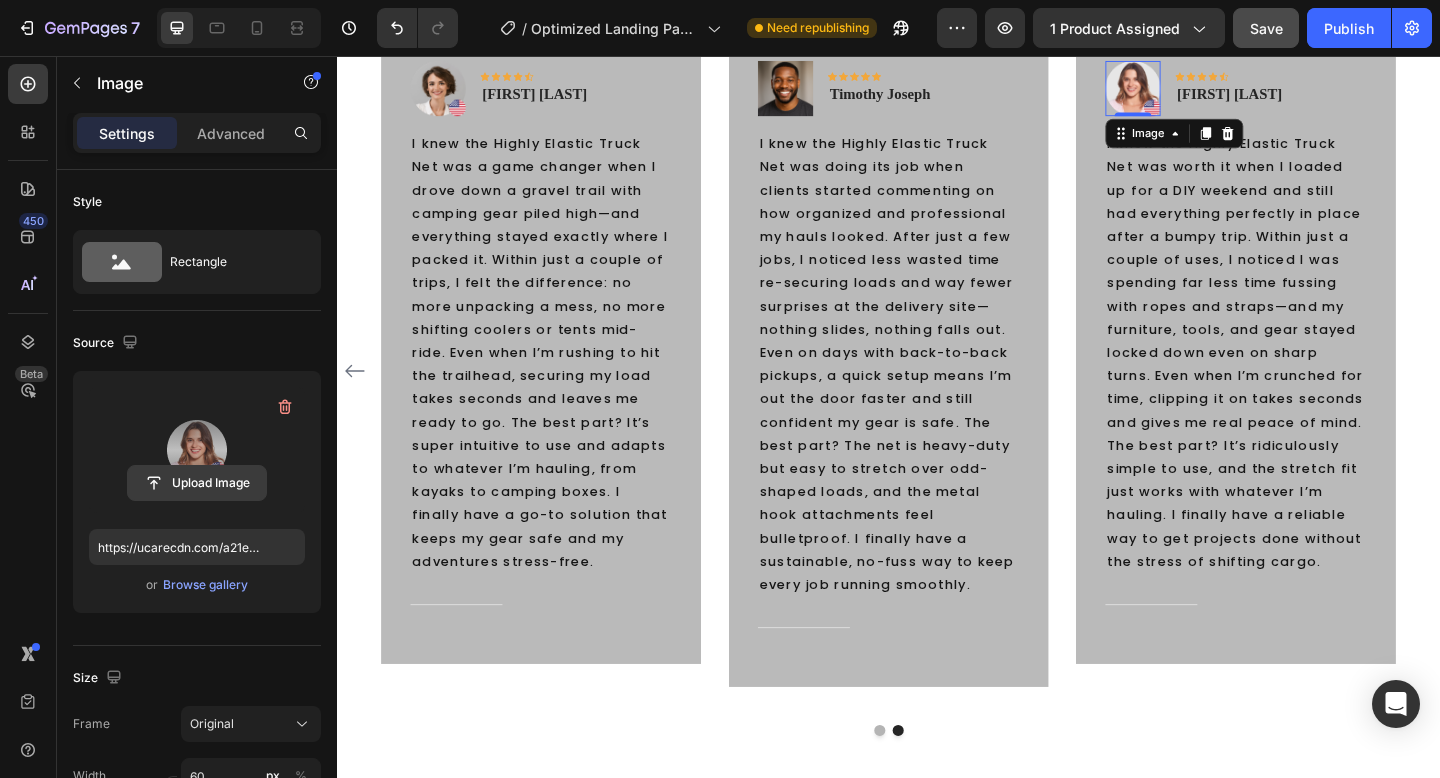 click 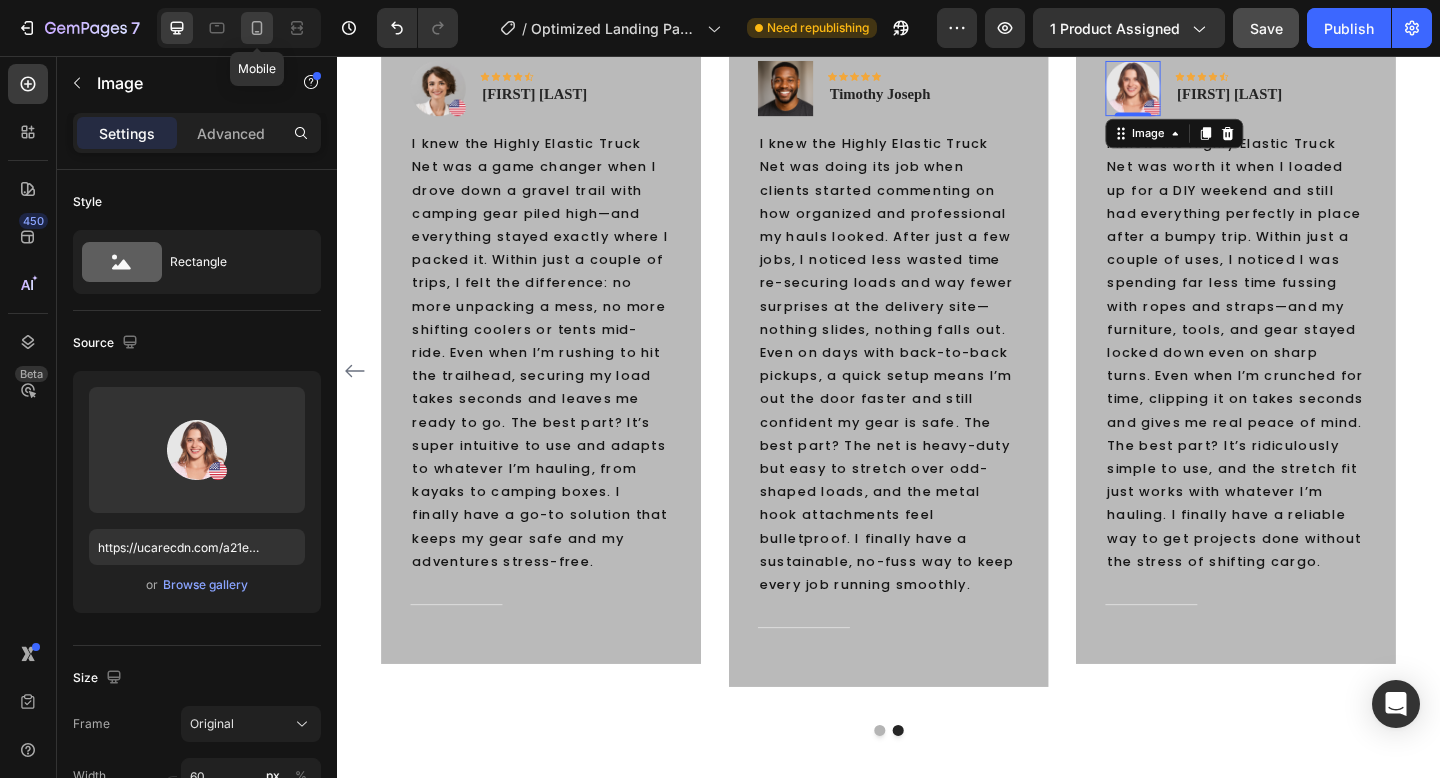 click 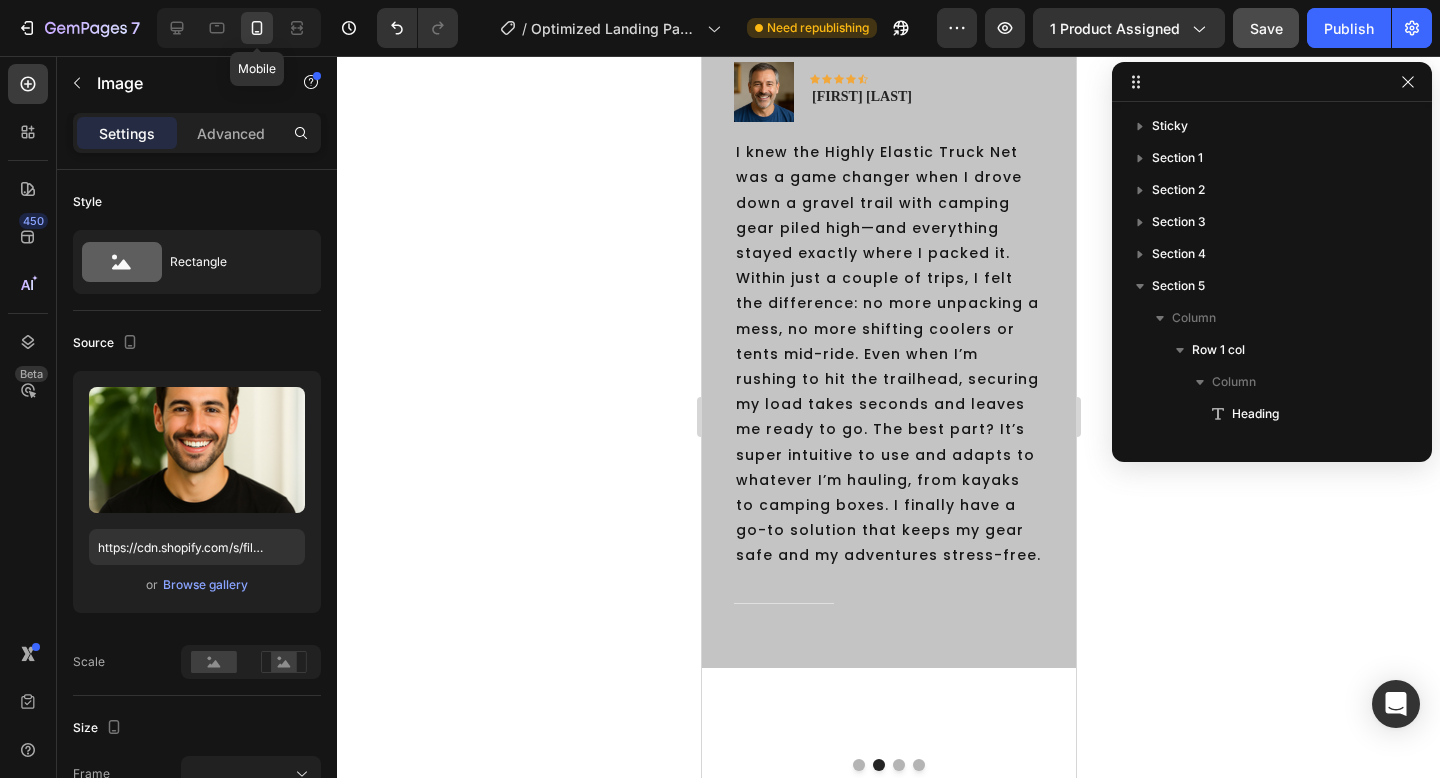 scroll, scrollTop: 570, scrollLeft: 0, axis: vertical 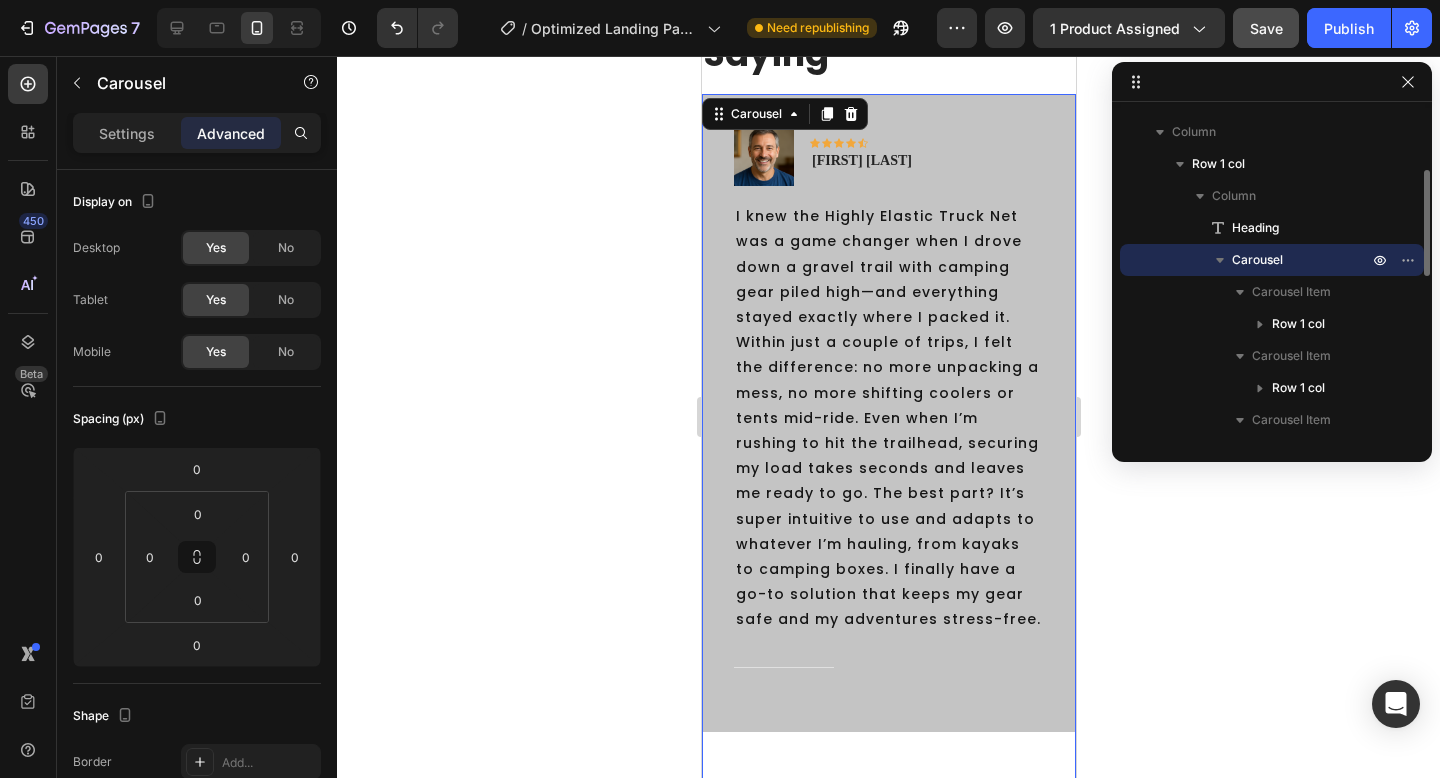 click at bounding box center (918, 829) 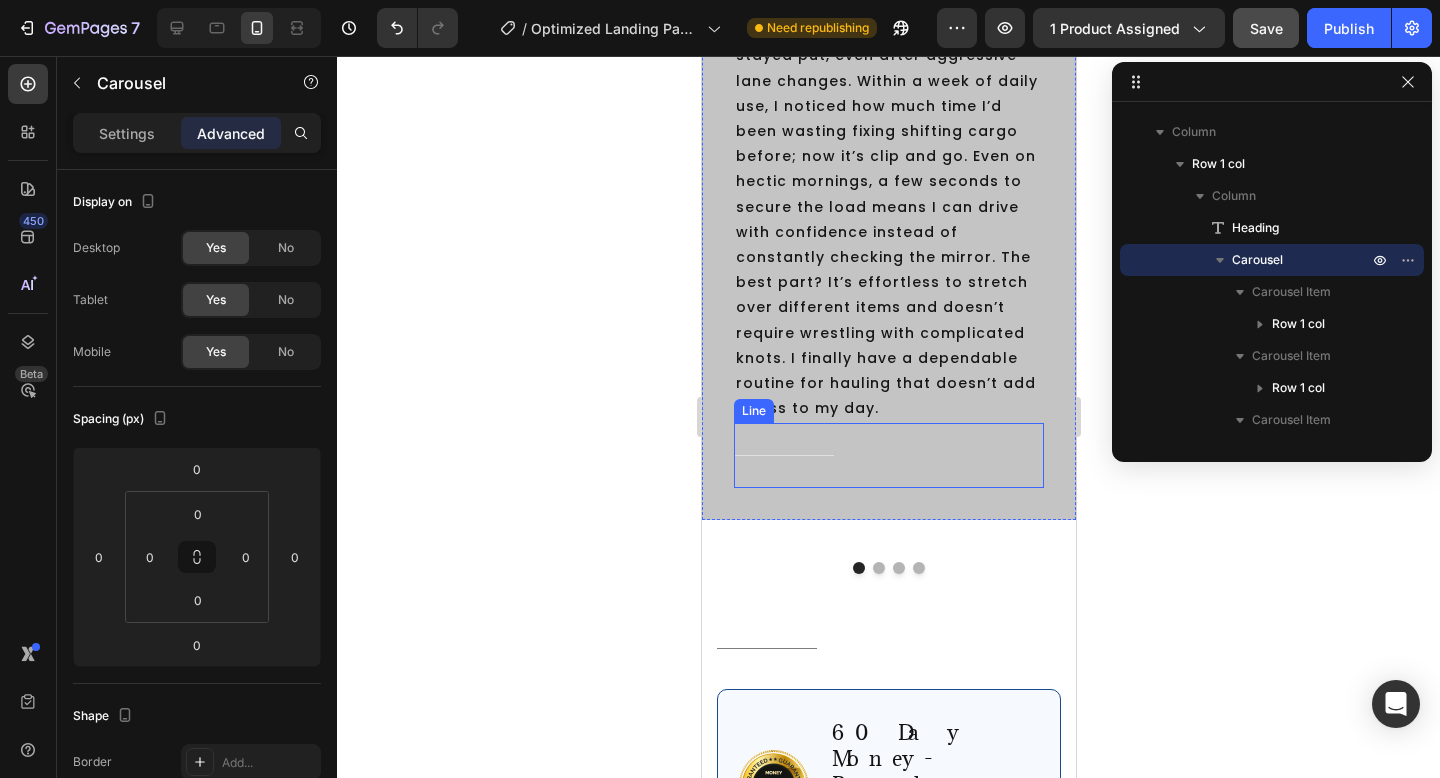 scroll, scrollTop: 4469, scrollLeft: 0, axis: vertical 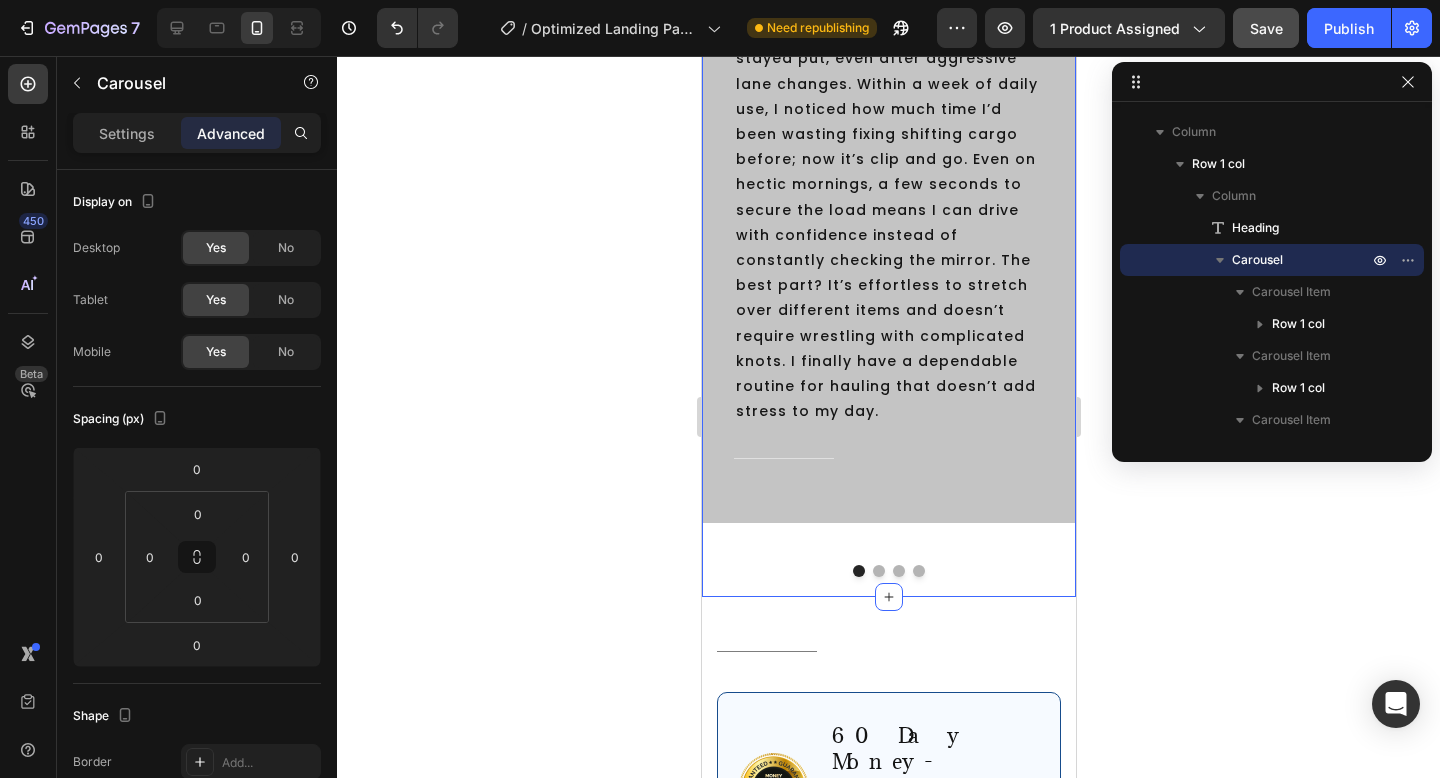 click on "What Our Customers Are Saying Heading Image
Icon
Icon
Icon
Icon
Icon Row [FIRST] [LAST] Text block Row I knew the Highly Elastic Truck Net was doing its job when my usual commute felt less like a gamble—everything I tossed in the bed stayed put, even after aggressive lane changes. Within a week of daily use, I noticed how much time I’d been wasting fixing shifting cargo before; now it’s clip and go. Even on hectic mornings, a few seconds to secure the load means I can drive with confidence instead of constantly checking the mirror. The best part? It’s effortless to stretch over different items and doesn’t require wrestling with complicated knots. I finally have a dependable routine for hauling that doesn’t add stress to my day. Text block                Title Line Row Image
Icon
Icon
Icon
Icon
Icon Row [FIRST] [LAST] Text block Row Text block Row" at bounding box center (888, 128) 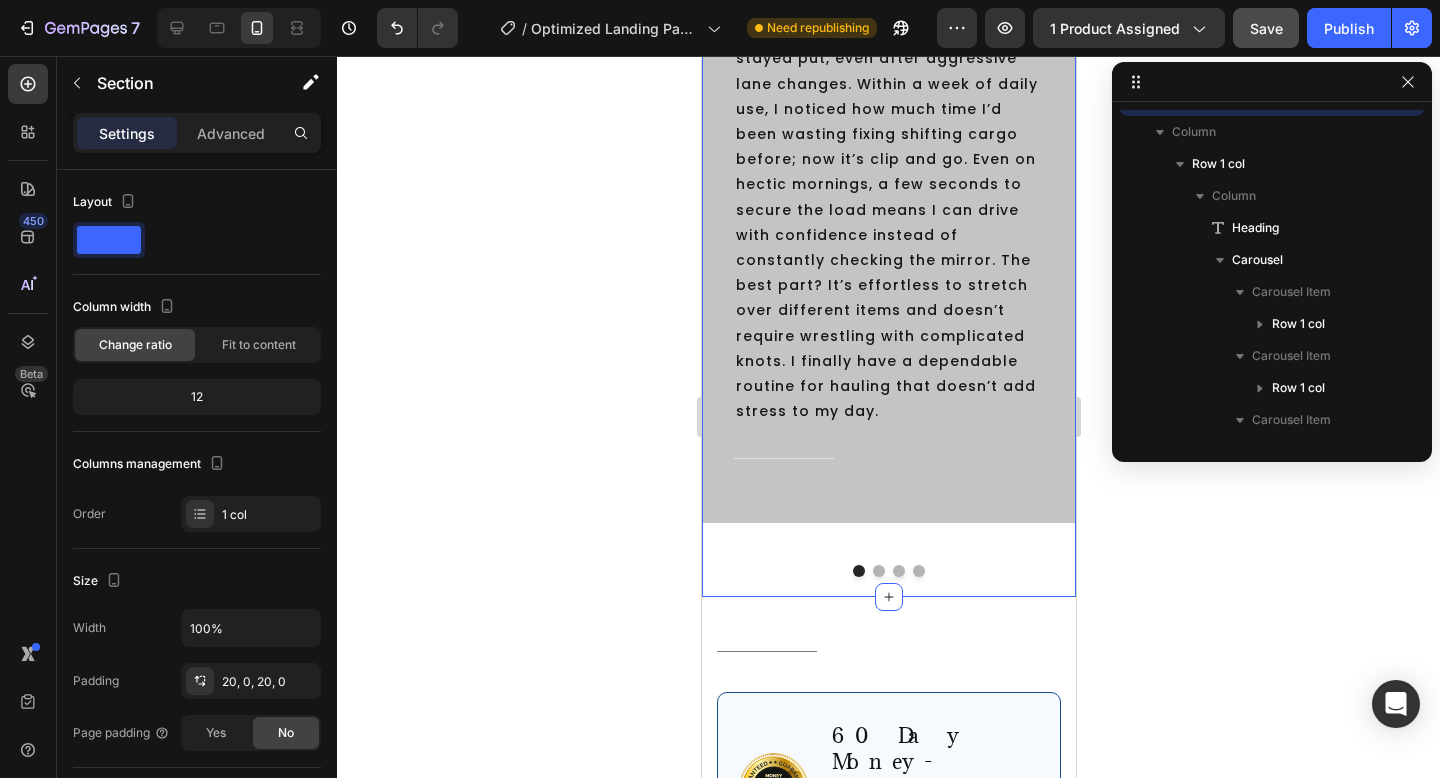 scroll, scrollTop: 26, scrollLeft: 0, axis: vertical 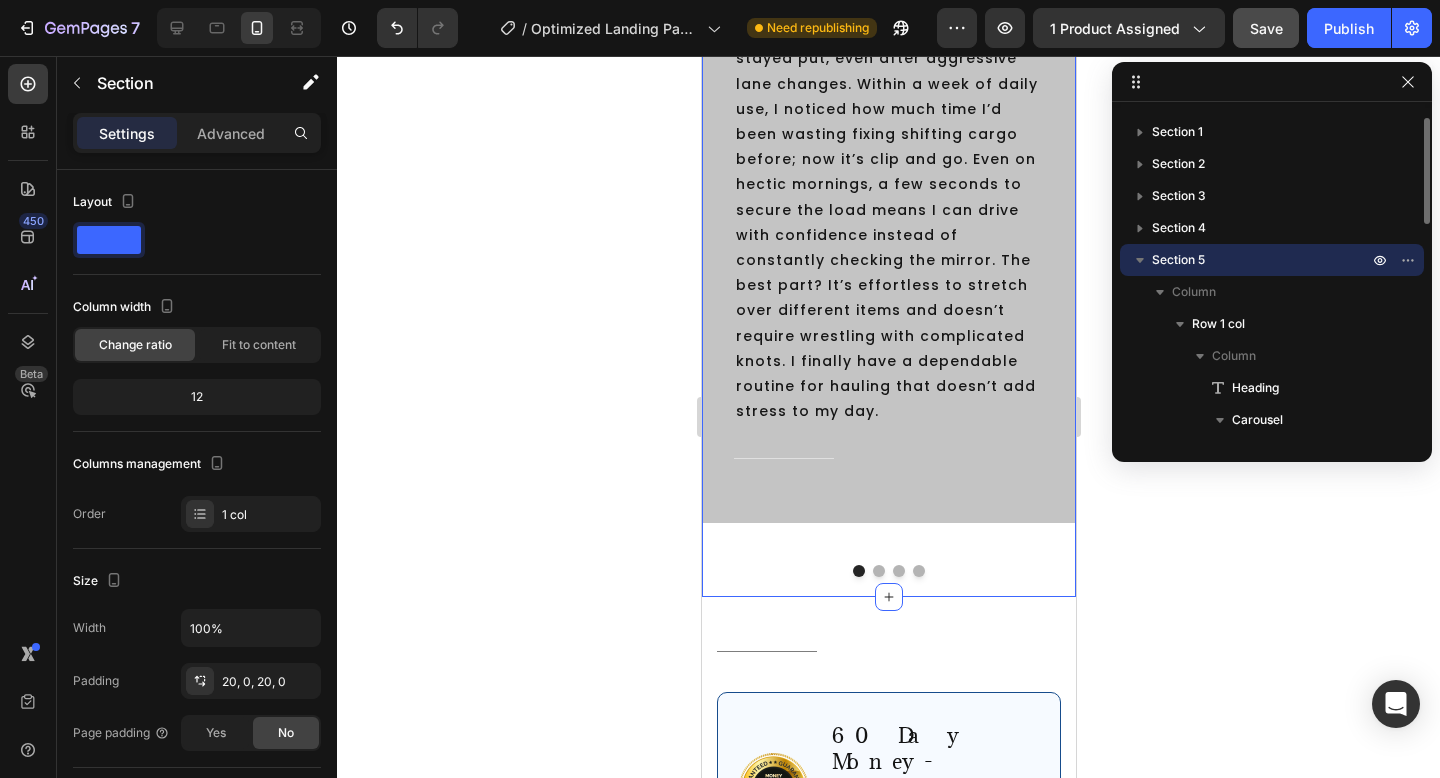 click on "What Our Customers Are Saying Heading Image
Icon
Icon
Icon
Icon
Icon Row [FIRST] [LAST] Text block Row I knew the Highly Elastic Truck Net was doing its job when my usual commute felt less like a gamble—everything I tossed in the bed stayed put, even after aggressive lane changes. Within a week of daily use, I noticed how much time I’d been wasting fixing shifting cargo before; now it’s clip and go. Even on hectic mornings, a few seconds to secure the load means I can drive with confidence instead of constantly checking the mirror. The best part? It’s effortless to stretch over different items and doesn’t require wrestling with complicated knots. I finally have a dependable routine for hauling that doesn’t add stress to my day. Text block                Title Line Row Image
Icon
Icon
Icon
Icon
Icon Row [FIRST] [LAST] Text block Row Text block Row" at bounding box center [888, 128] 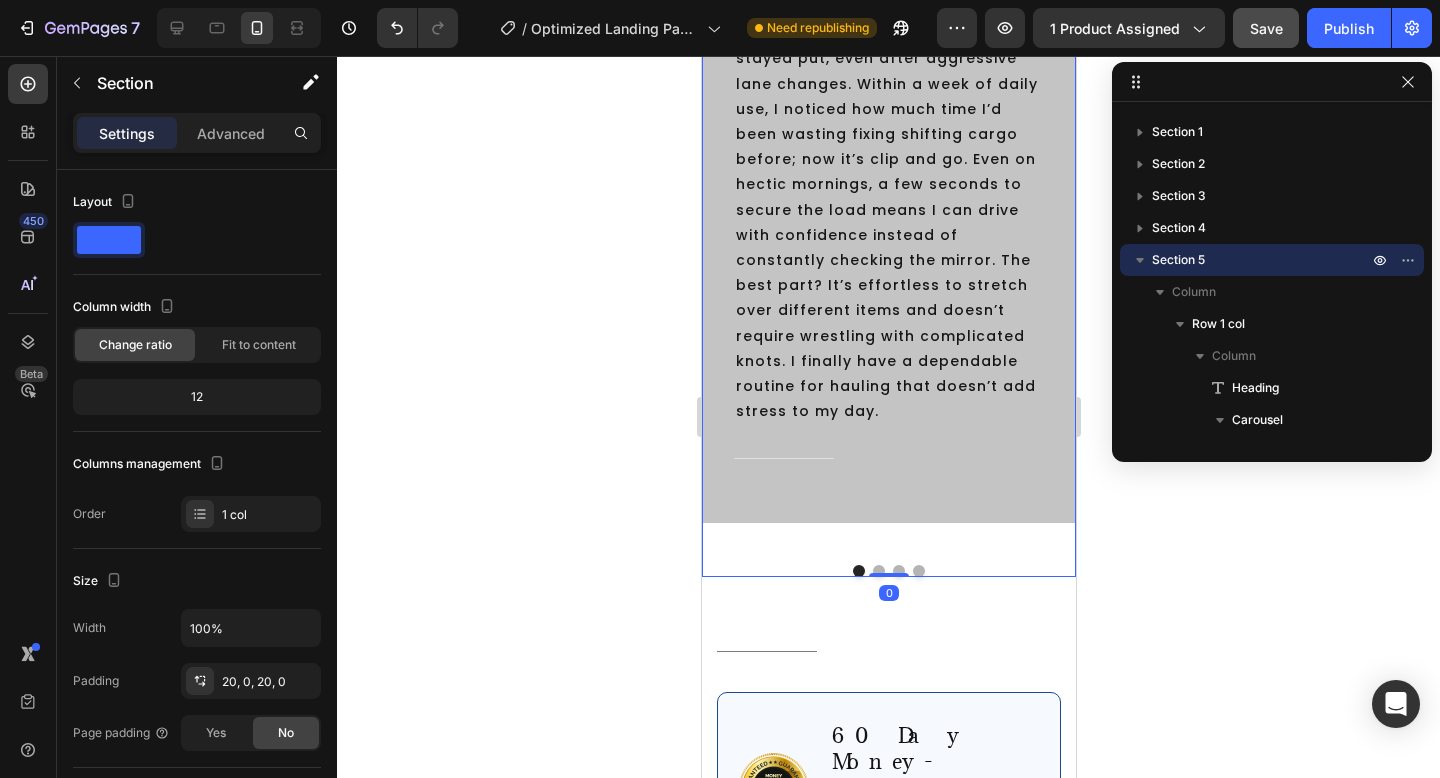 click at bounding box center [888, 571] 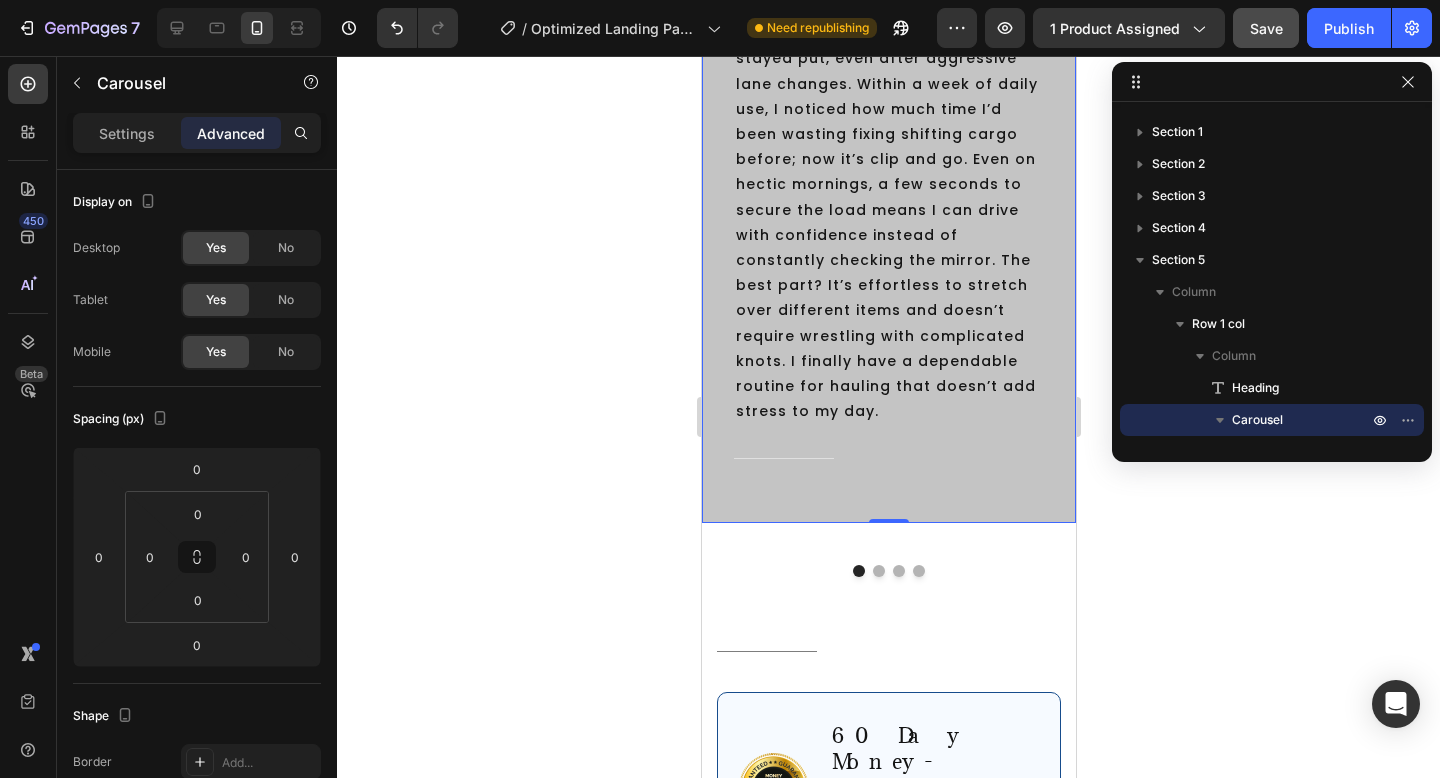 scroll, scrollTop: 250, scrollLeft: 0, axis: vertical 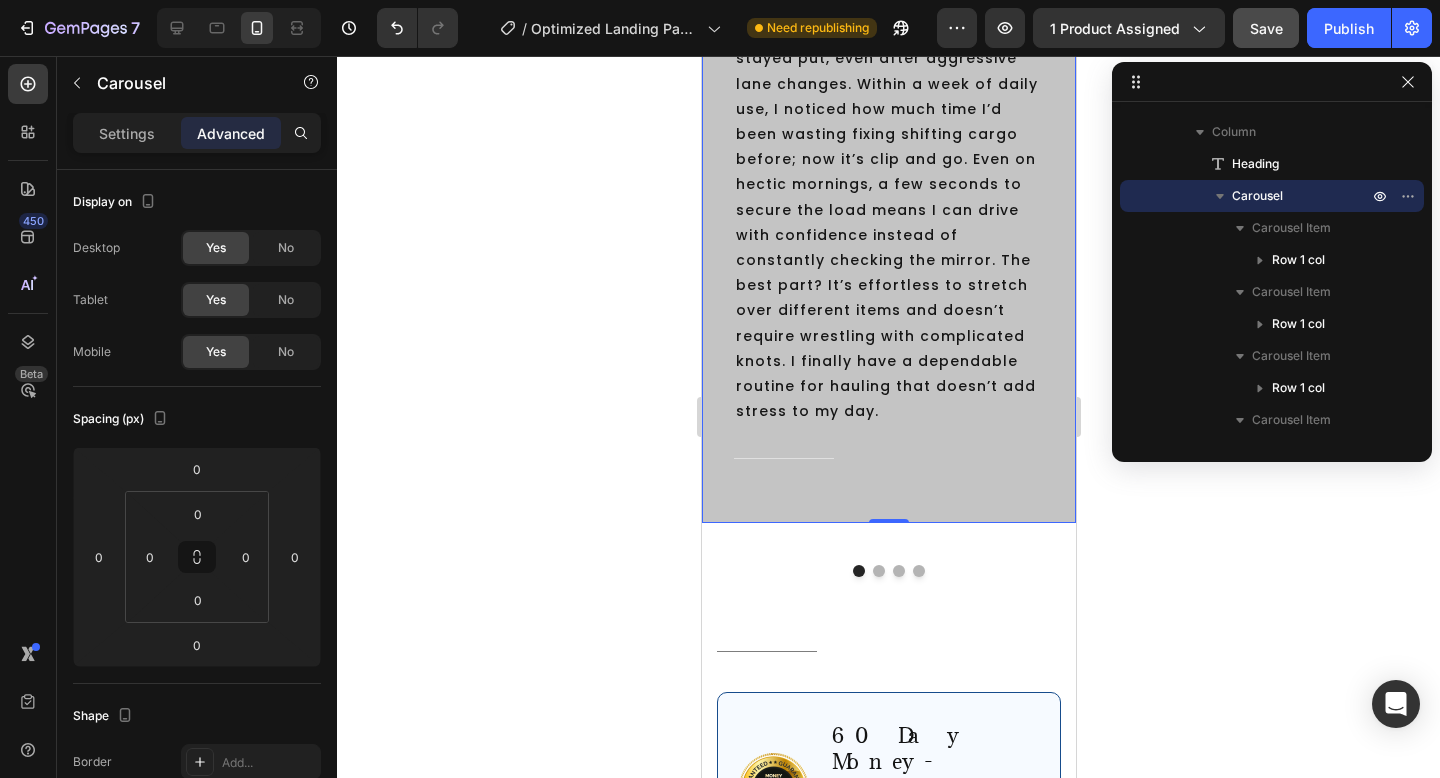 drag, startPoint x: 898, startPoint y: 474, endPoint x: 637, endPoint y: 530, distance: 266.94006 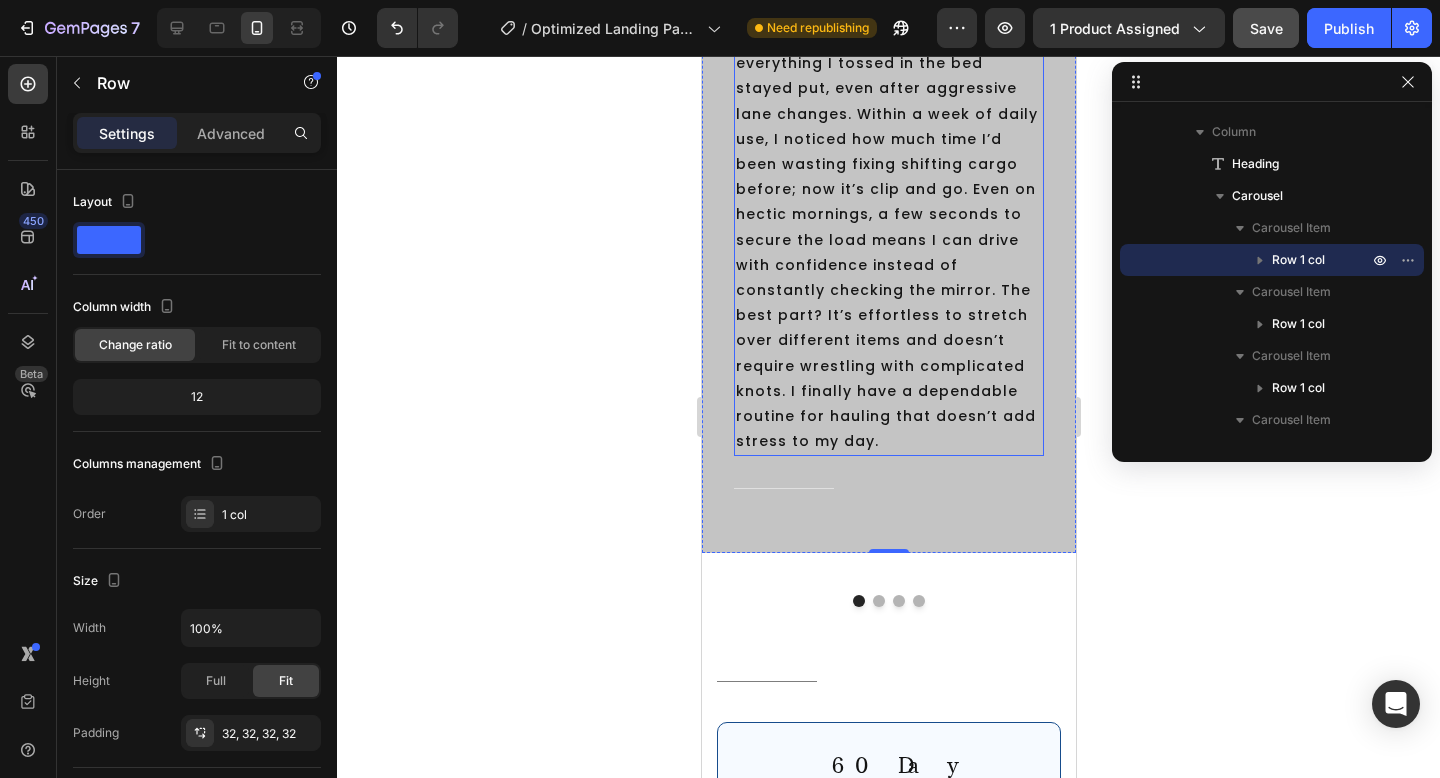 scroll, scrollTop: 4432, scrollLeft: 0, axis: vertical 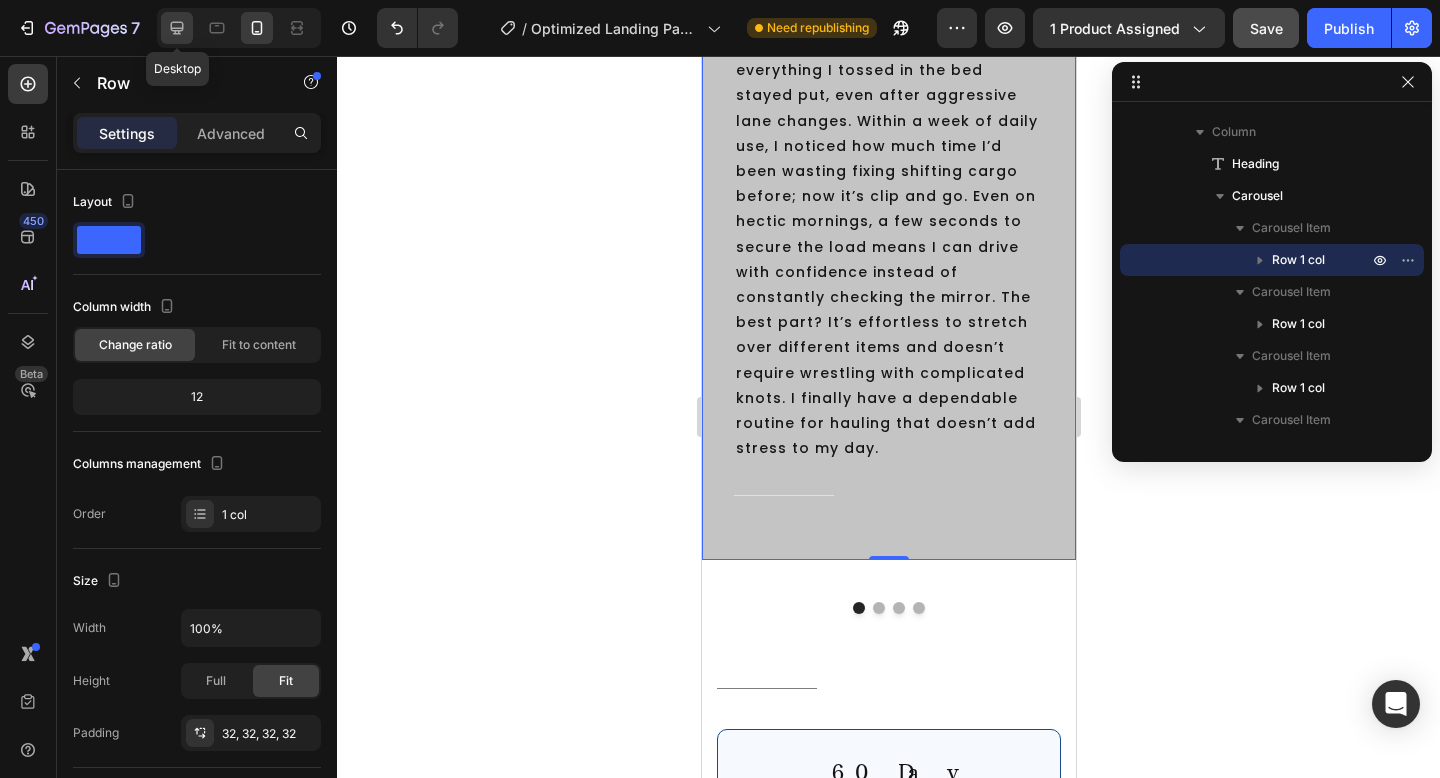 click 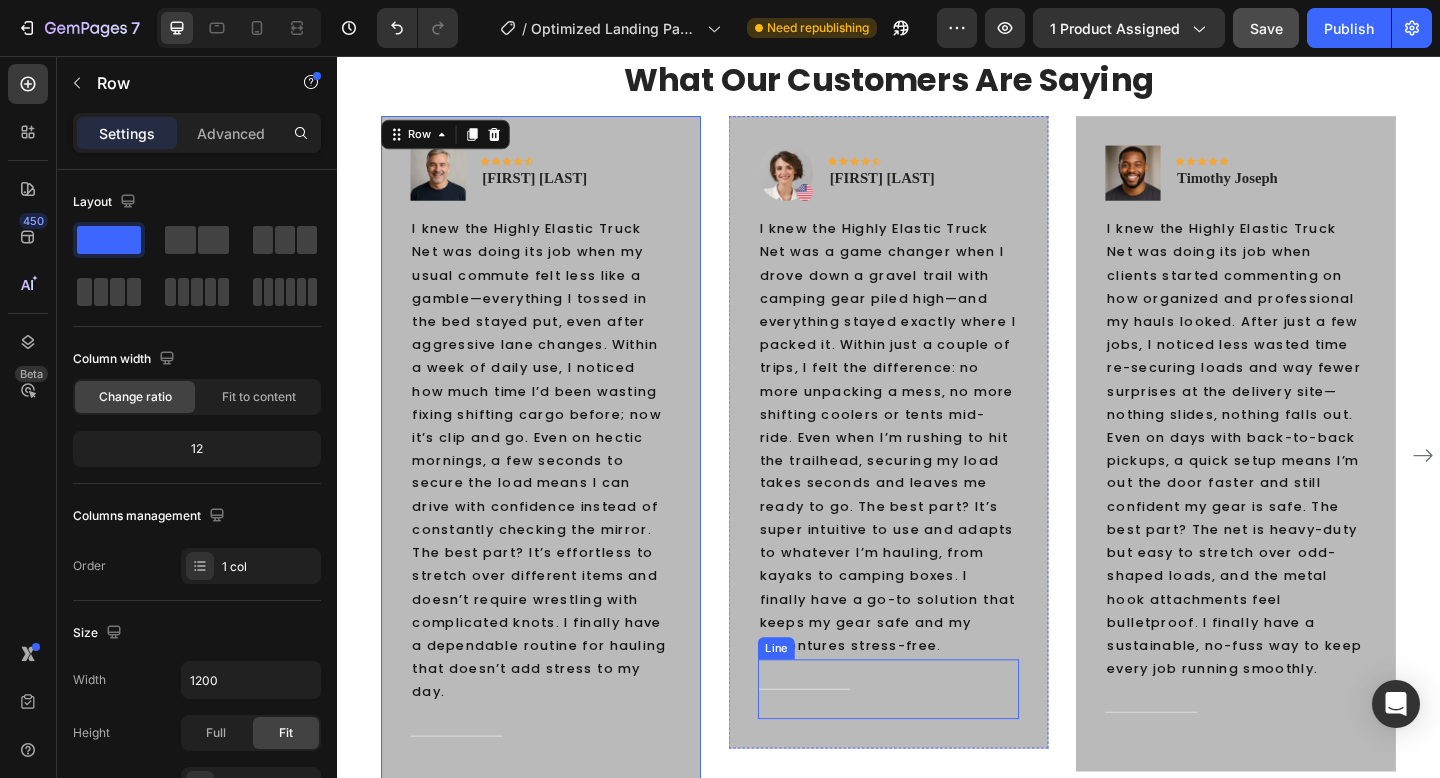scroll, scrollTop: 4142, scrollLeft: 0, axis: vertical 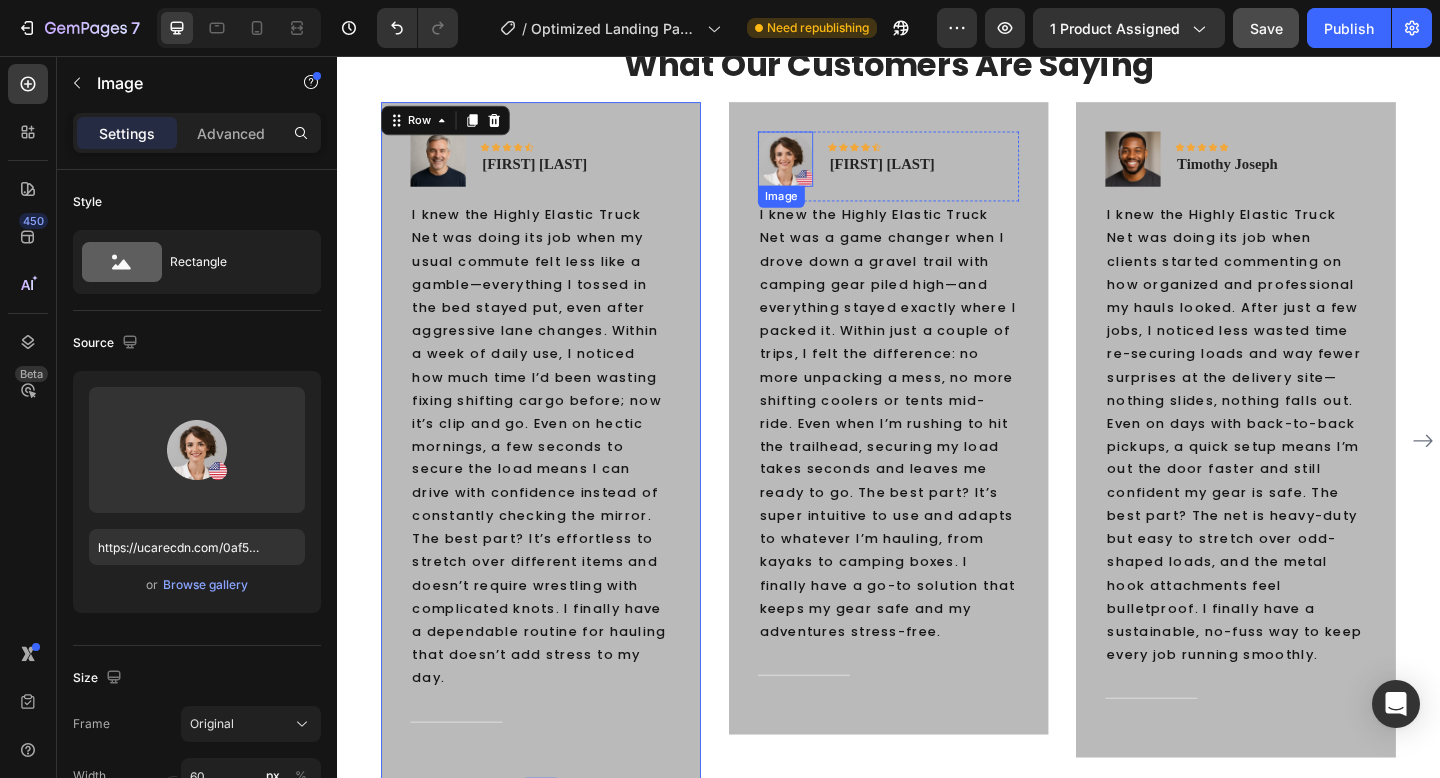 click at bounding box center (825, 168) 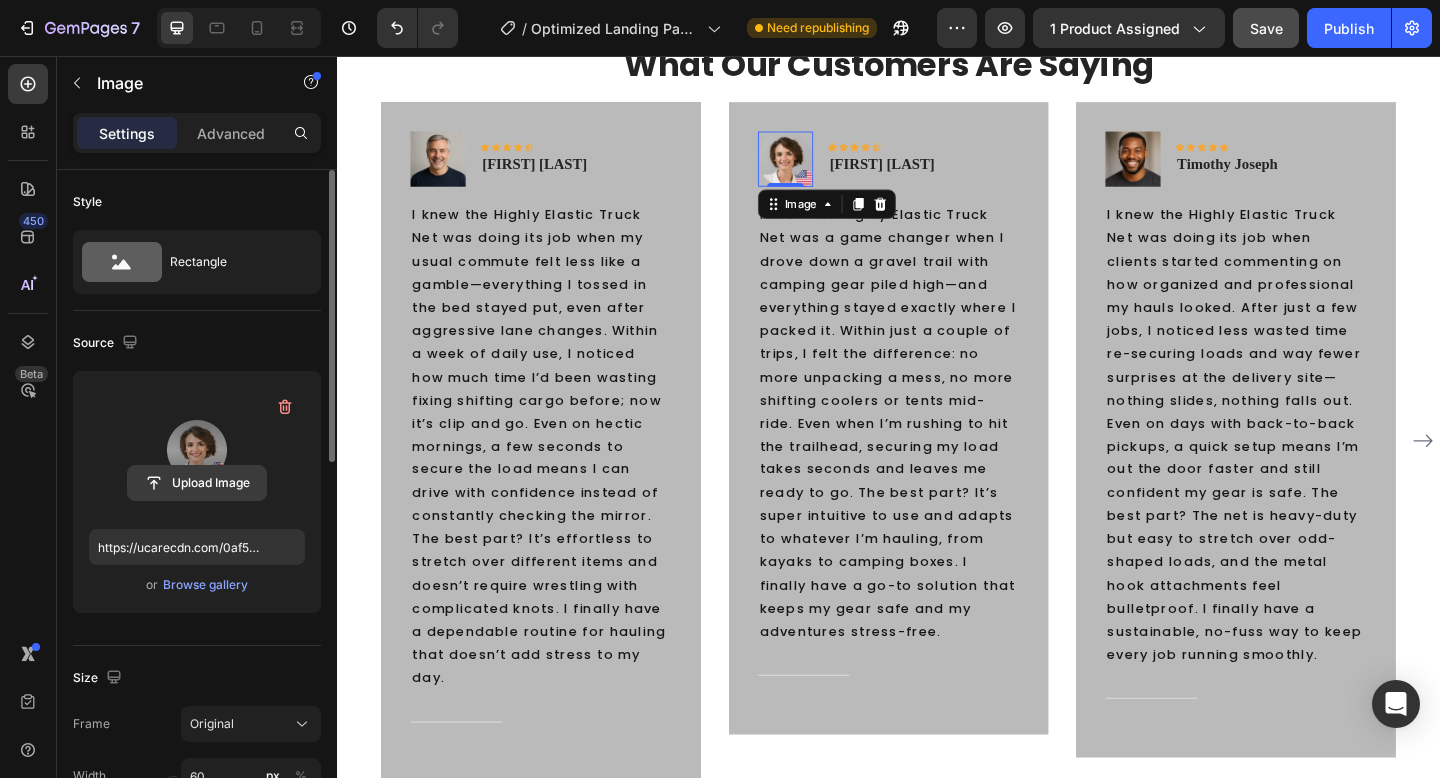 click 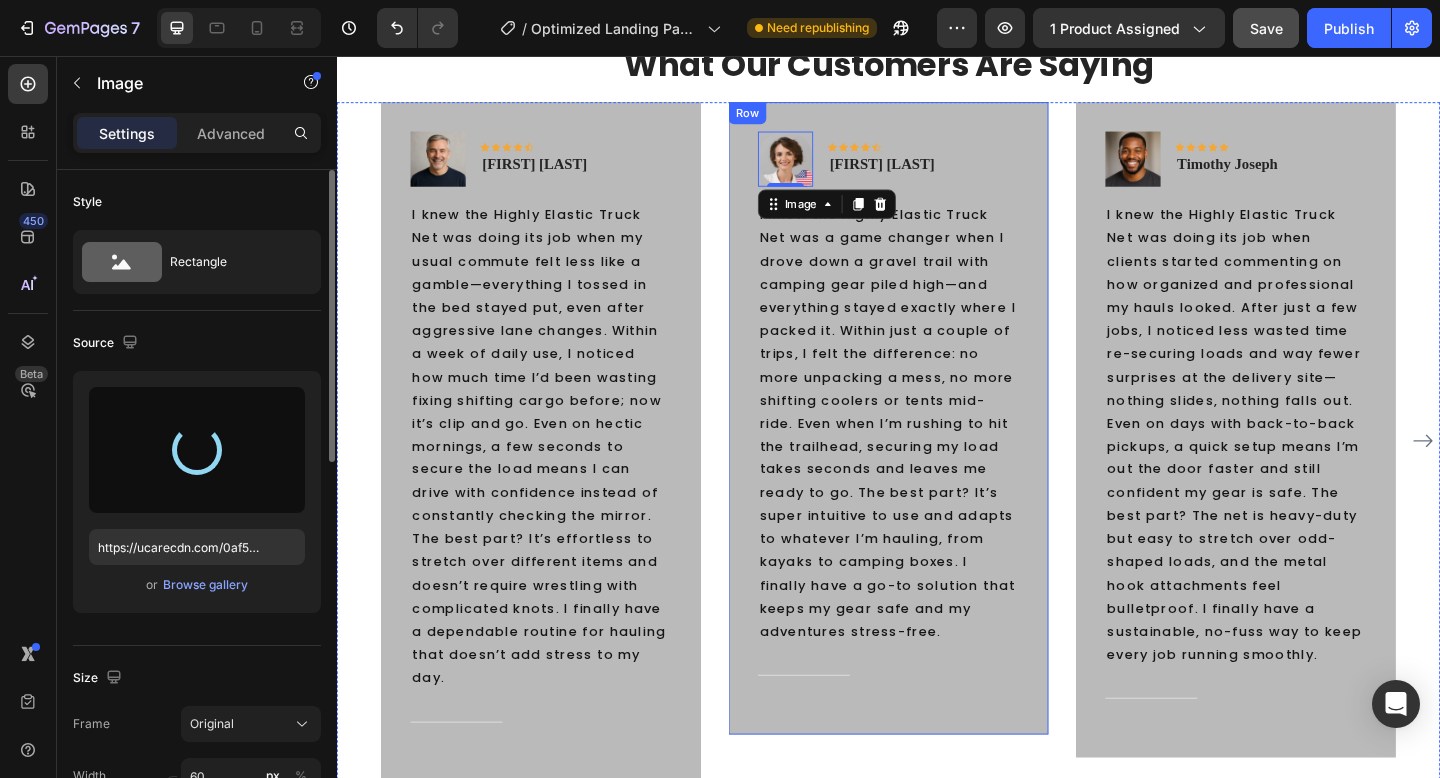 scroll, scrollTop: 4255, scrollLeft: 0, axis: vertical 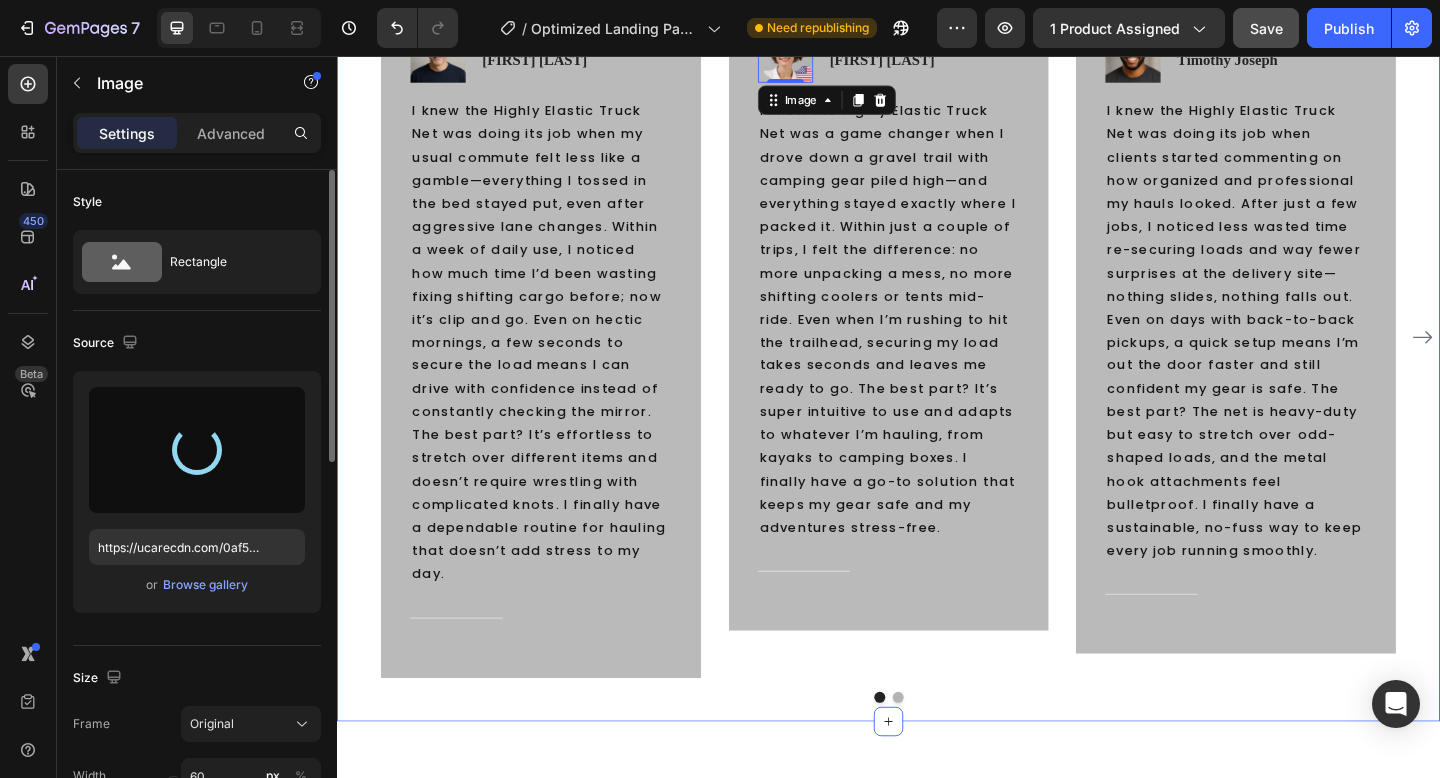type on "https://cdn.shopify.com/s/files/1/0726/2430/8324/files/gempages_577700075703108549-40a32a54-3ab1-4a79-888c-4ce40537cd6a.png" 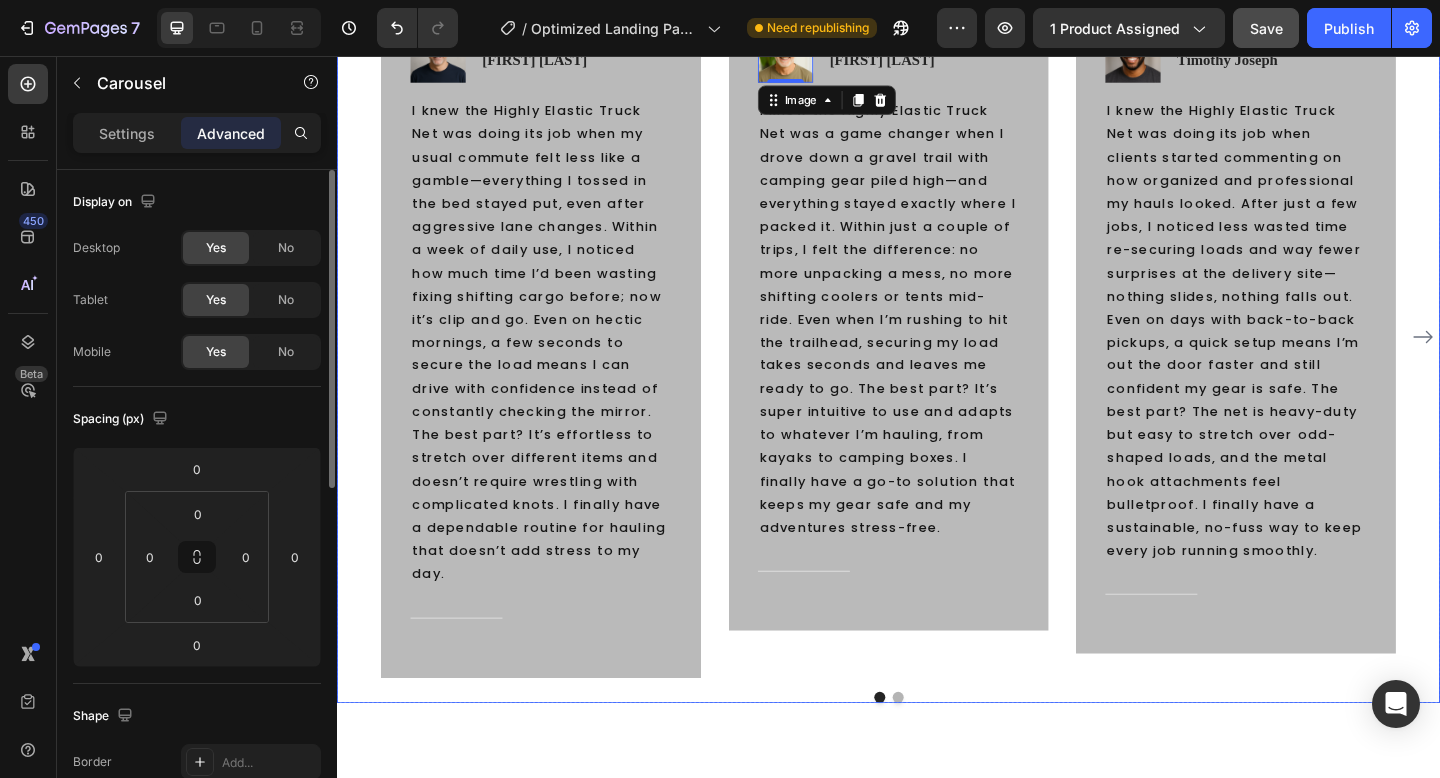 click at bounding box center (947, 754) 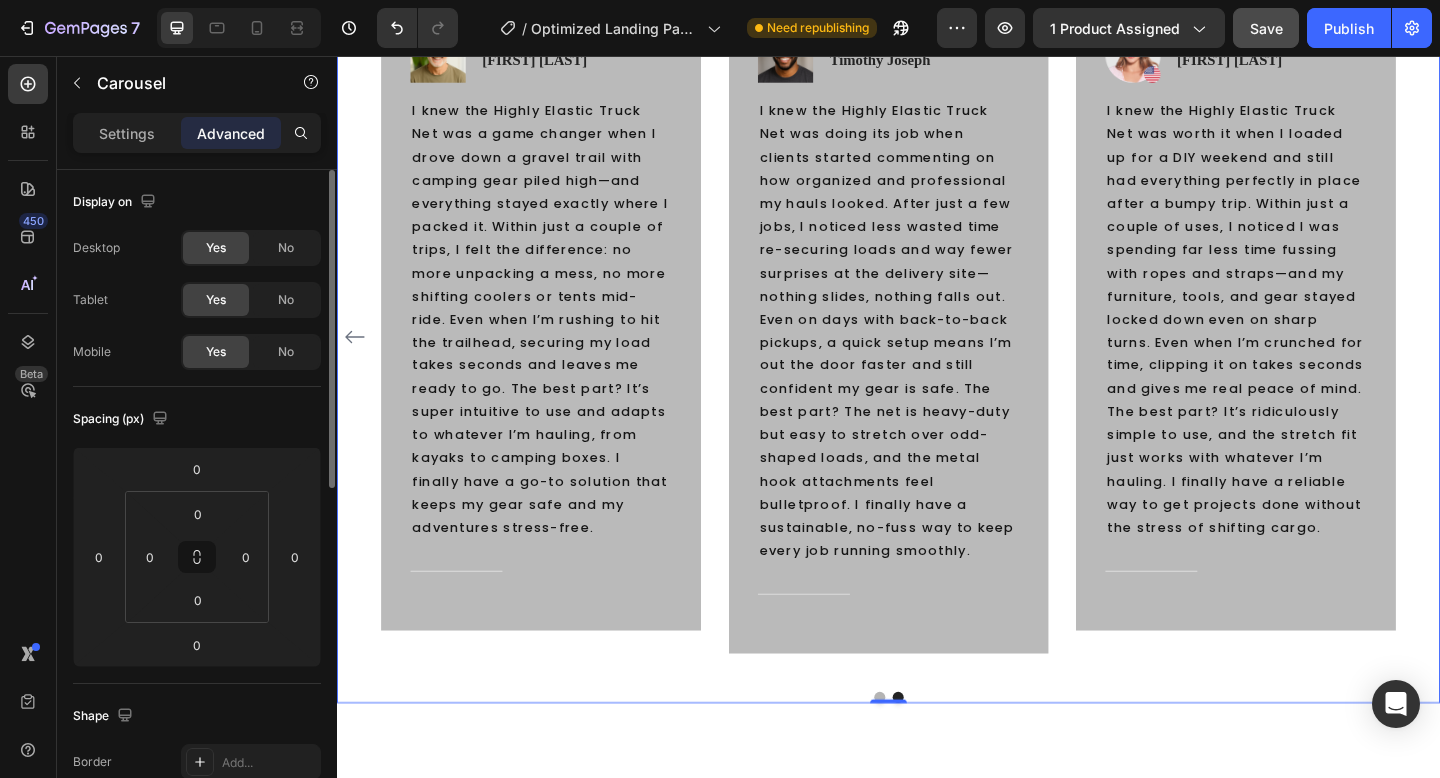 click at bounding box center [927, 754] 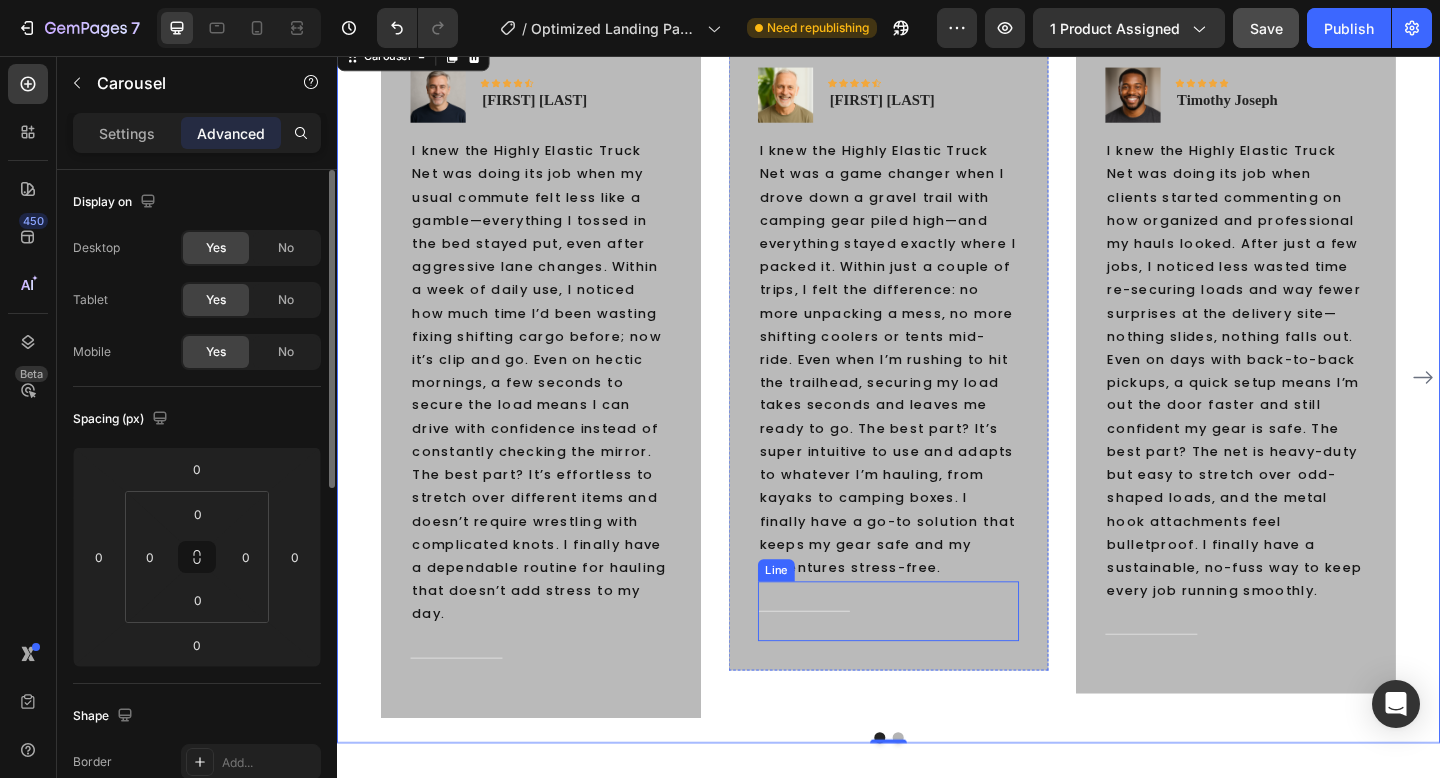 scroll, scrollTop: 4214, scrollLeft: 0, axis: vertical 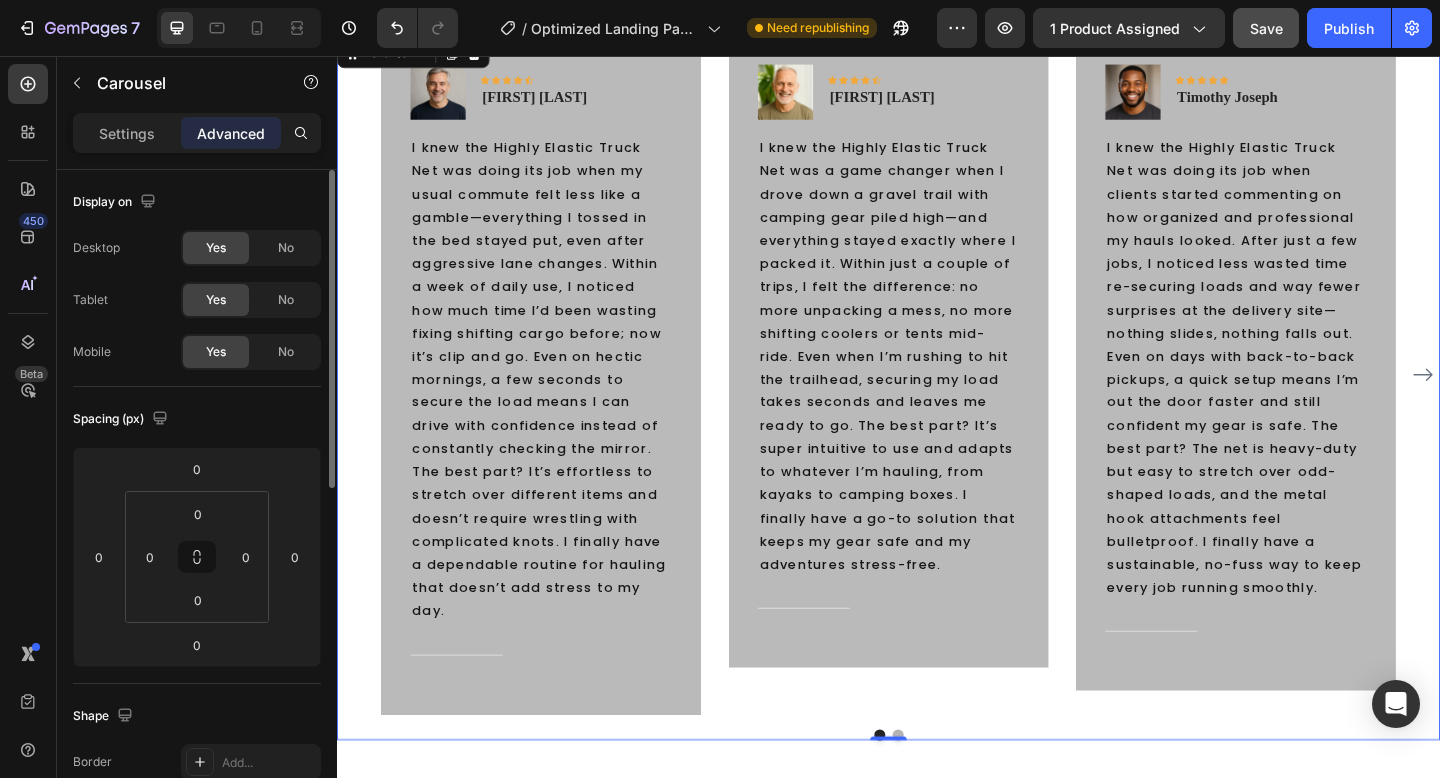 click at bounding box center (947, 795) 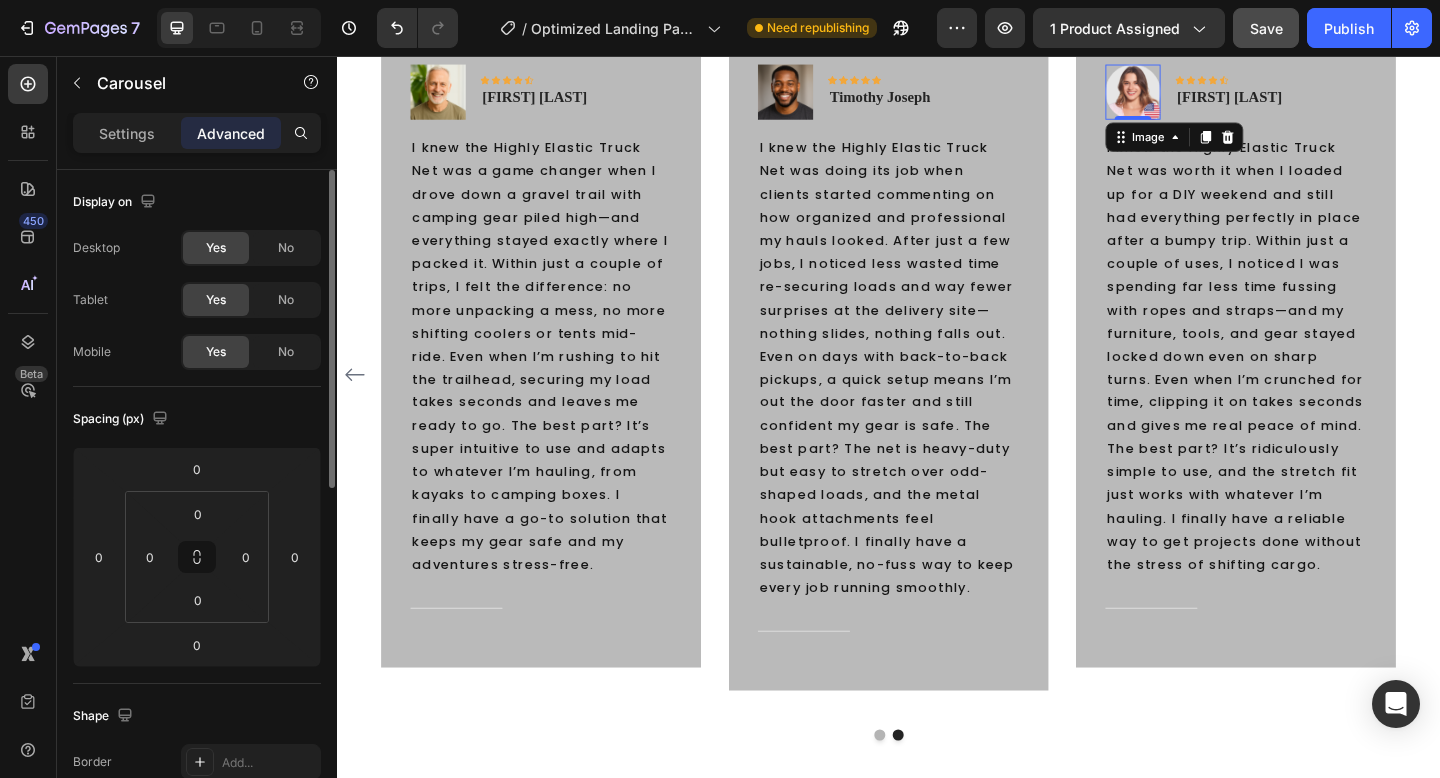 click at bounding box center (1203, 96) 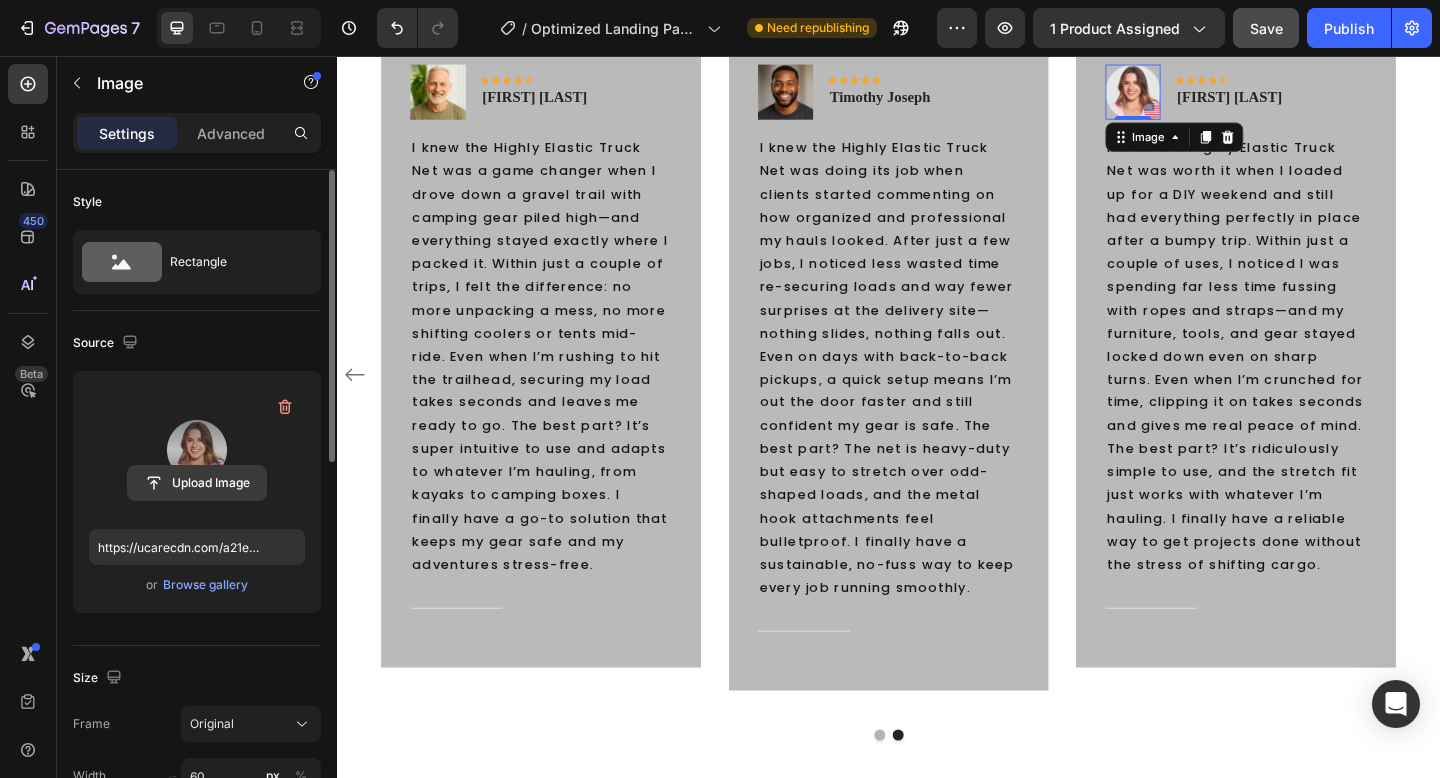 click 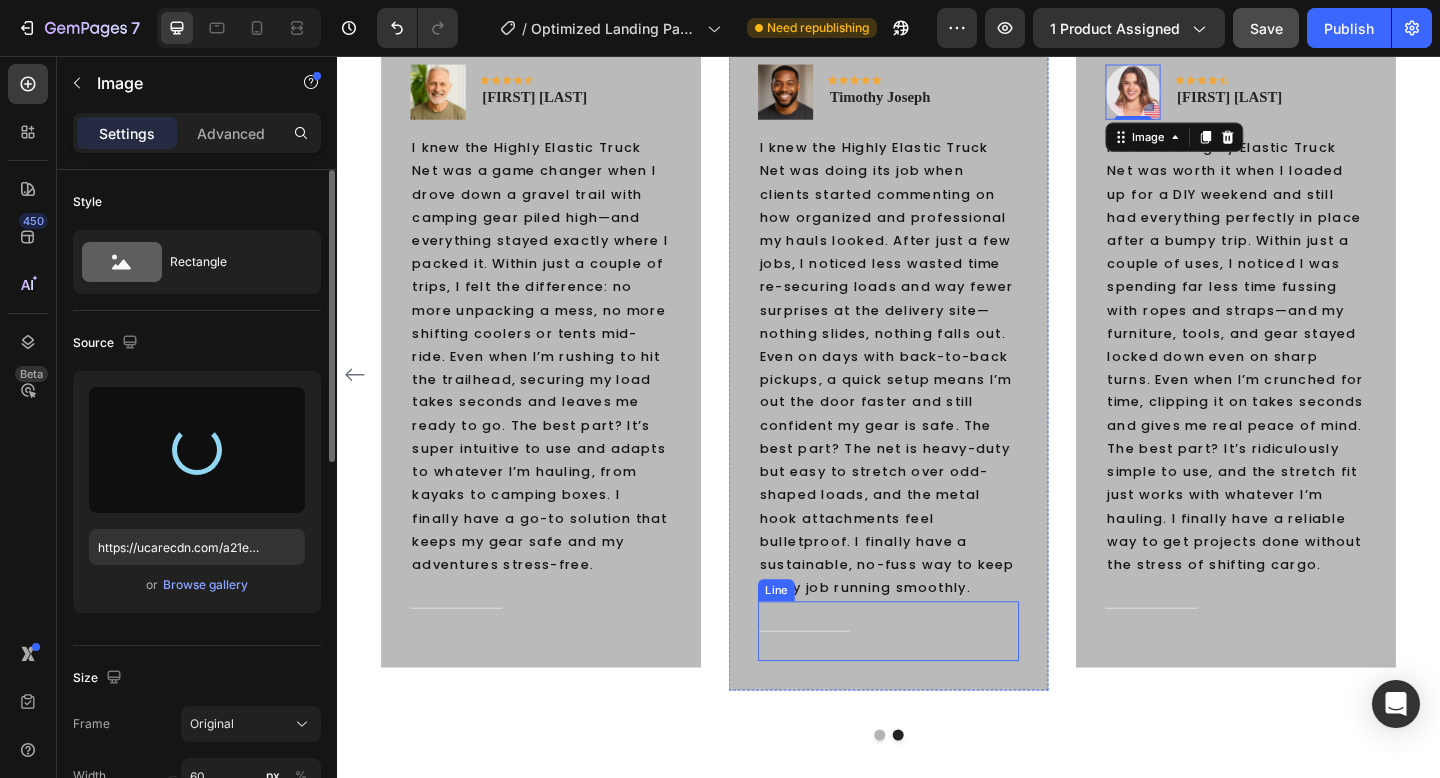 type on "https://cdn.shopify.com/s/files/1/0726/2430/8324/files/gempages_577700075703108549-183ab1bf-155e-42bc-b83f-75de2f737a41.png" 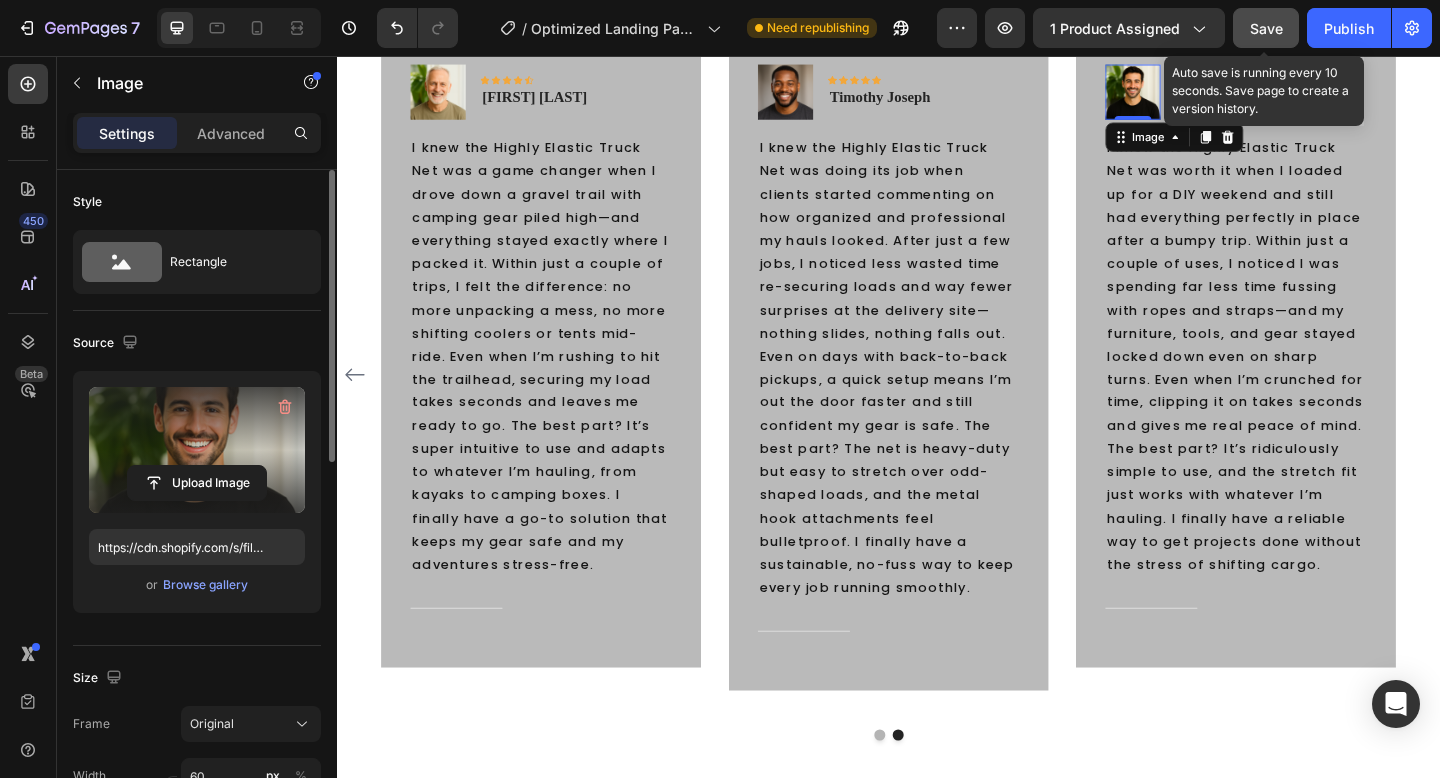 click on "Save" at bounding box center (1266, 28) 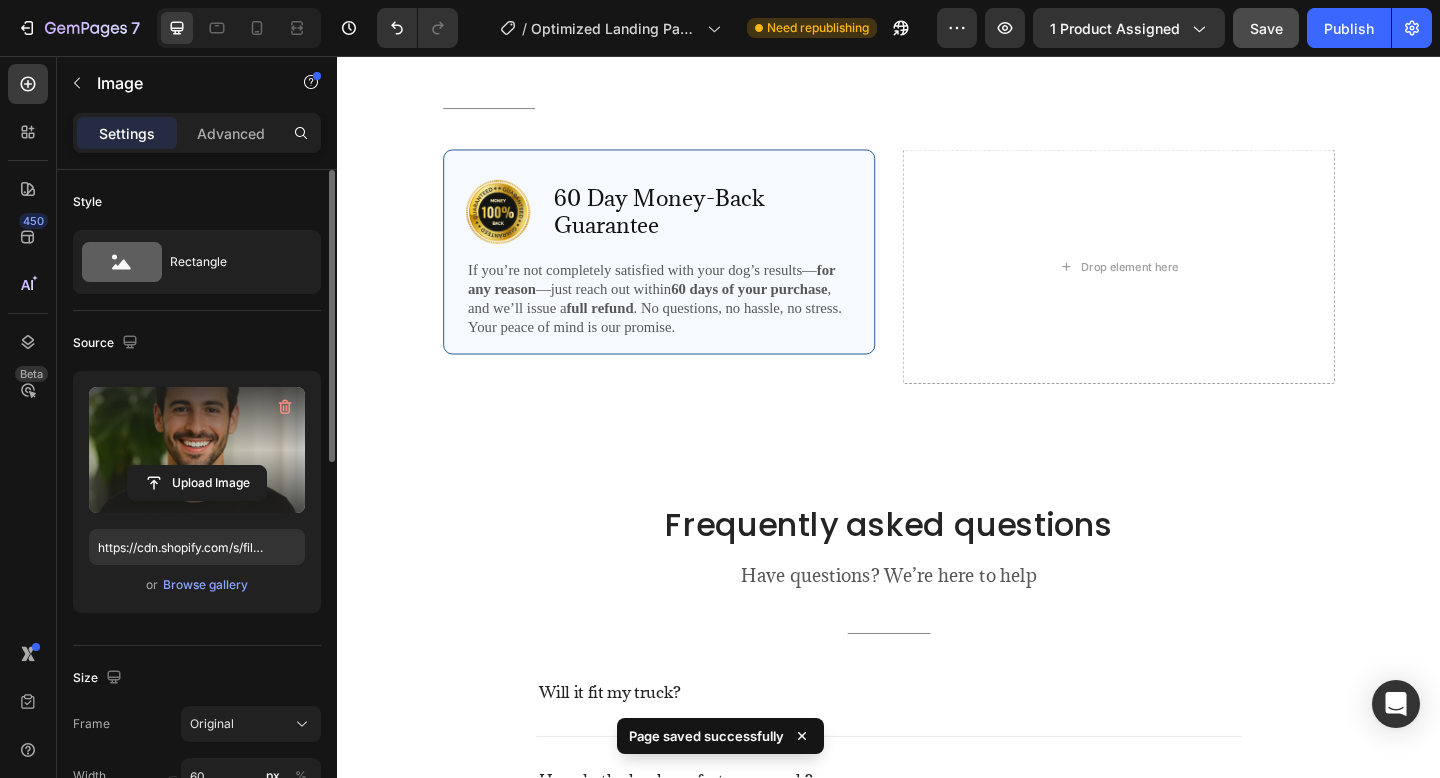 scroll, scrollTop: 4983, scrollLeft: 0, axis: vertical 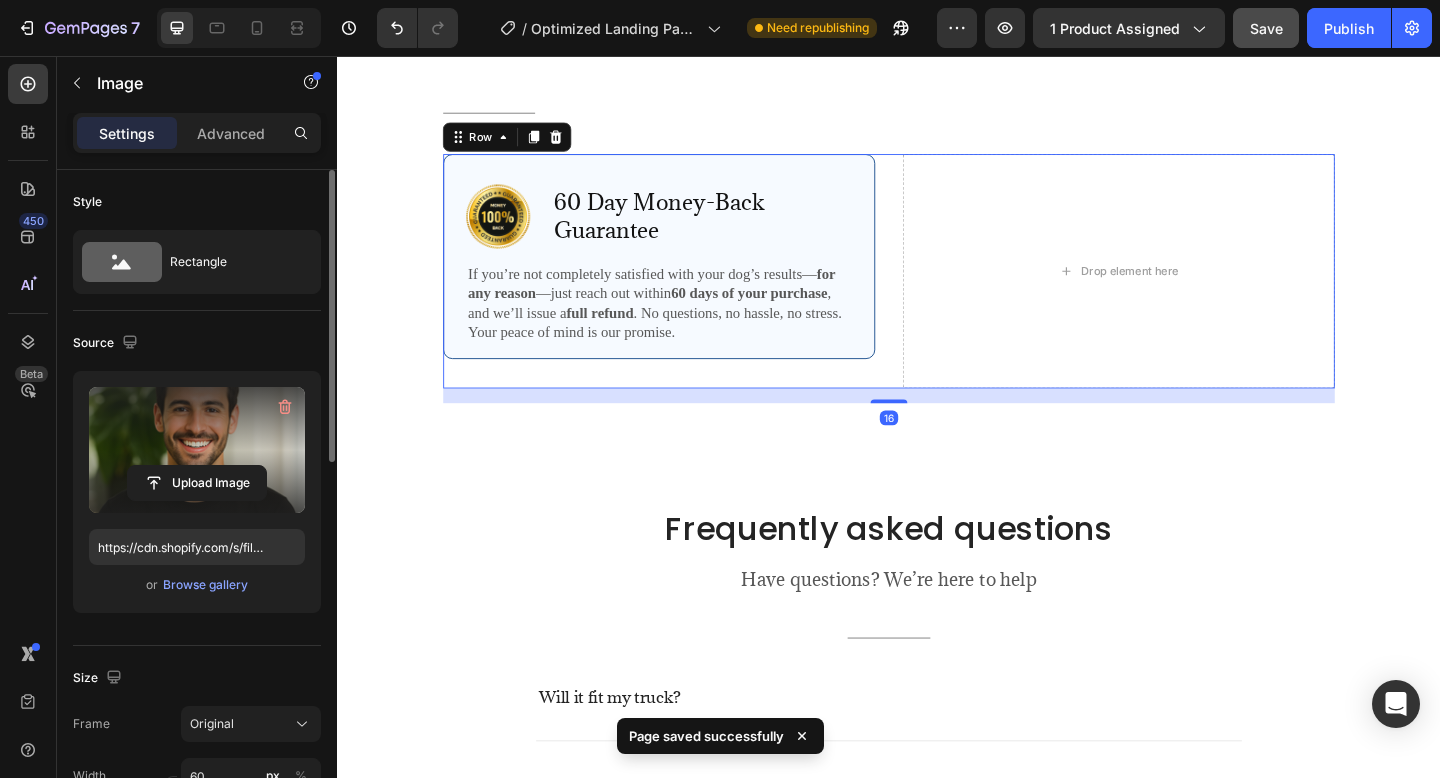 click on "Image  60 Day Money-Back Guarantee Text Block Row If you’re not completely satisfied with your dog’s results— for any reason —just reach out within  60 days of your purchase , and we’ll issue a  full refund . No questions, no hassle, no stress. Your peace of mind is our promise. Text Block Row
Drop element here Row   16" at bounding box center [937, 290] 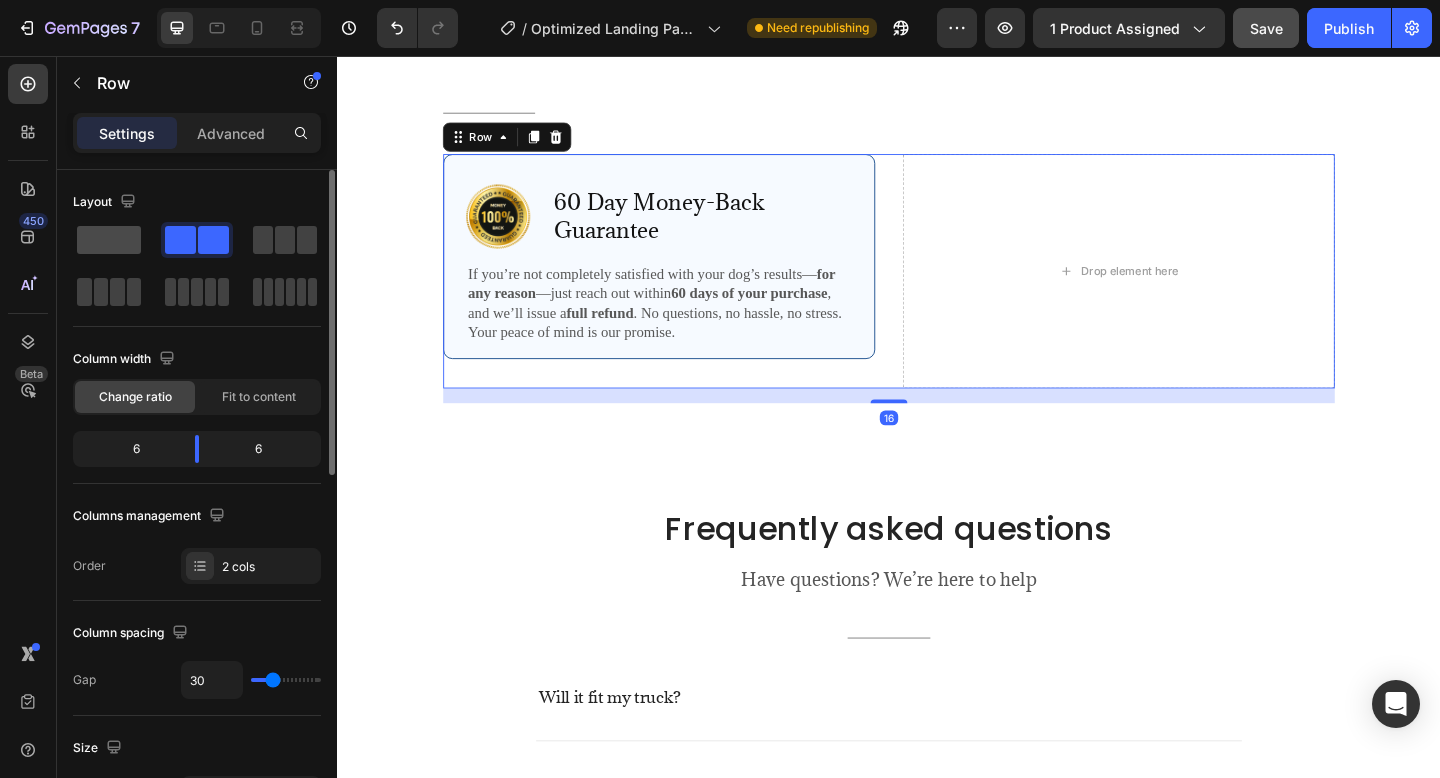 click 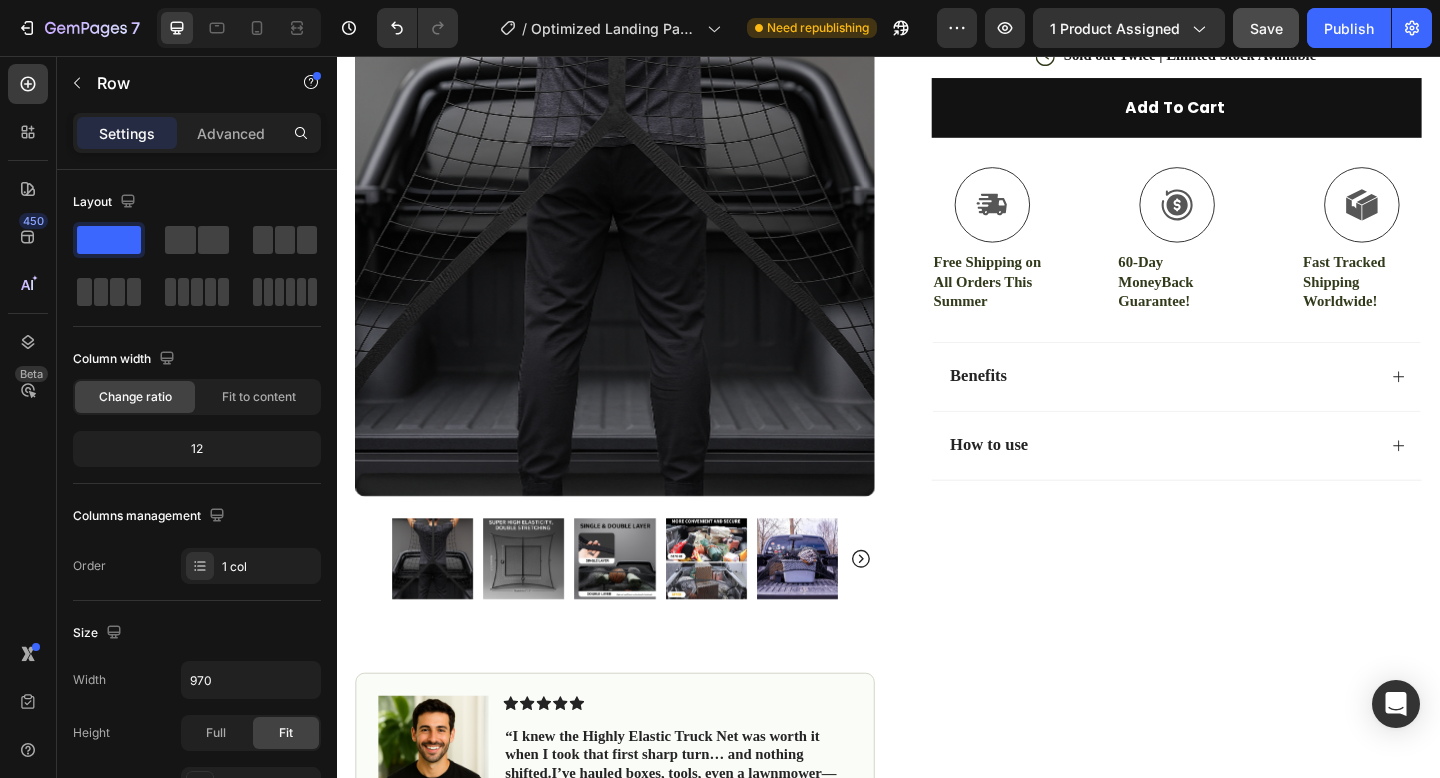 scroll, scrollTop: 654, scrollLeft: 0, axis: vertical 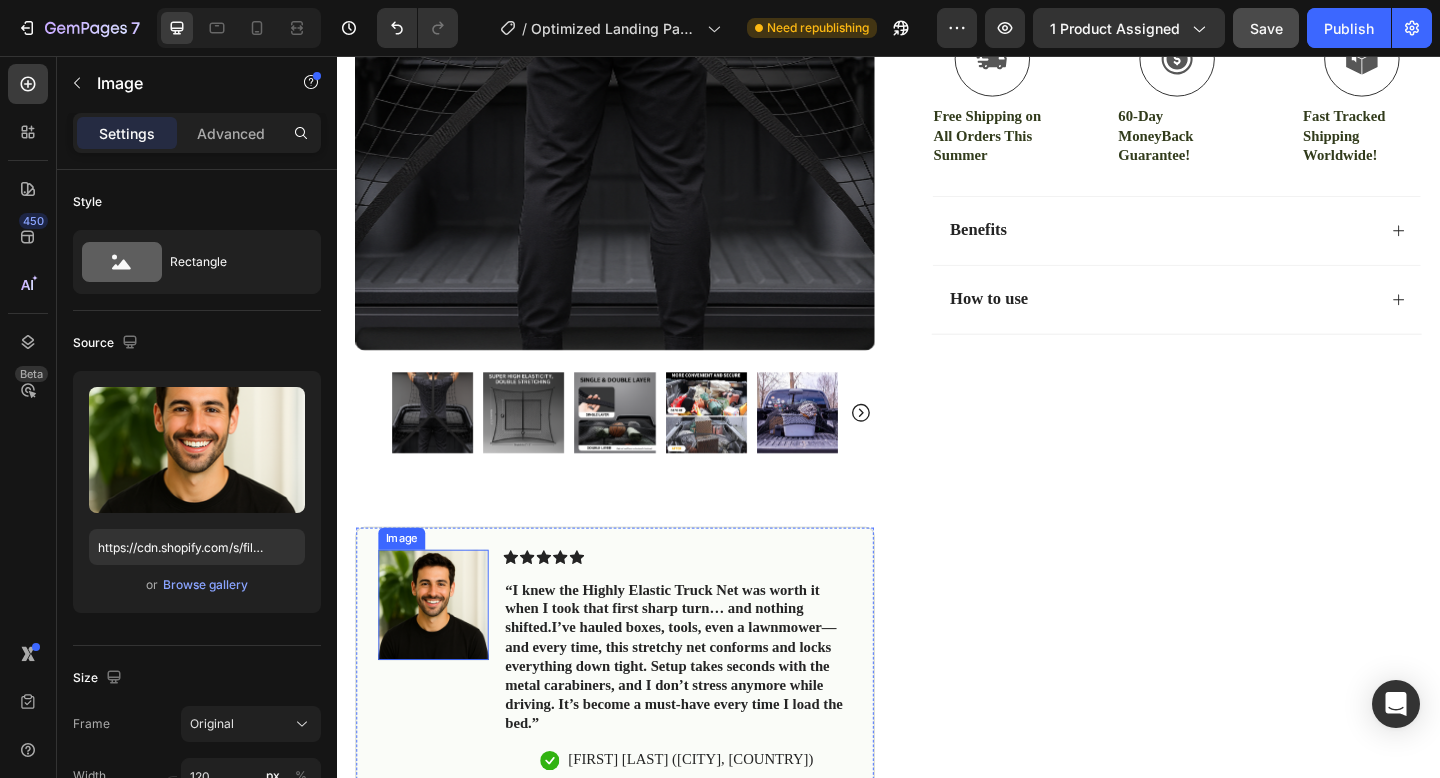 click at bounding box center (442, 653) 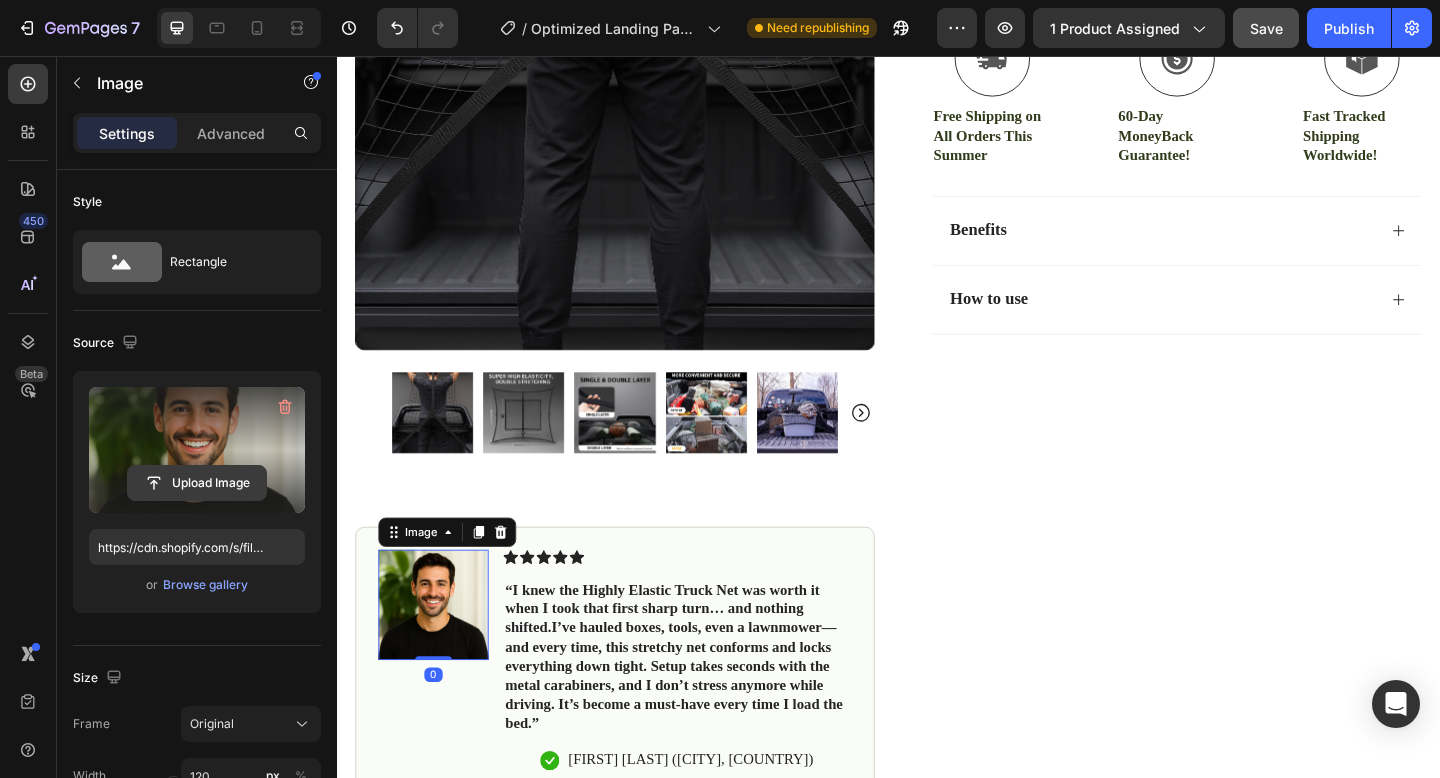 click 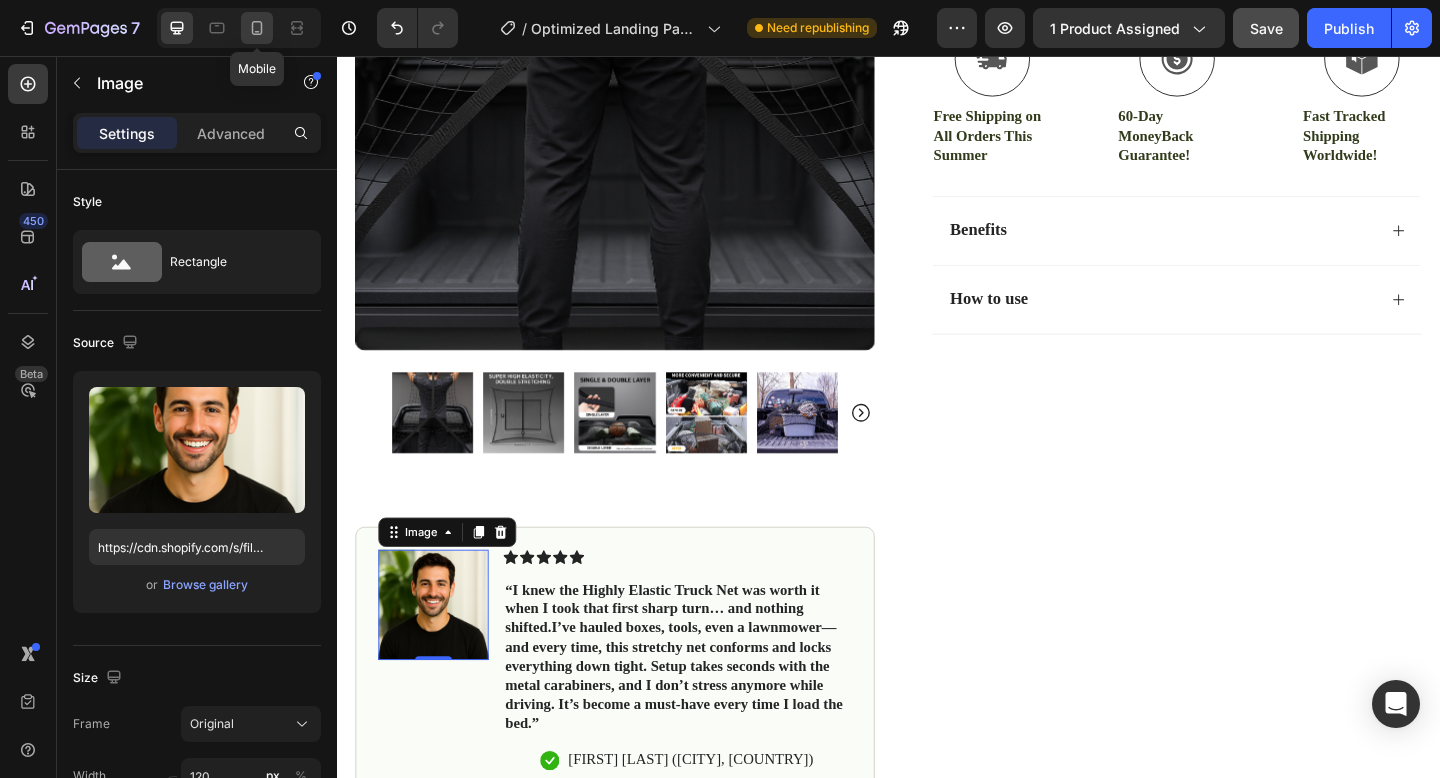 click 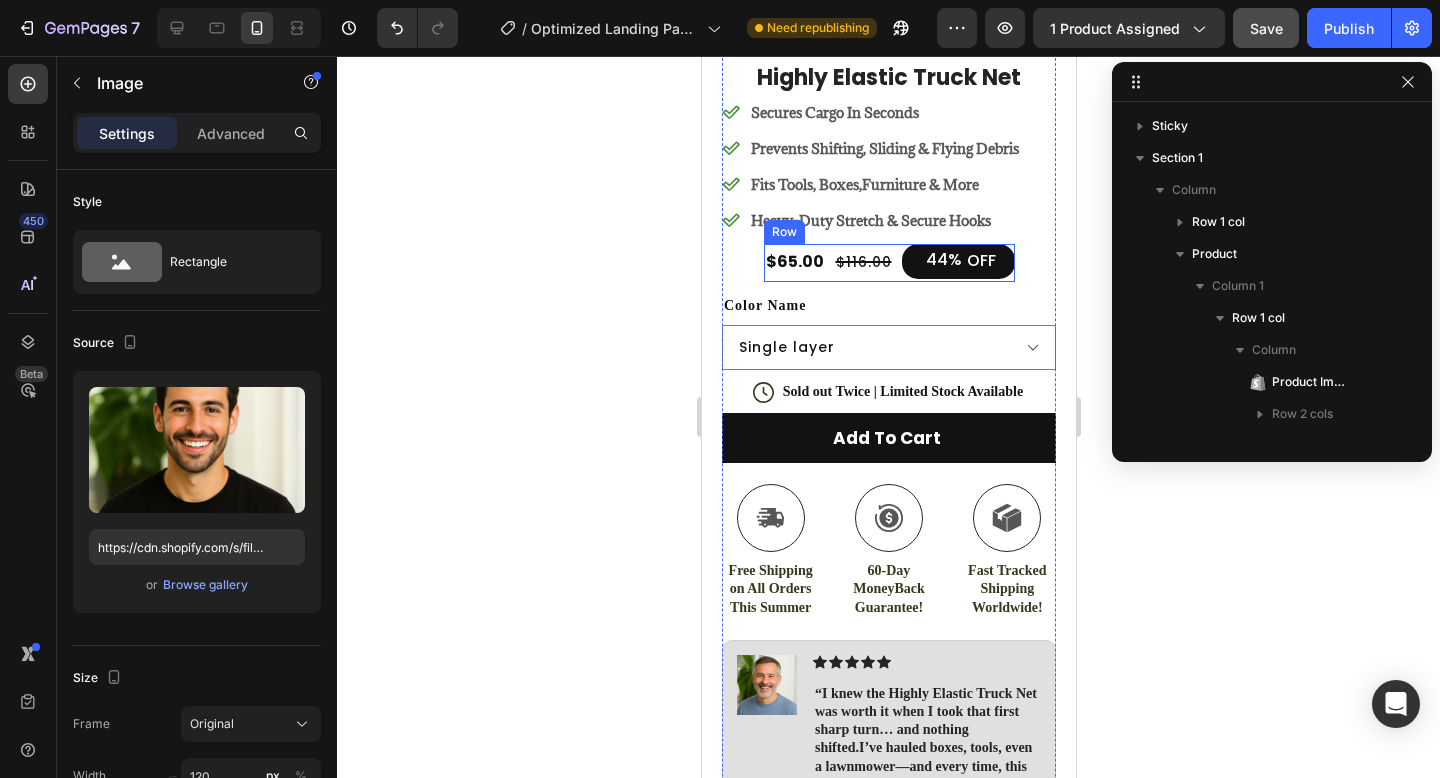 scroll, scrollTop: 967, scrollLeft: 0, axis: vertical 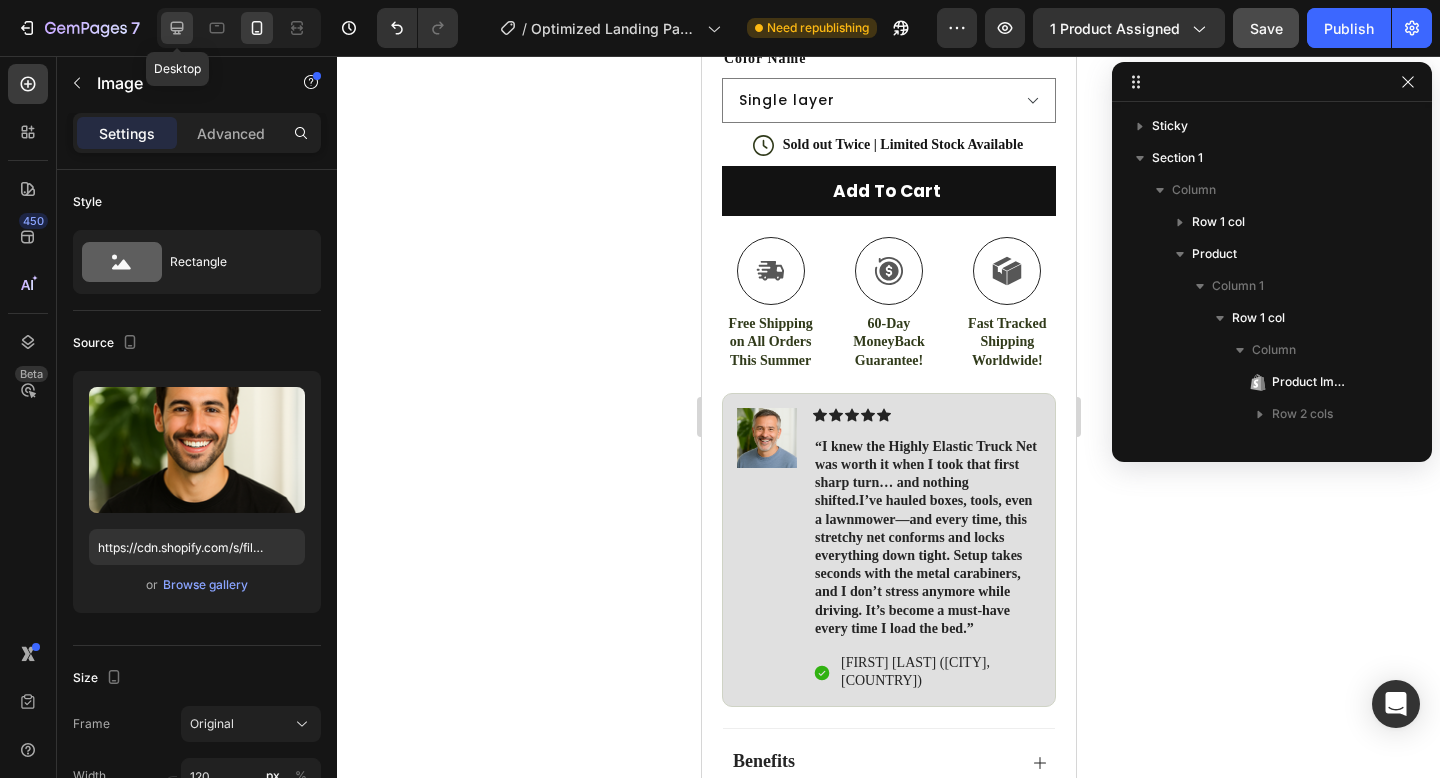 click 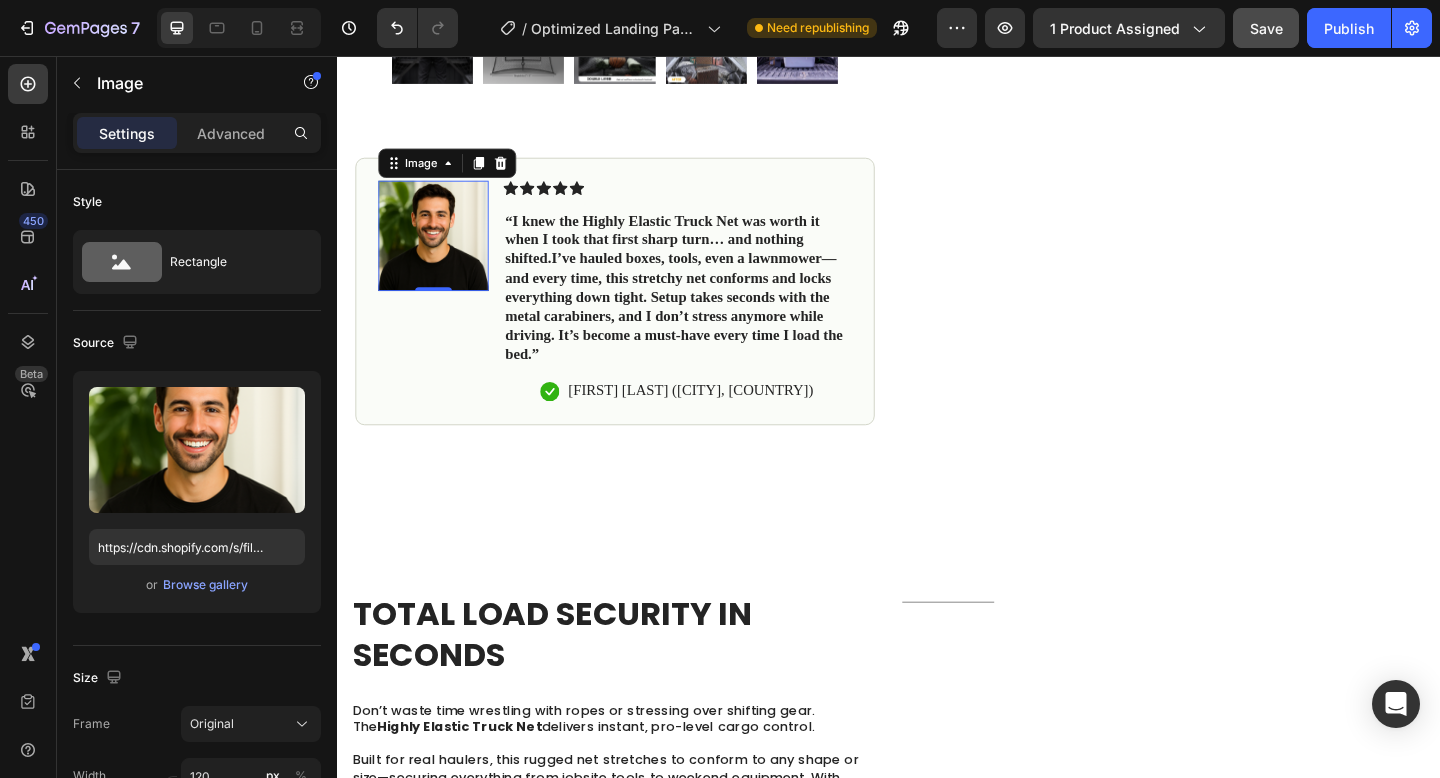 scroll, scrollTop: 1120, scrollLeft: 0, axis: vertical 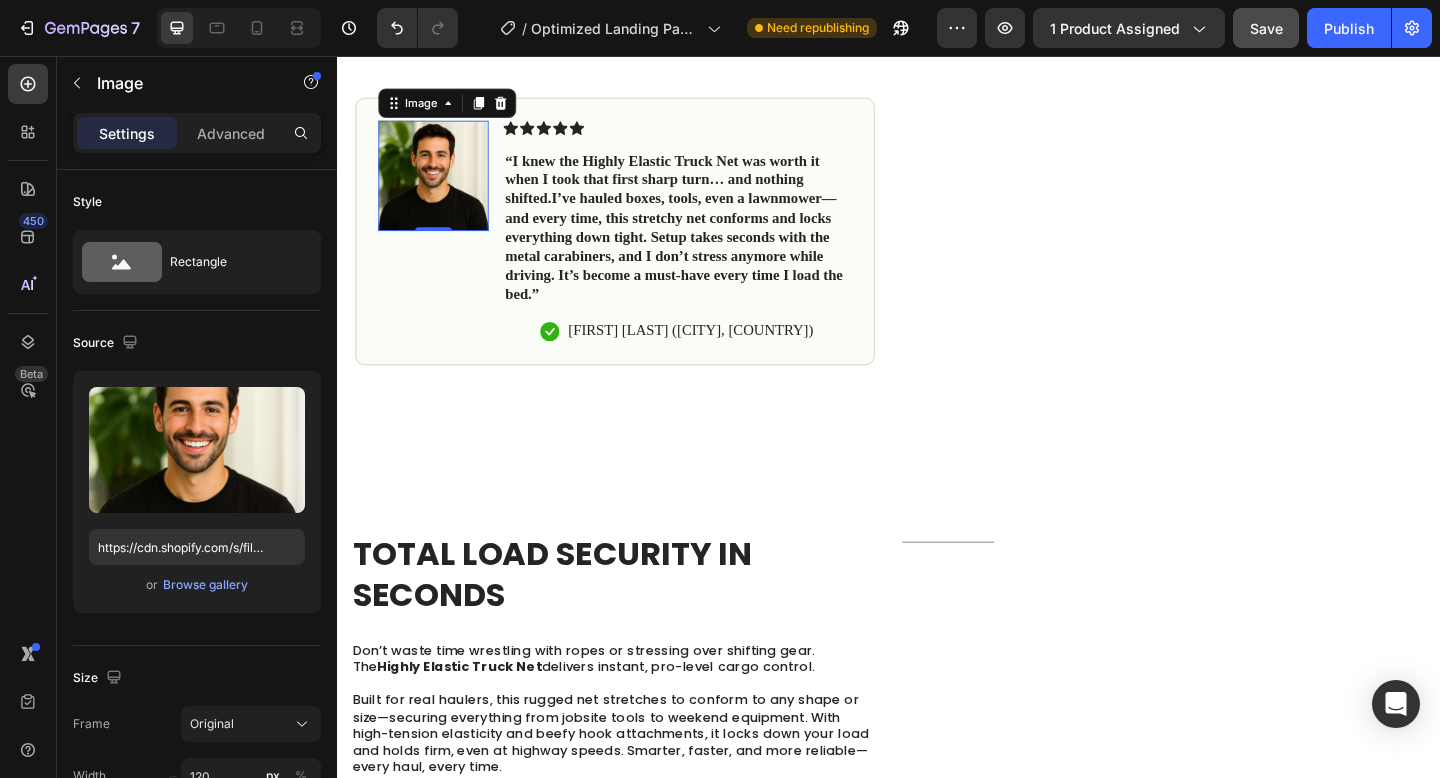 click at bounding box center [442, 187] 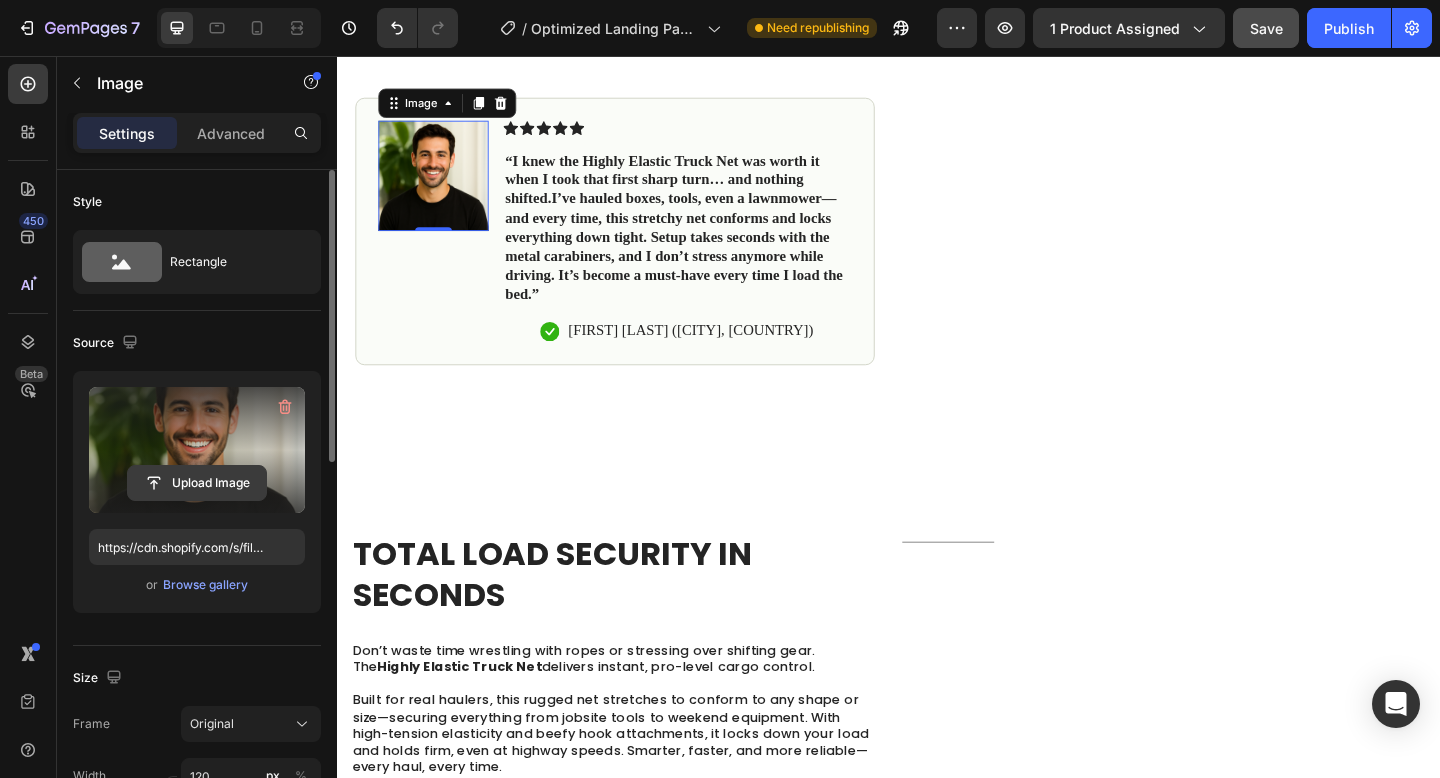 click 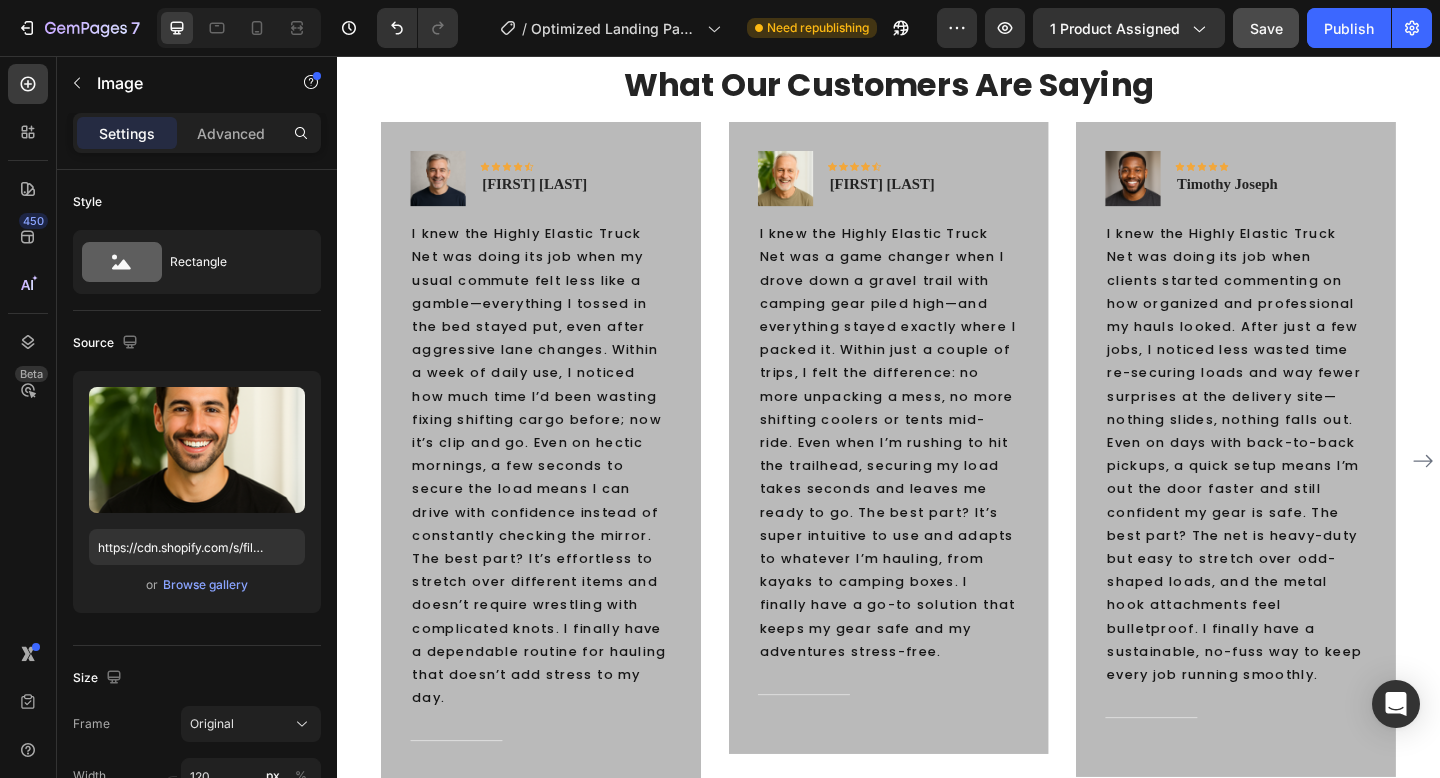 scroll, scrollTop: 3519, scrollLeft: 0, axis: vertical 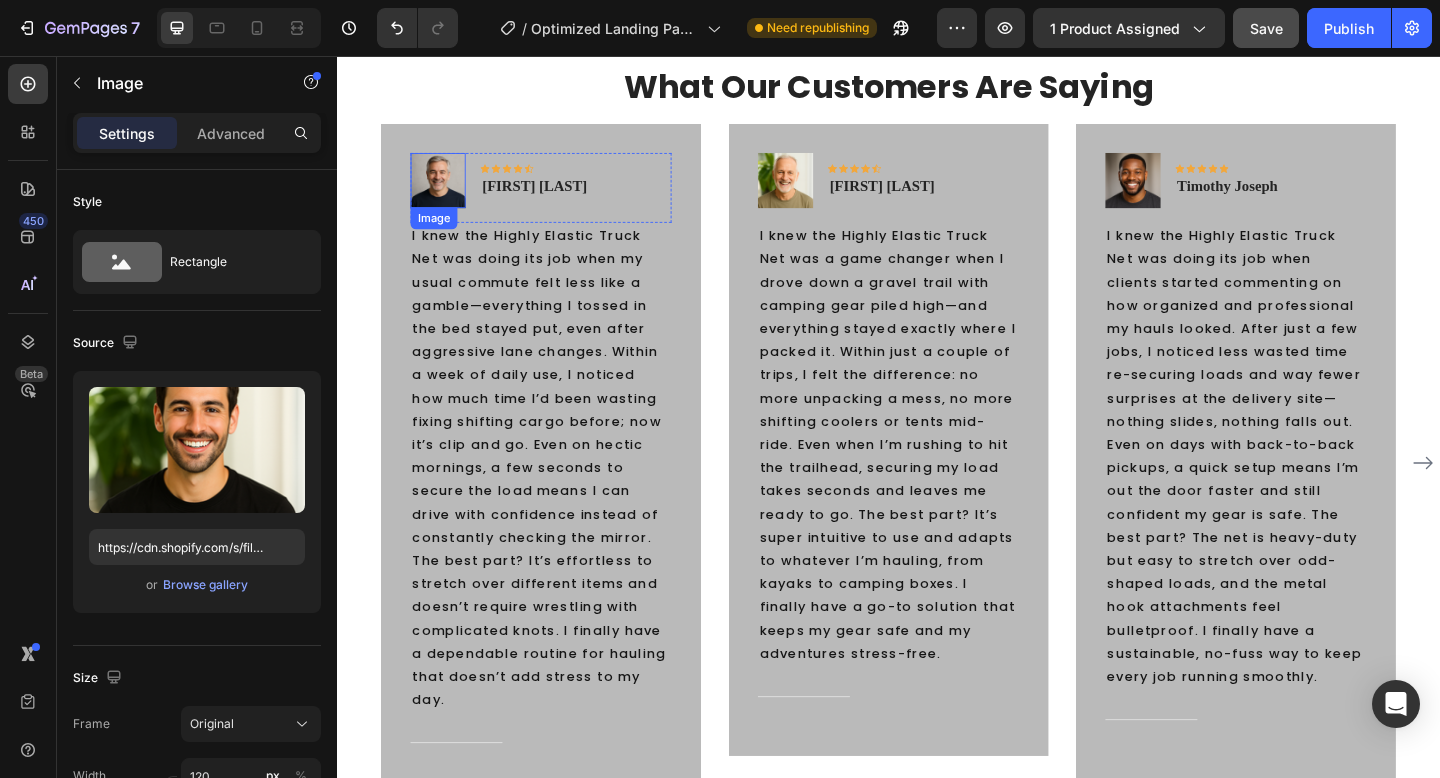 click at bounding box center [447, 192] 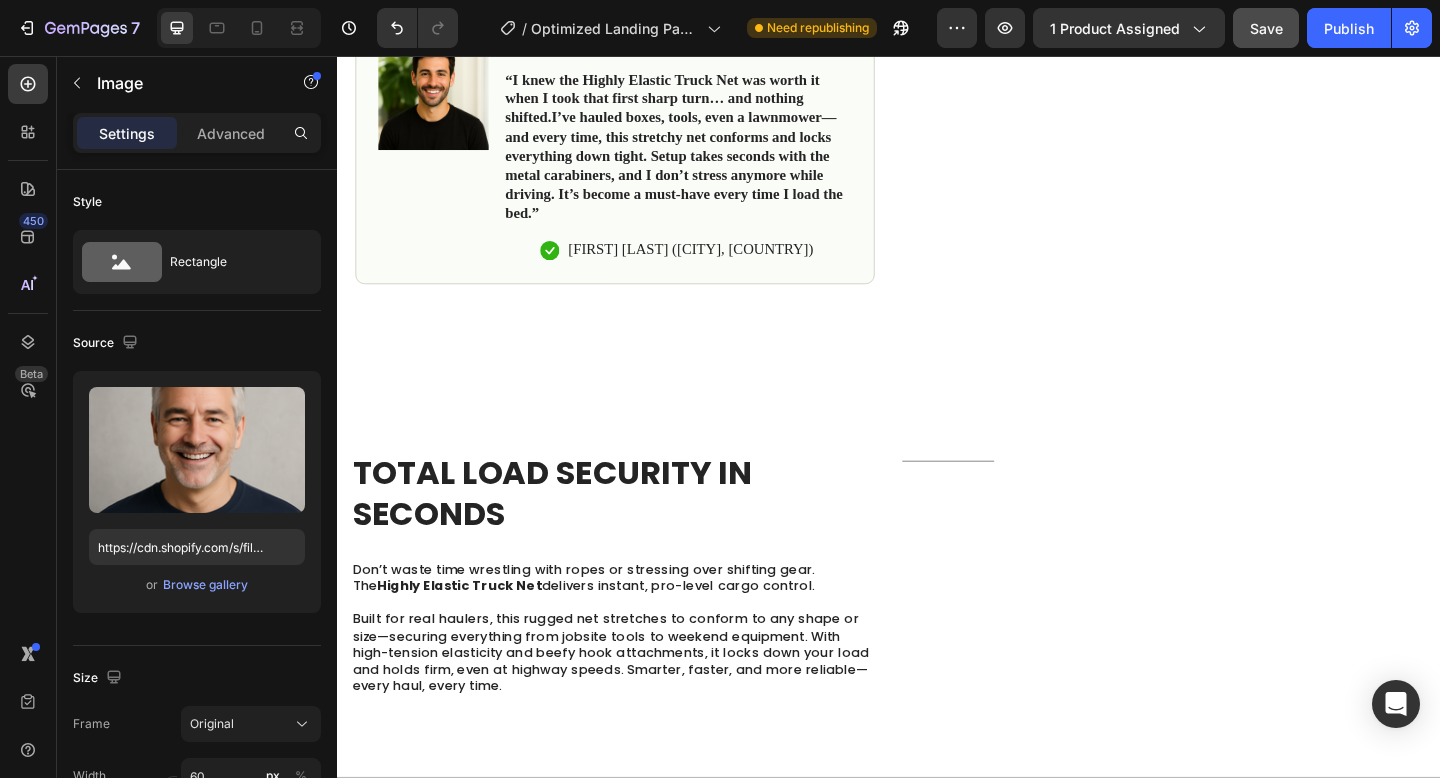 scroll, scrollTop: 1152, scrollLeft: 0, axis: vertical 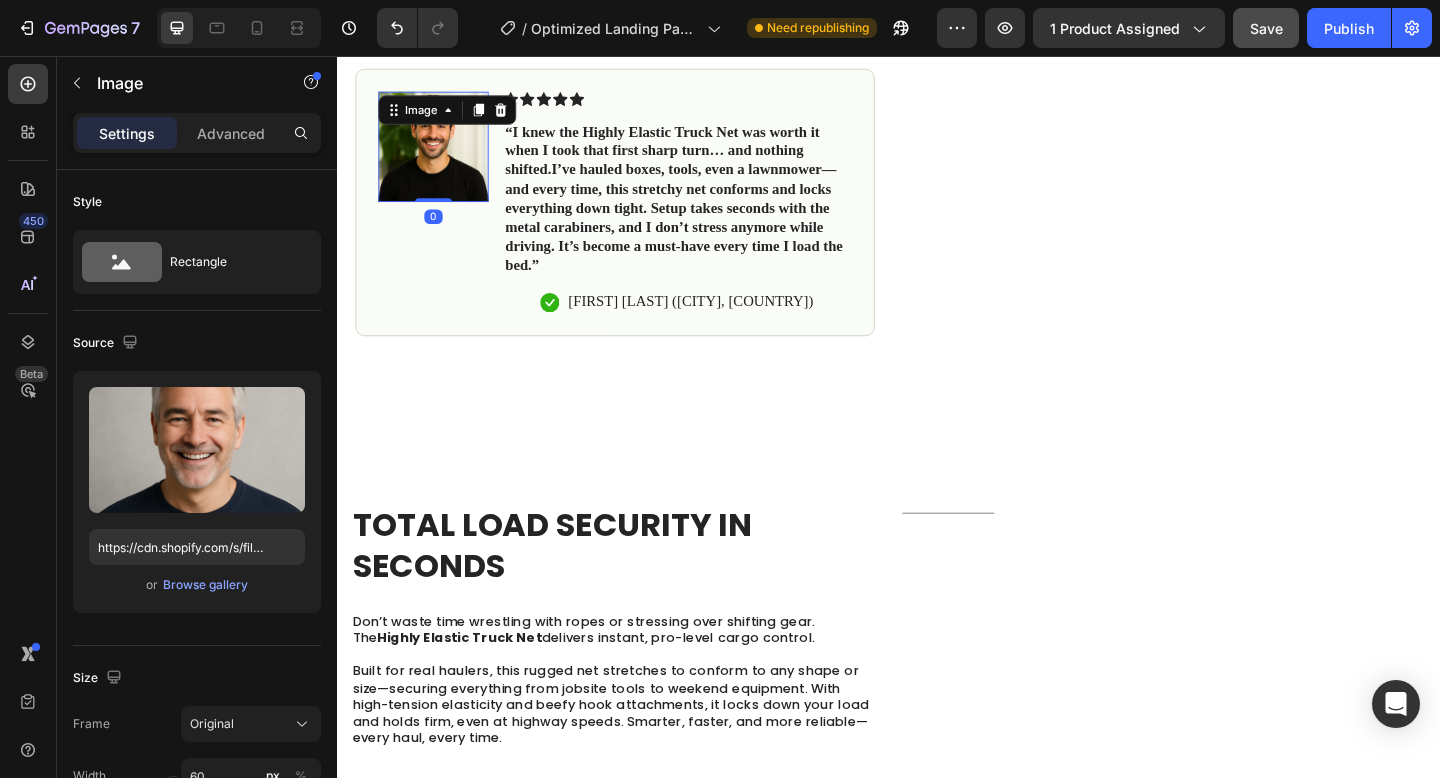 click at bounding box center [442, 155] 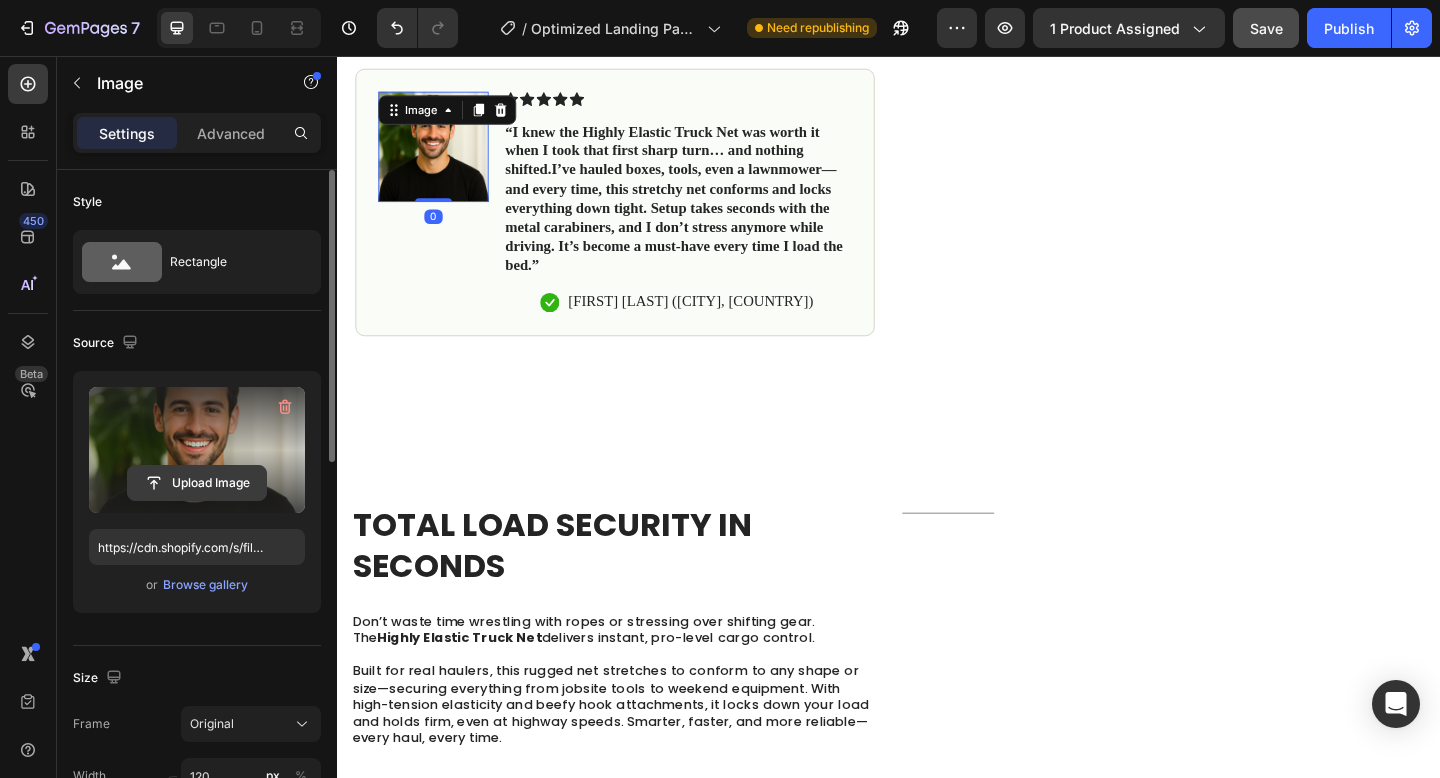 click 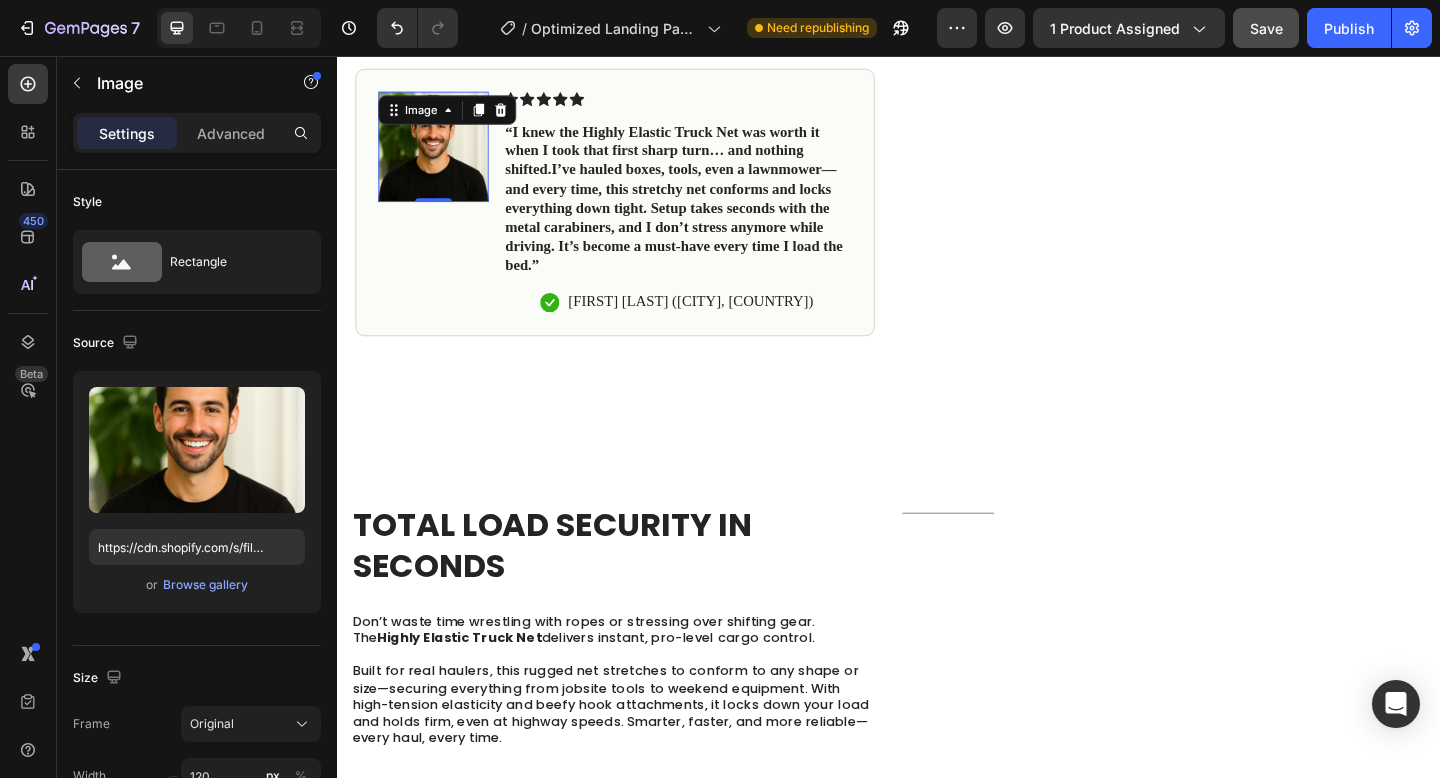 click at bounding box center [442, 155] 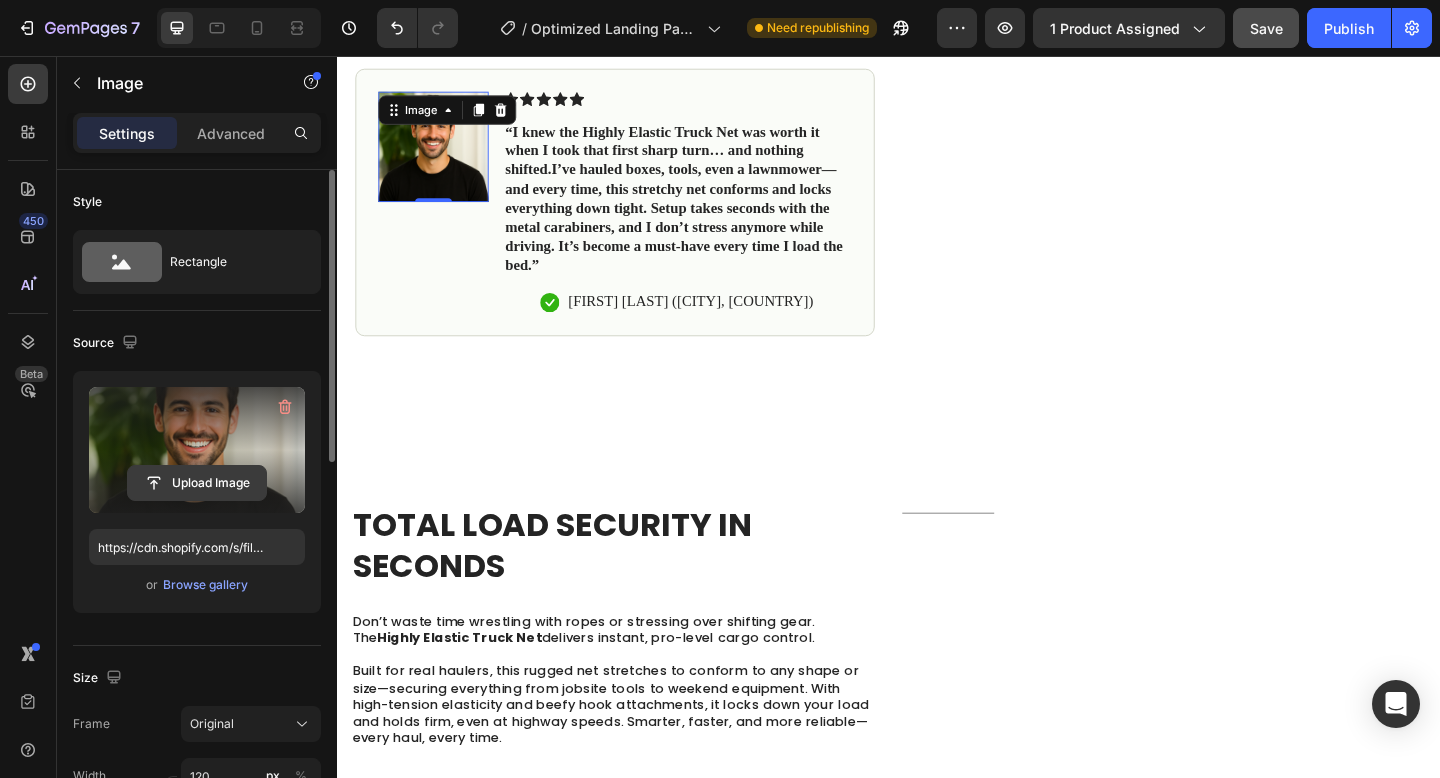 click 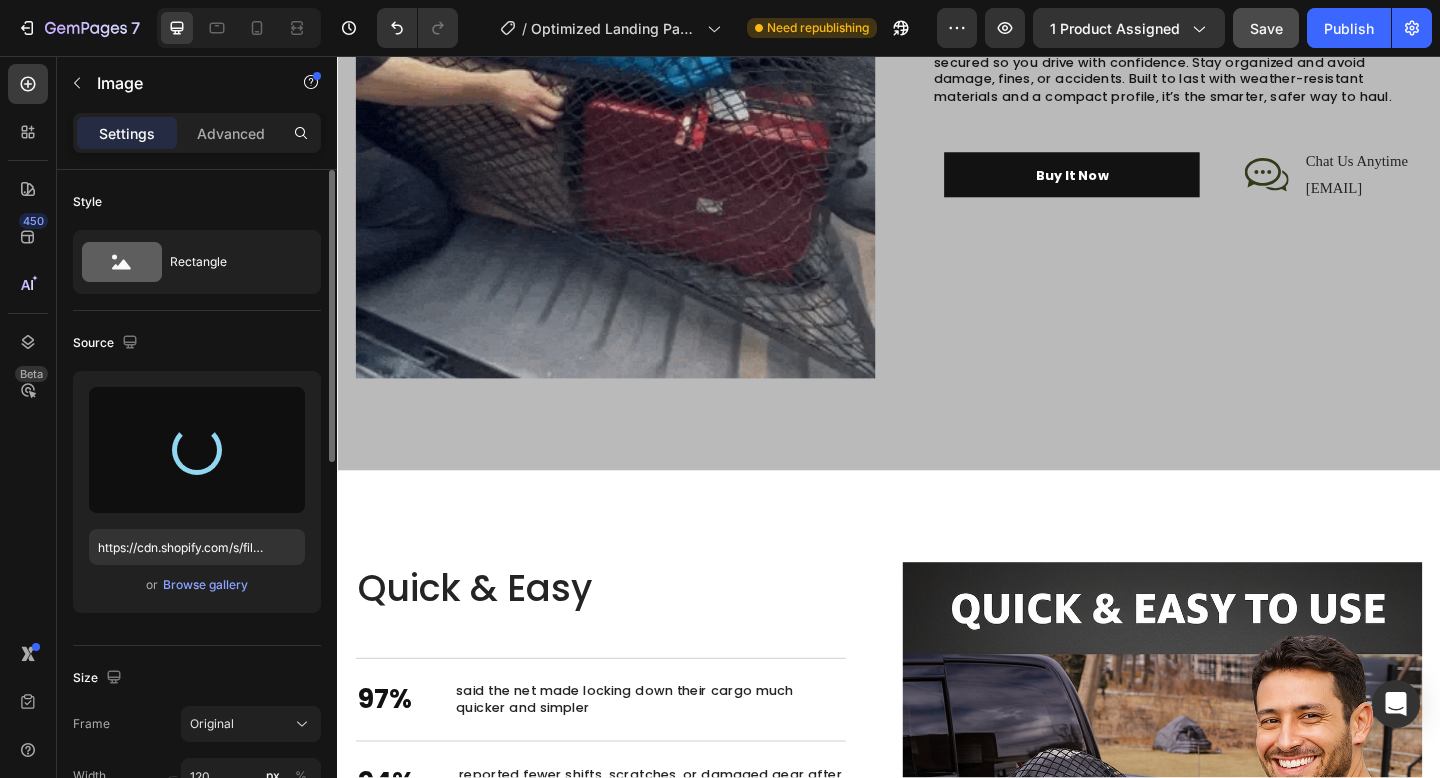 type on "https://cdn.shopify.com/s/files/1/0726/2430/8324/files/gempages_577700075703108549-bde3e3e9-3700-4067-b604-8e347a0eafb5.png" 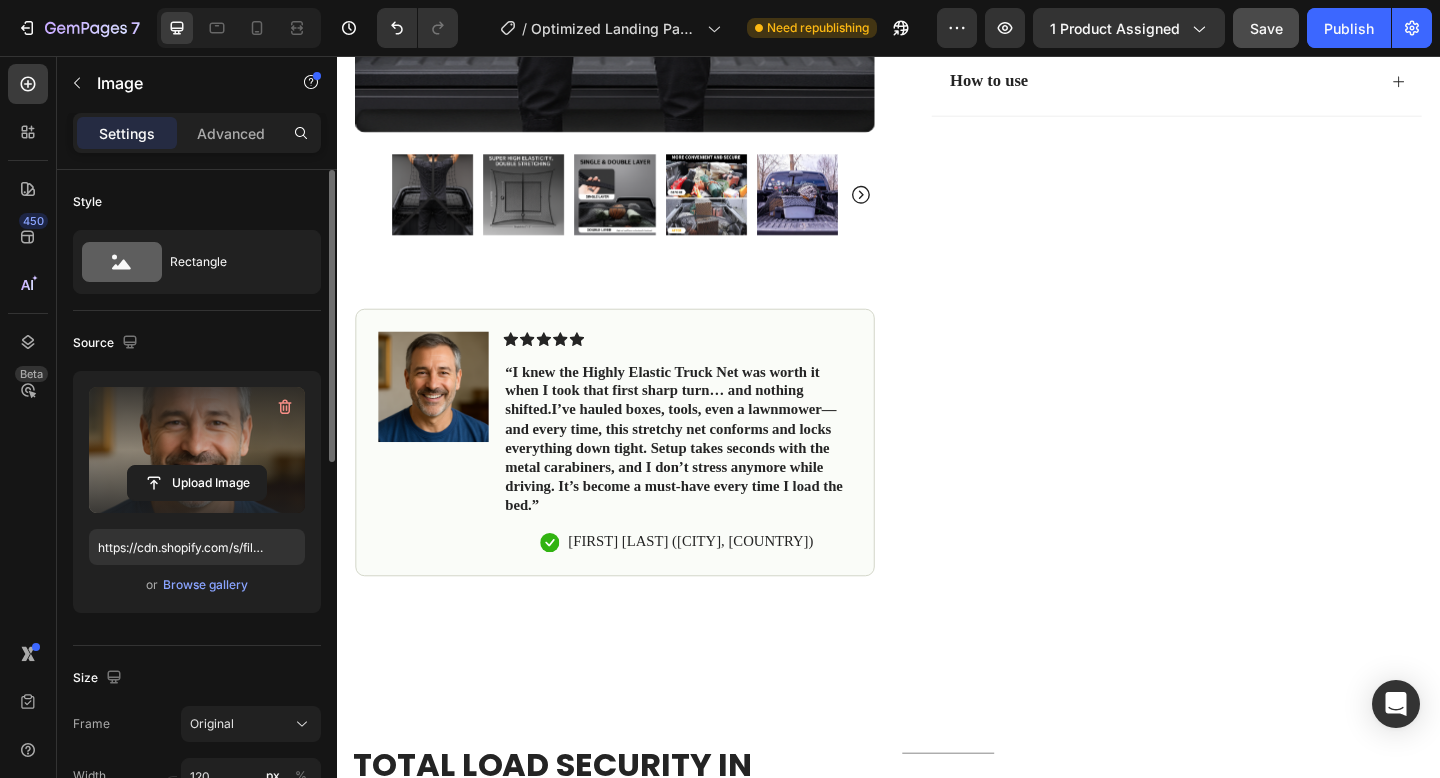 scroll, scrollTop: 390, scrollLeft: 0, axis: vertical 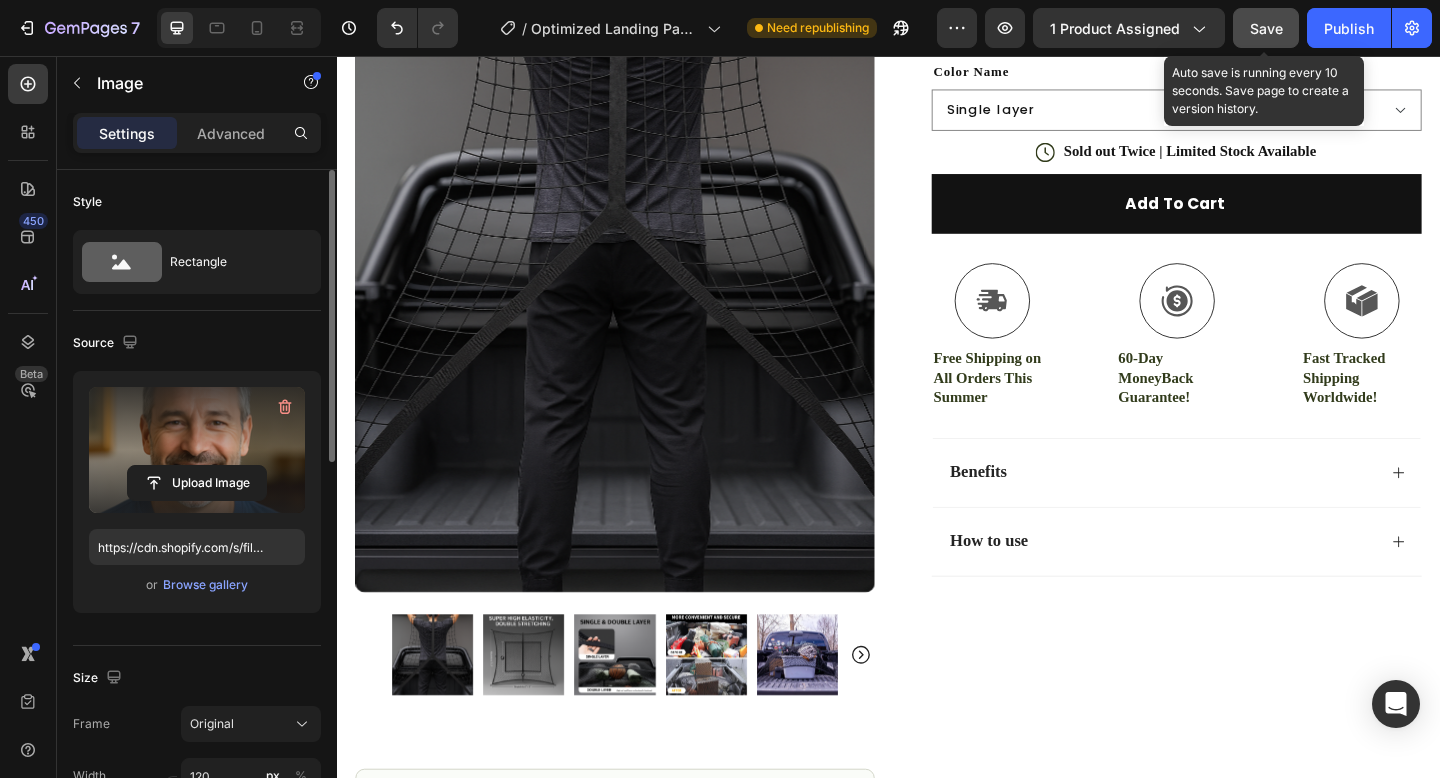 click on "Save" 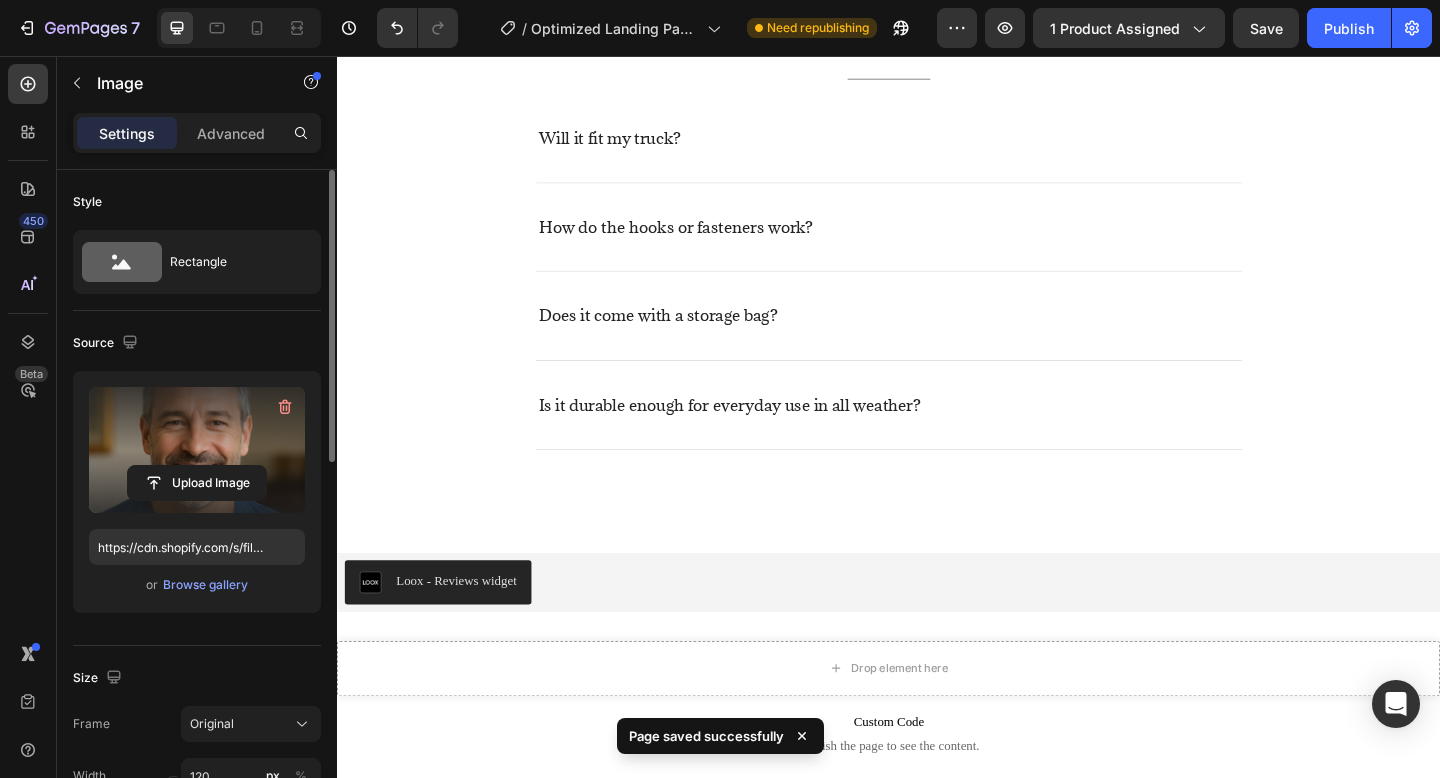 scroll, scrollTop: 5346, scrollLeft: 0, axis: vertical 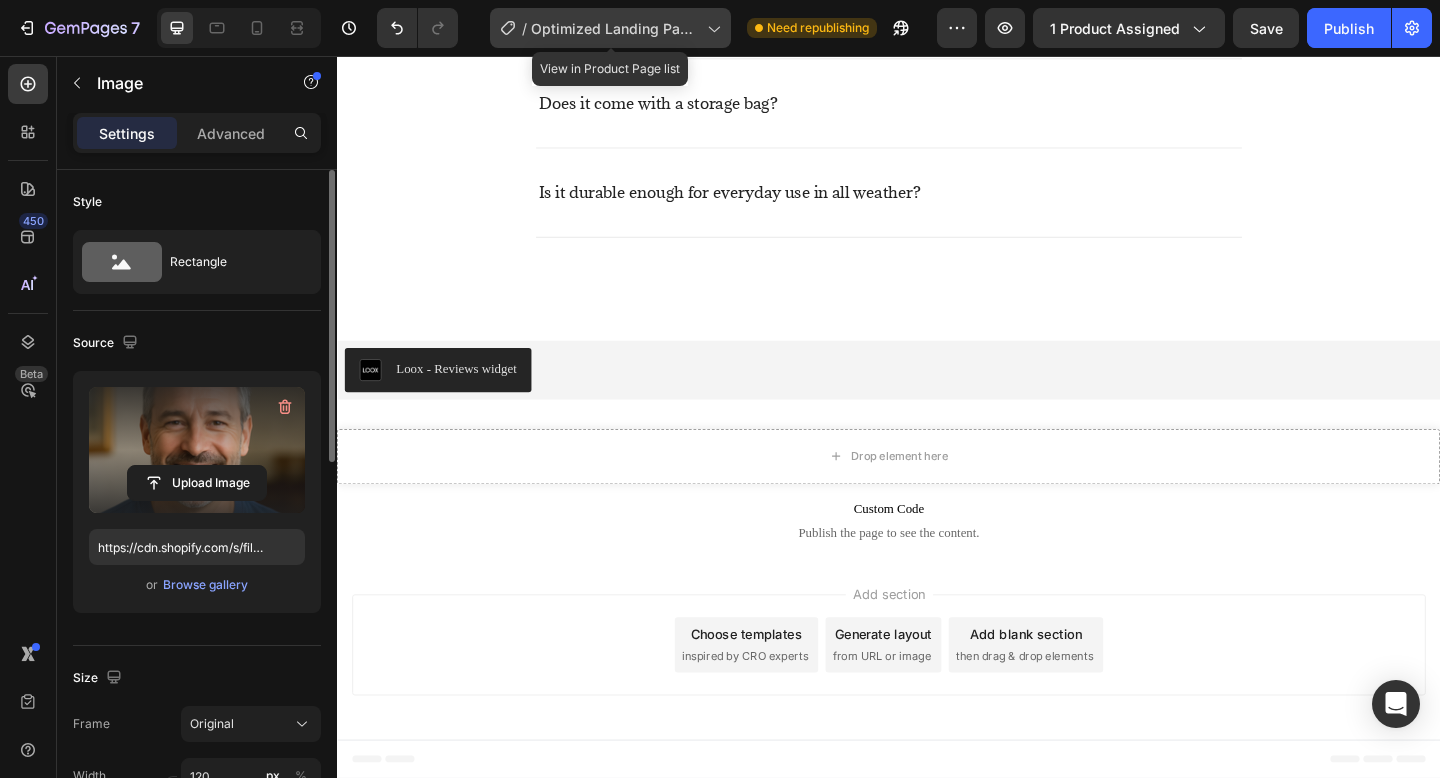 click on "Optimized Landing Page Template" at bounding box center [615, 28] 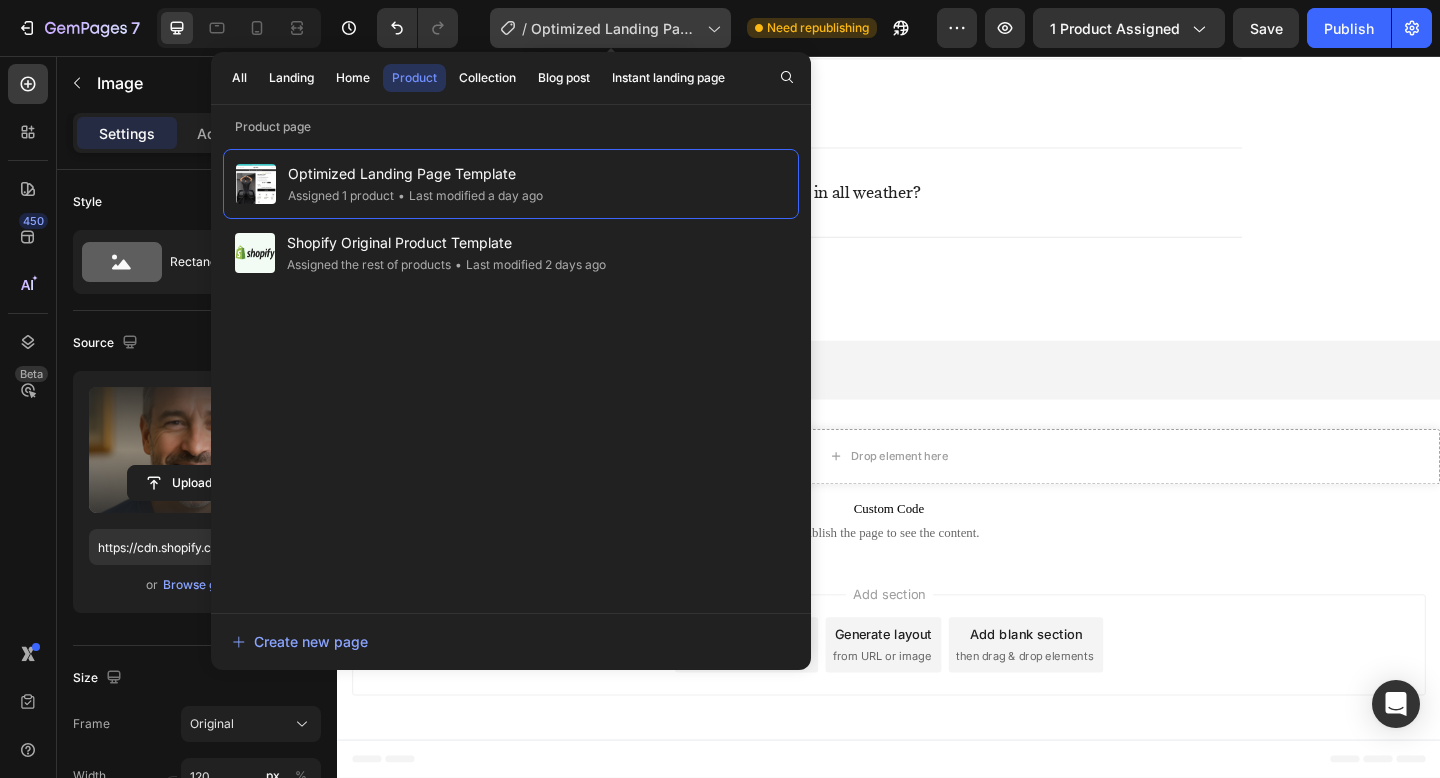 click on "Optimized Landing Page Template" at bounding box center (615, 28) 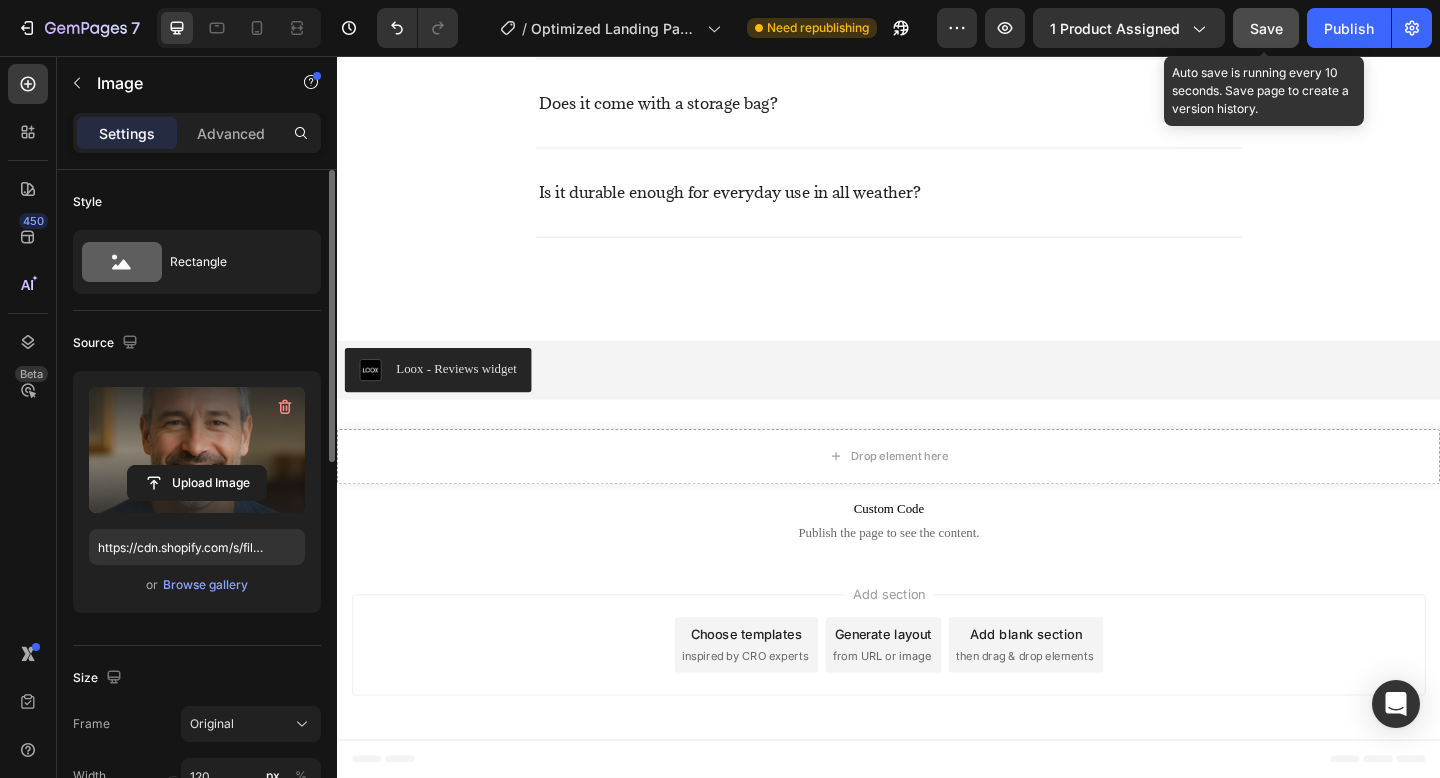 click on "Save" 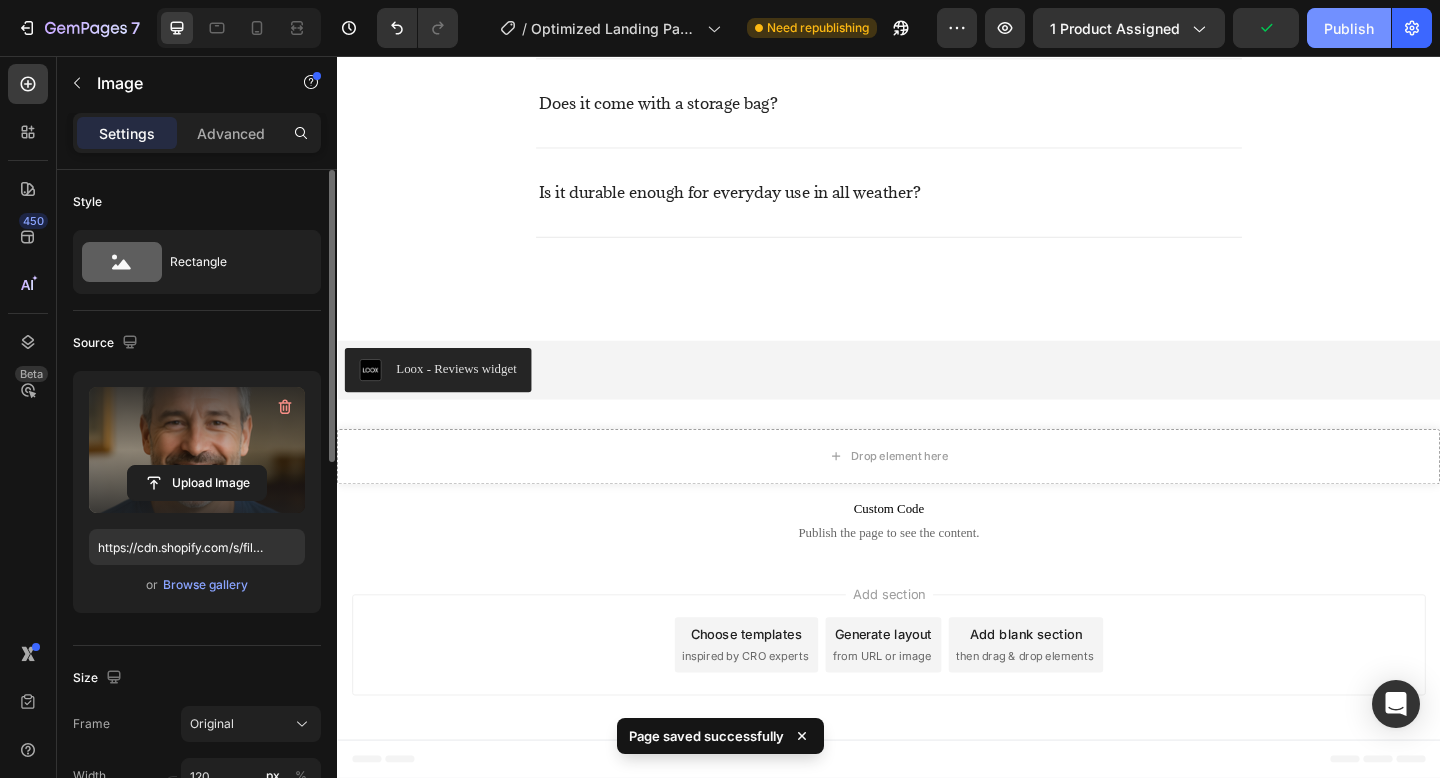 click on "Publish" at bounding box center [1349, 28] 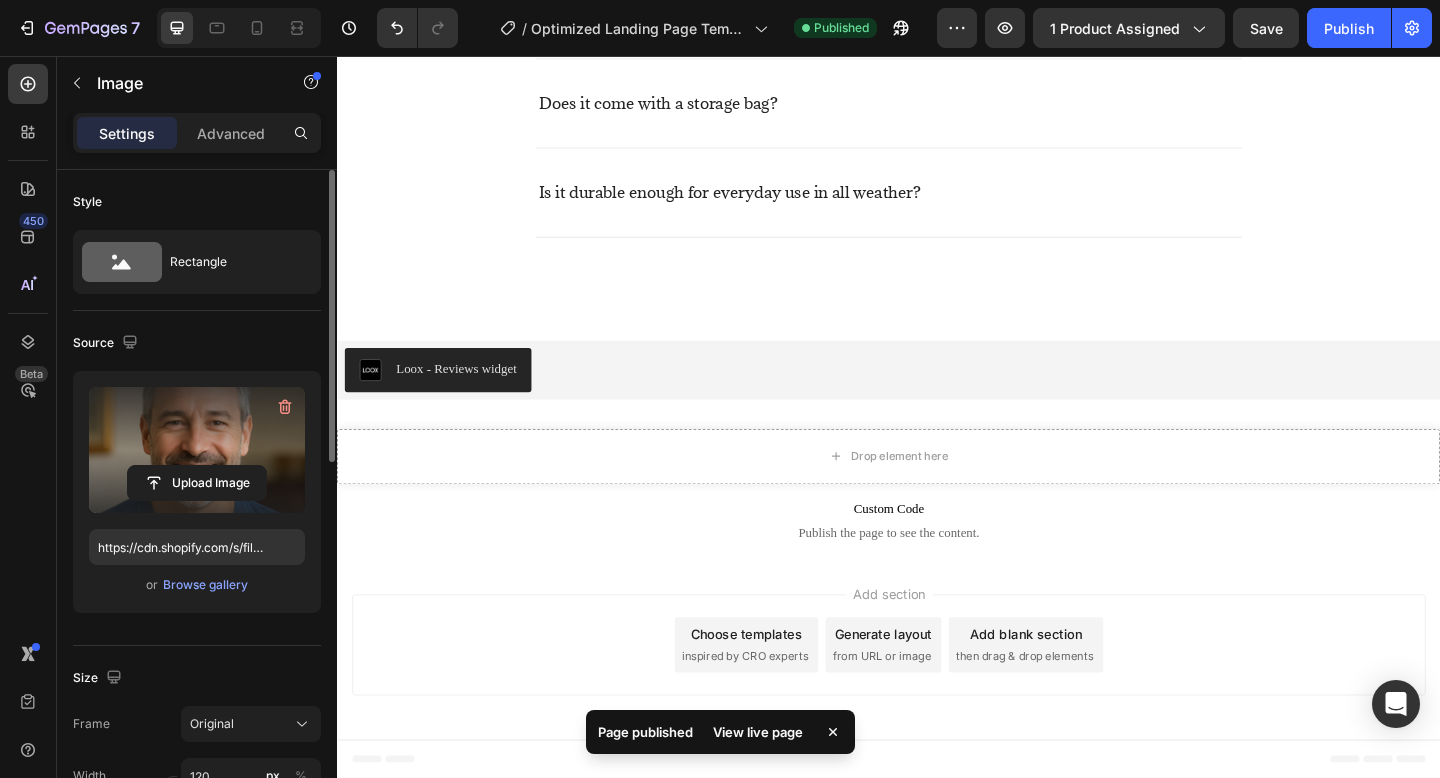 click on "View live page" at bounding box center [758, 732] 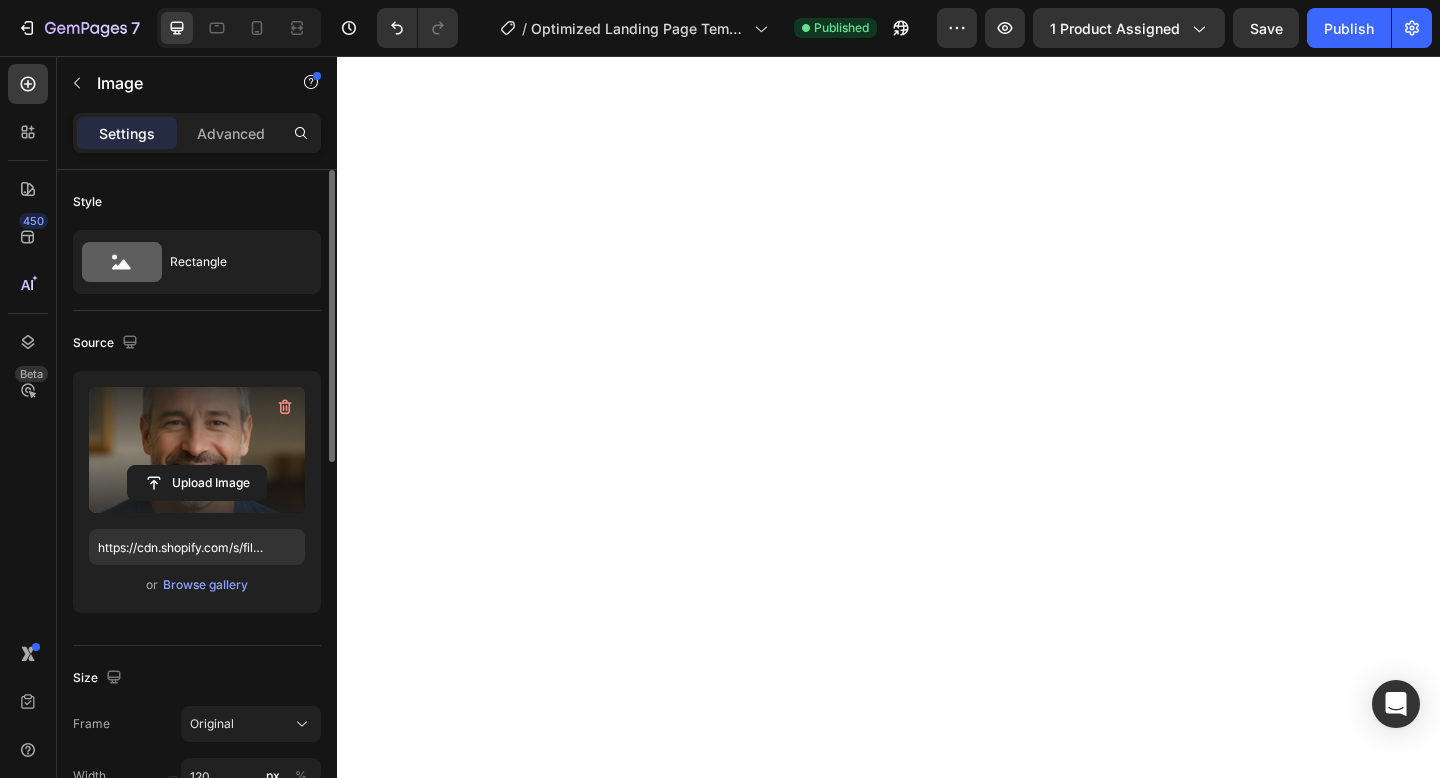 scroll, scrollTop: 0, scrollLeft: 0, axis: both 